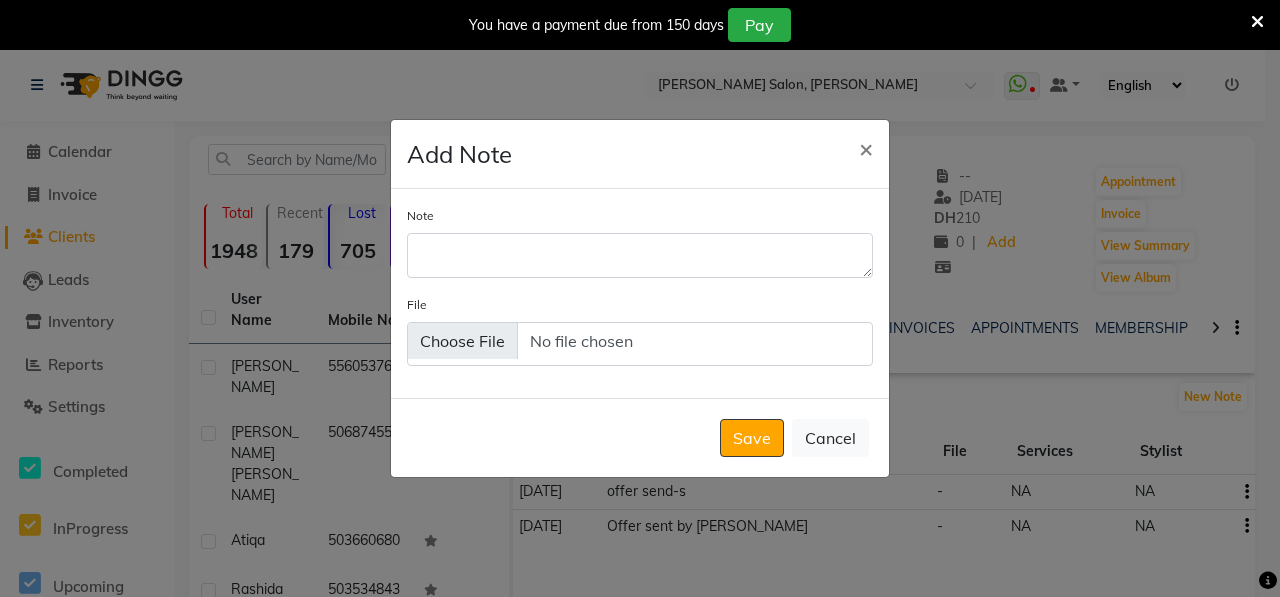 select on "50" 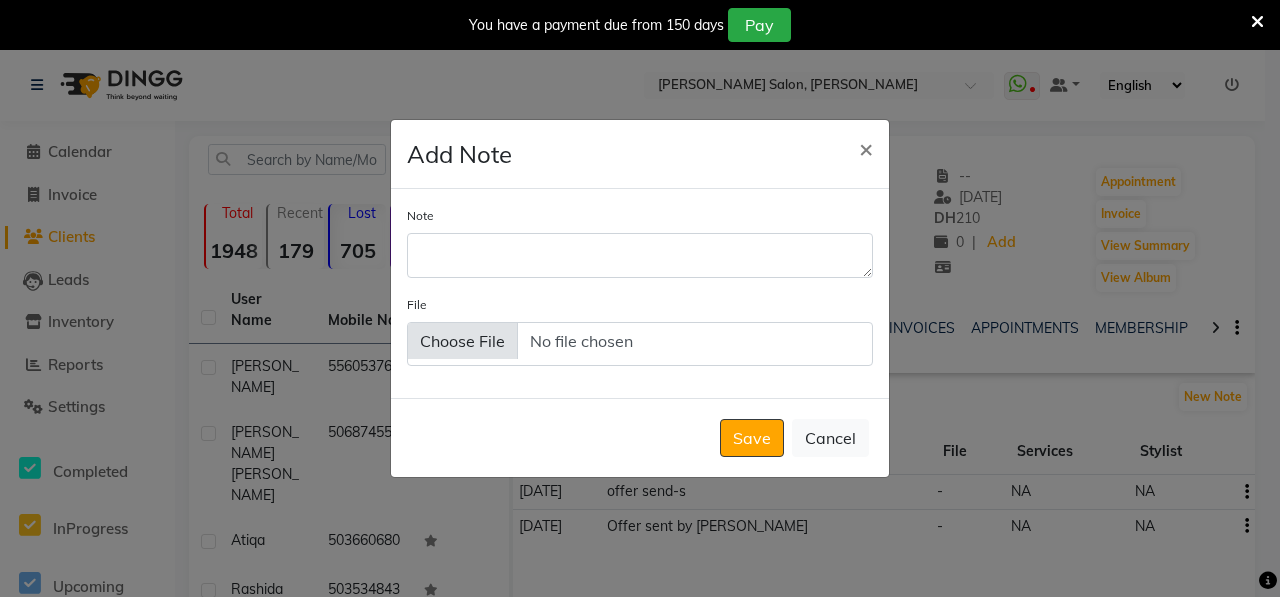 scroll, scrollTop: 0, scrollLeft: 0, axis: both 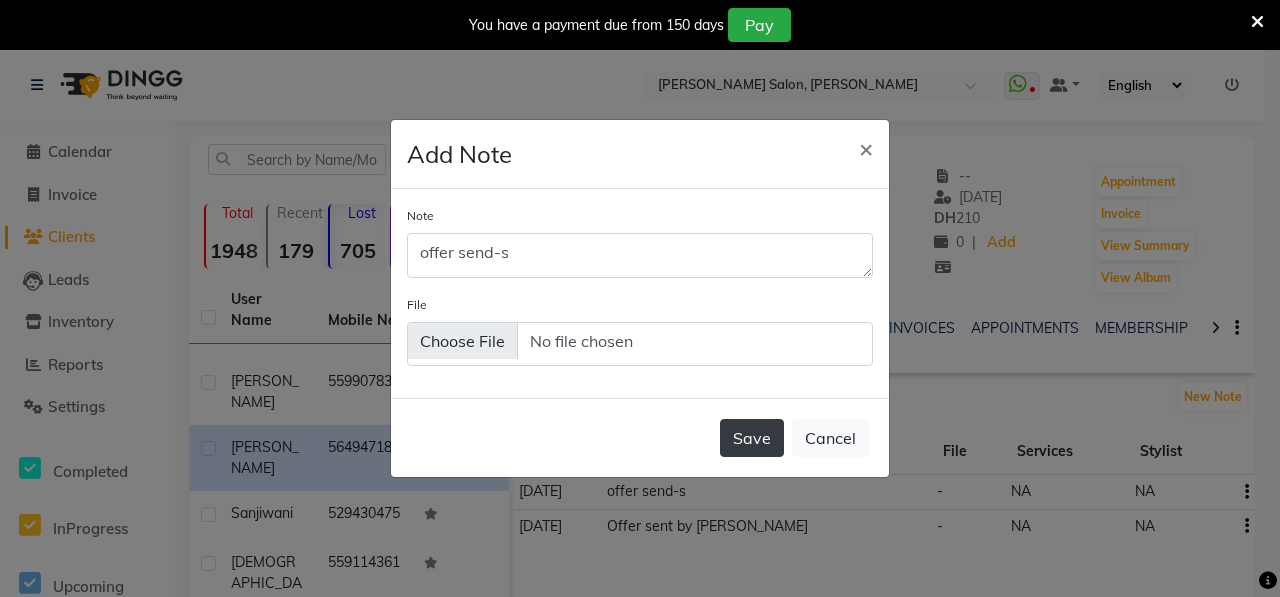 type on "offer send-s" 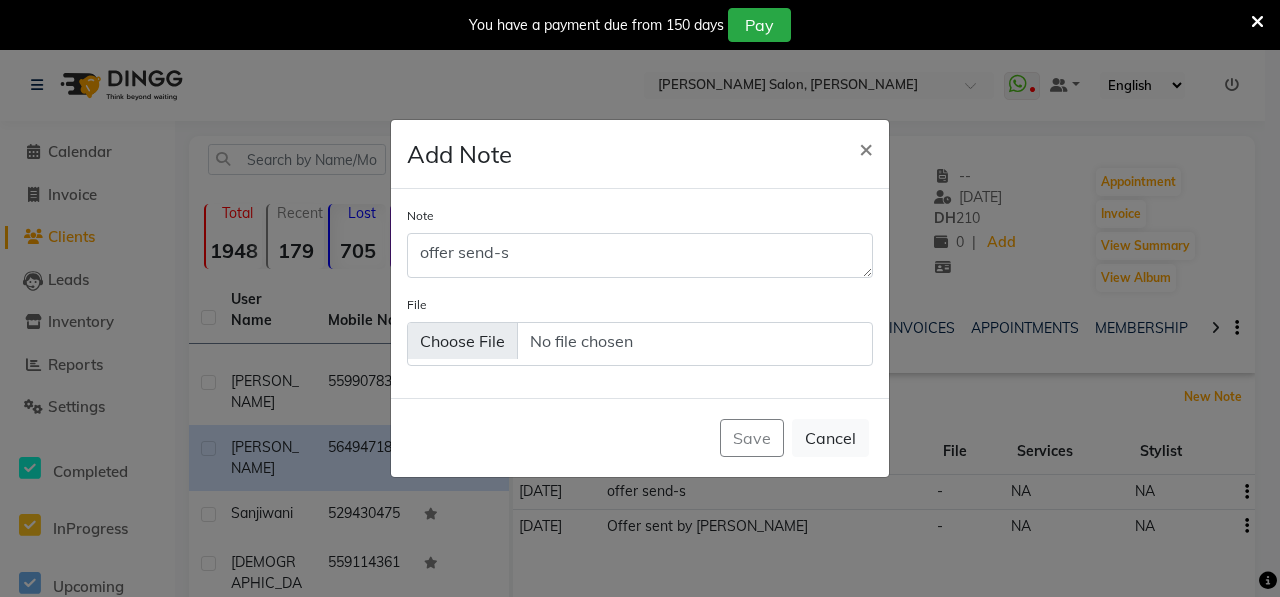 type 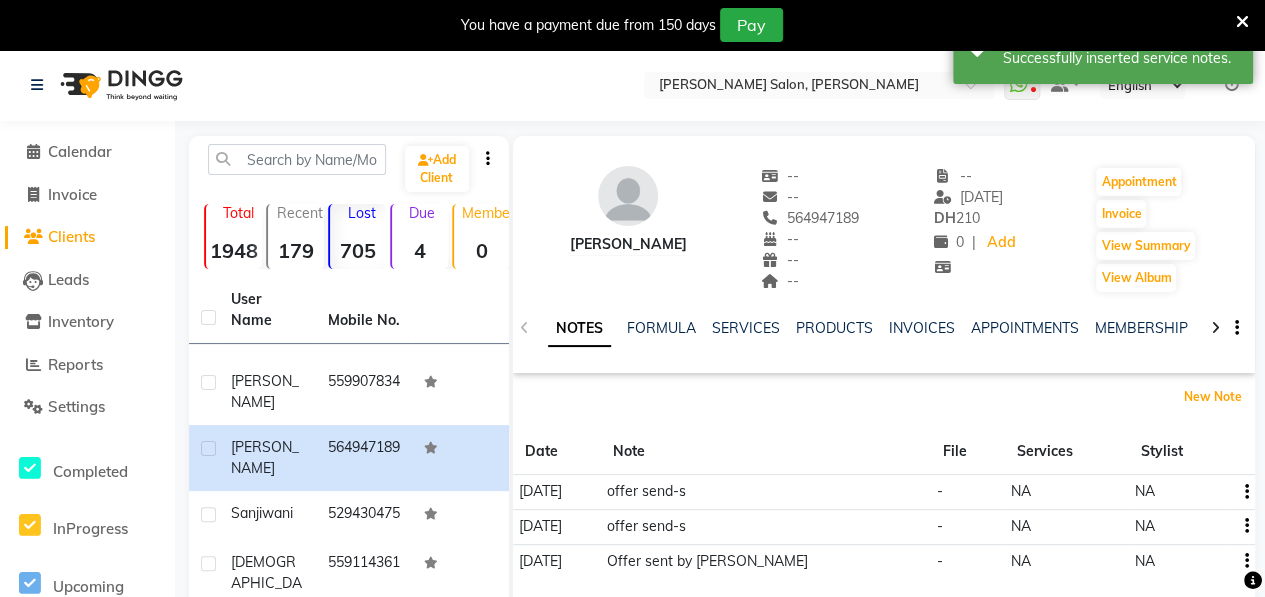 scroll, scrollTop: 430, scrollLeft: 0, axis: vertical 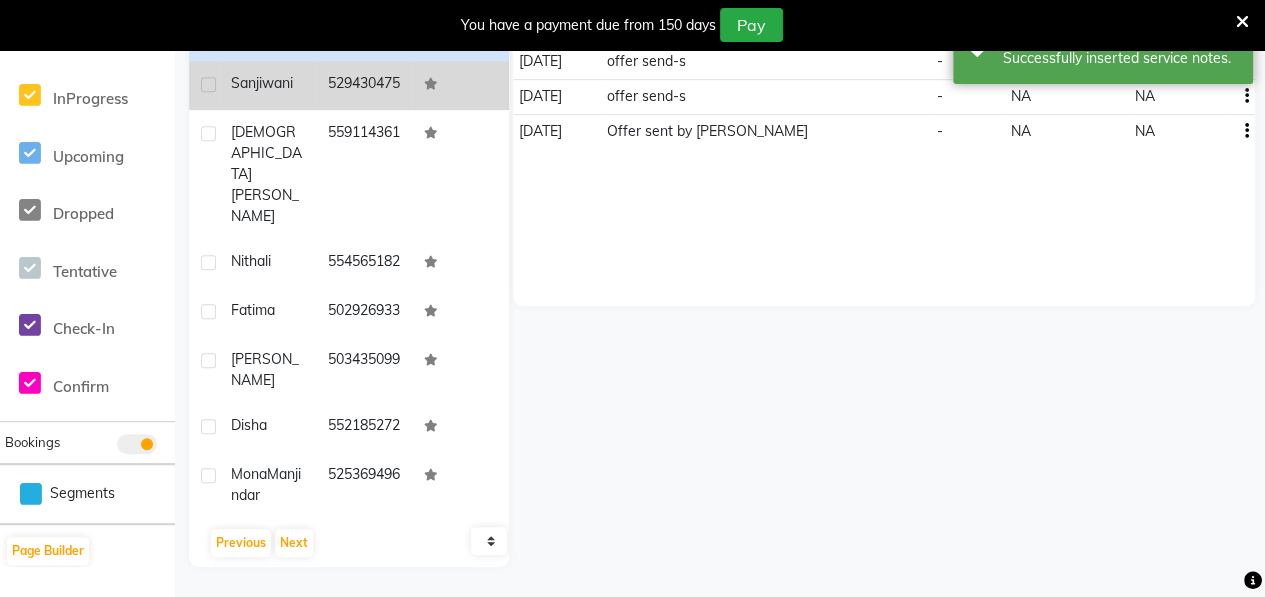 click on "Sanjiwani" 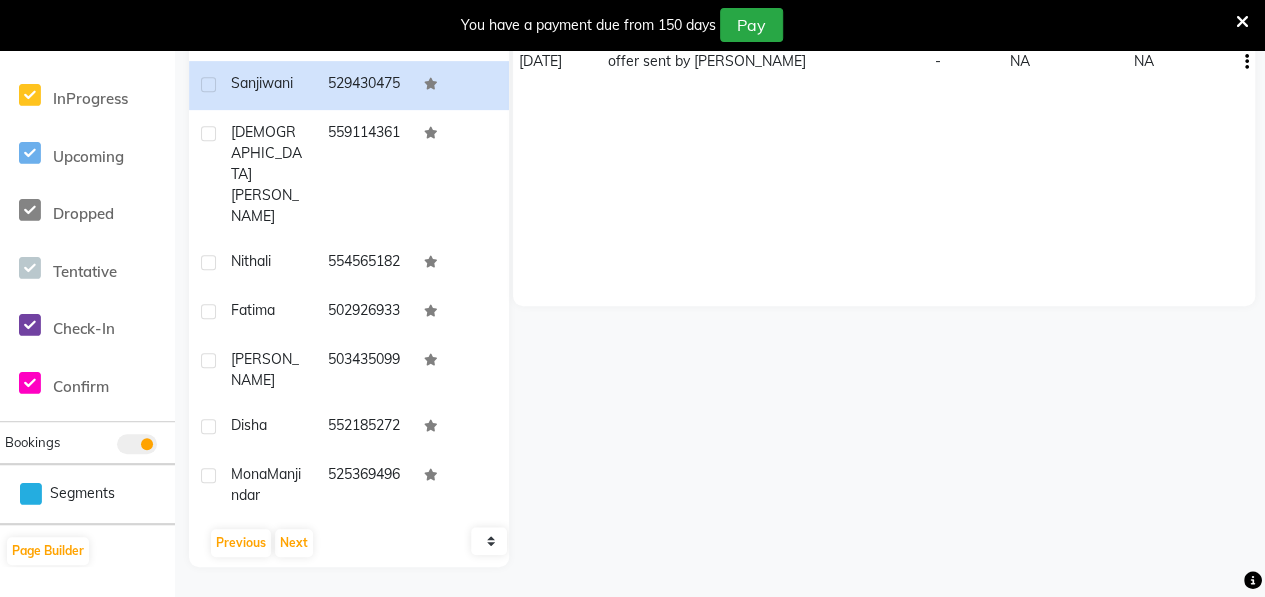 scroll, scrollTop: 0, scrollLeft: 0, axis: both 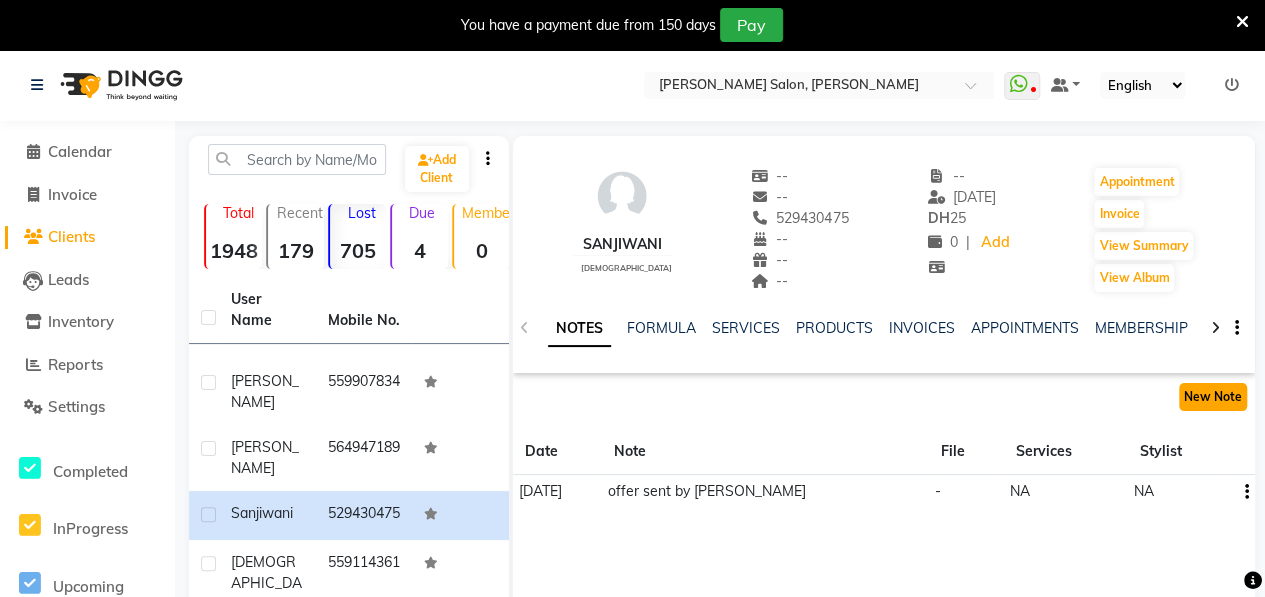 click on "New Note" 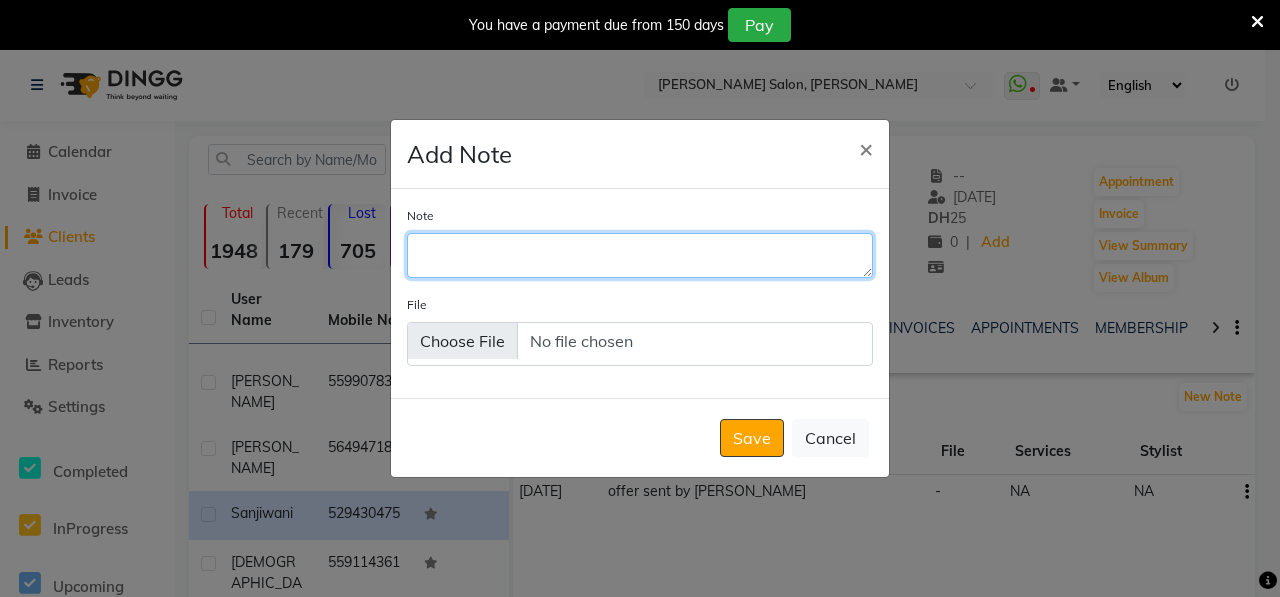 click on "Note" at bounding box center (640, 255) 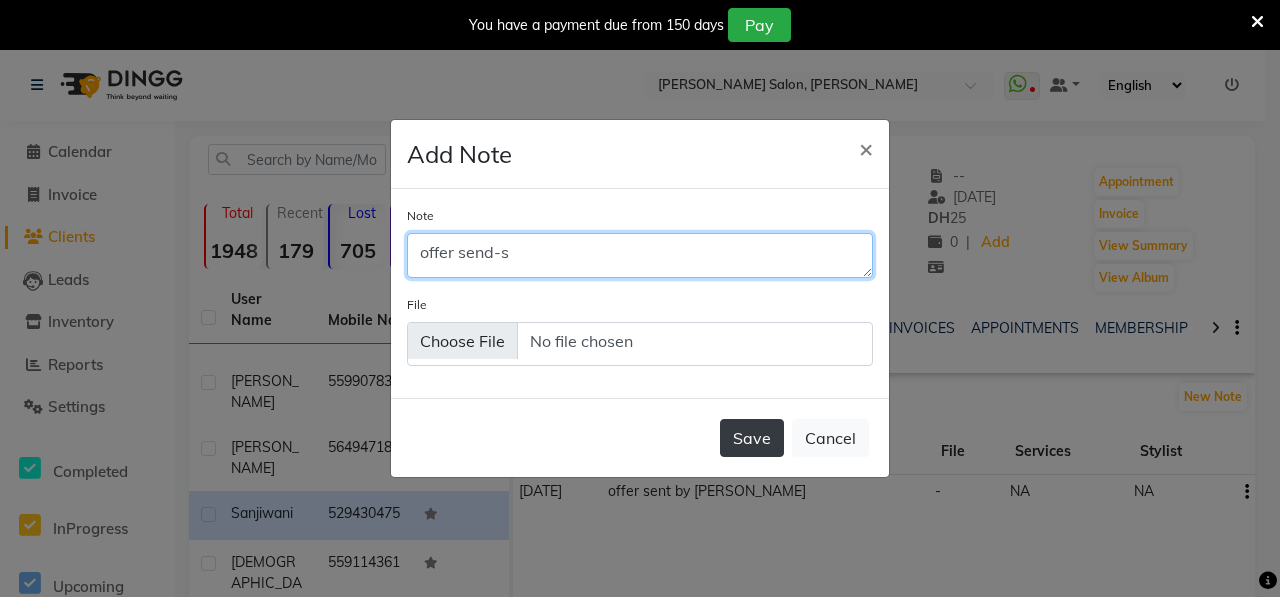 type on "offer send-s" 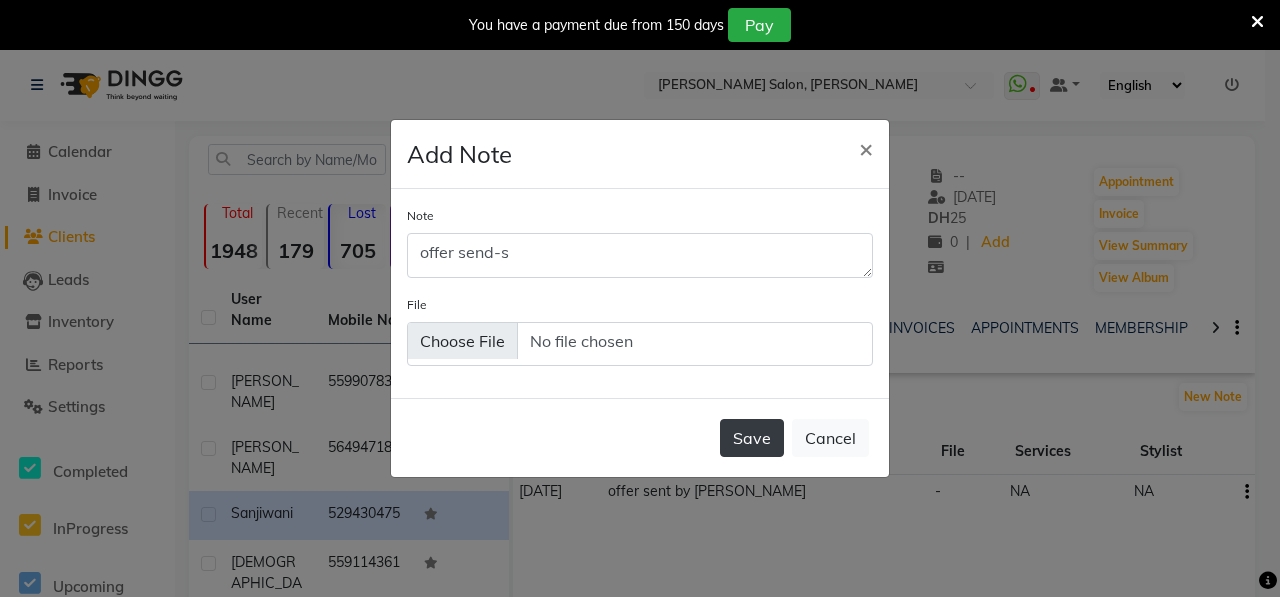 click on "Save" 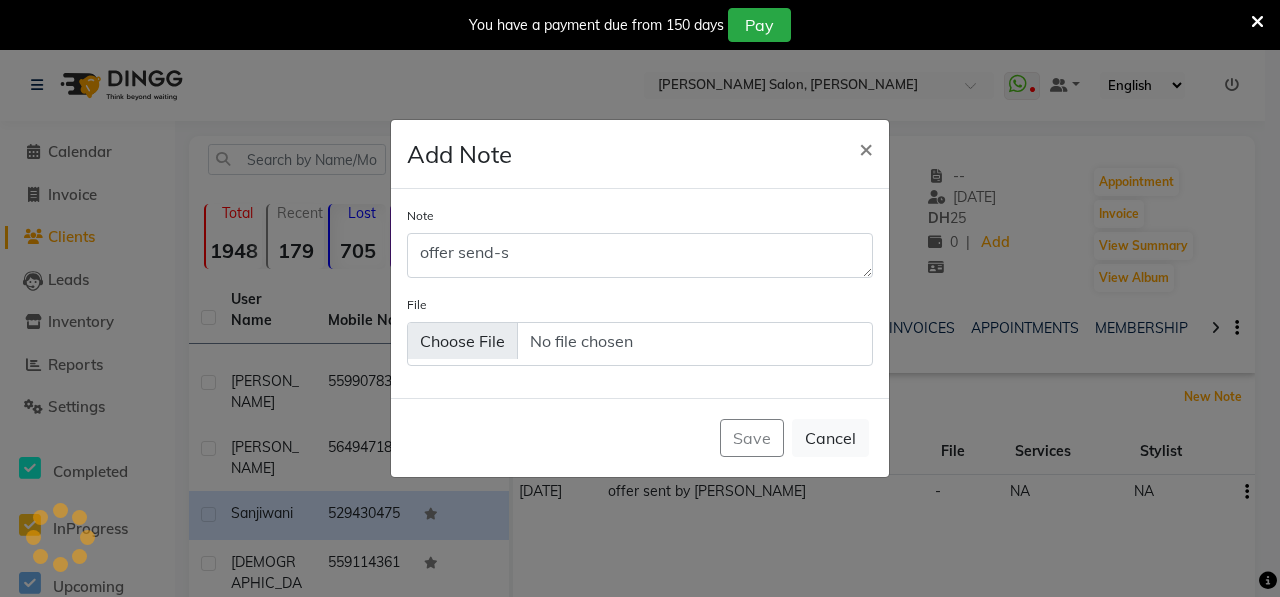 type 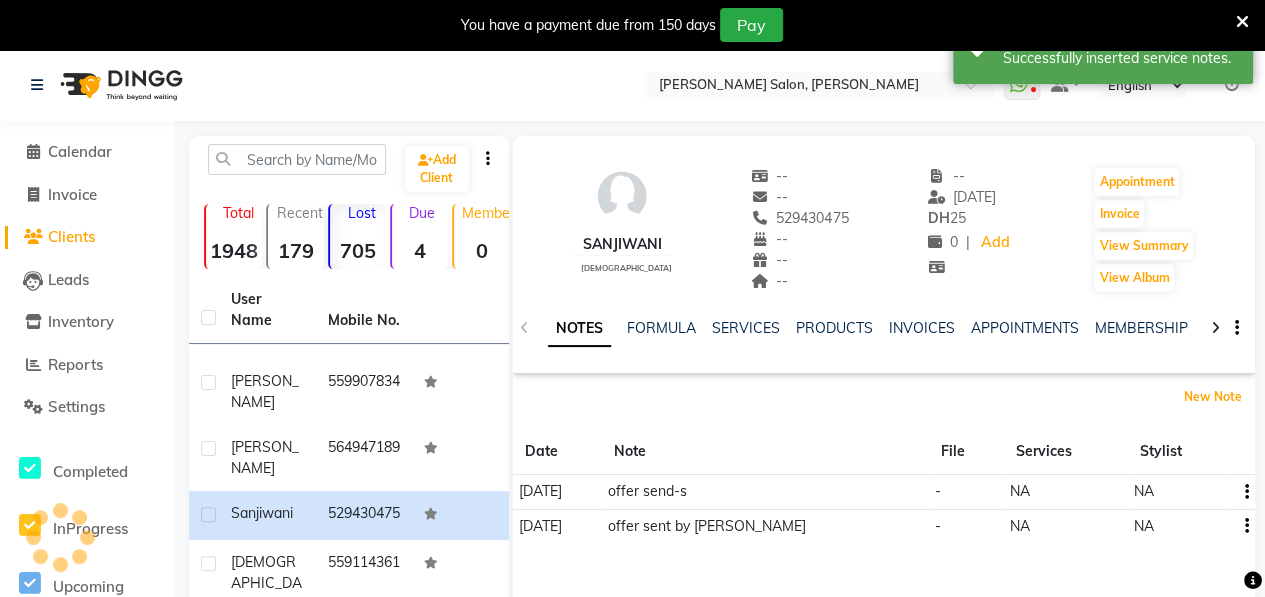 scroll, scrollTop: 430, scrollLeft: 0, axis: vertical 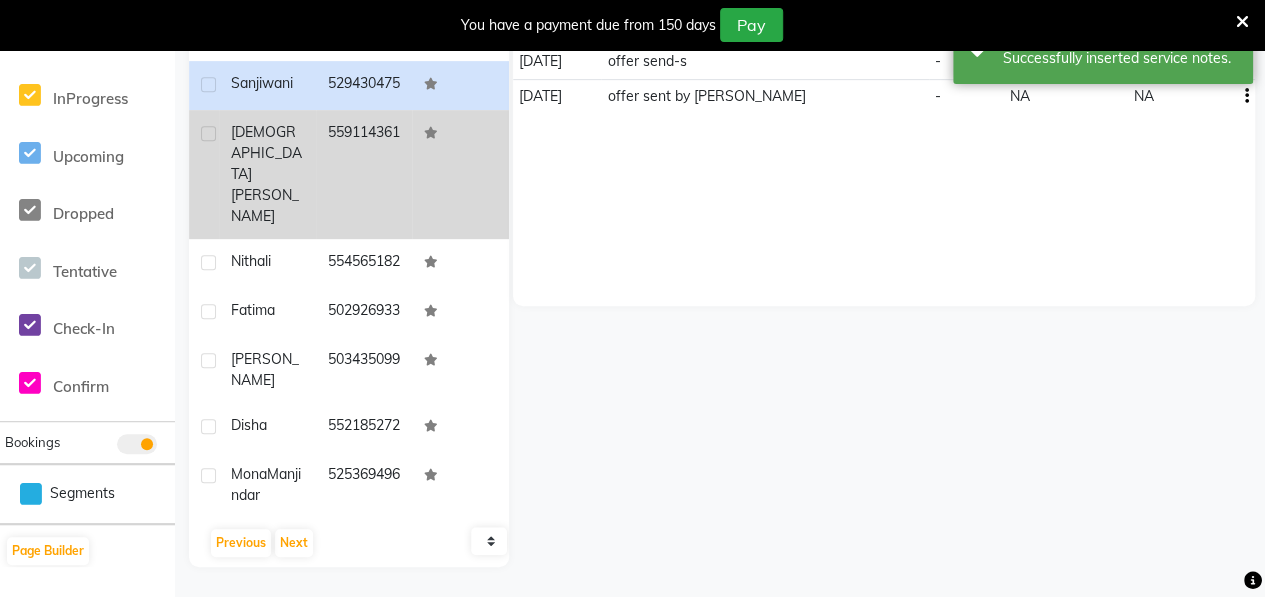 click on "Sunita  Koli" 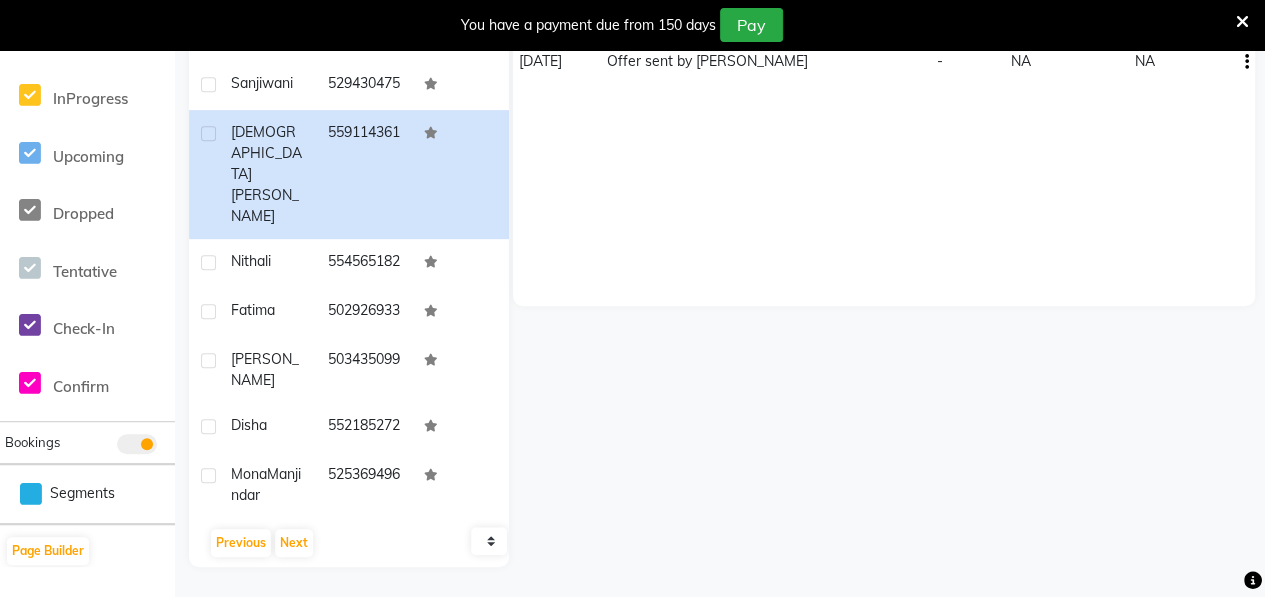scroll, scrollTop: 0, scrollLeft: 0, axis: both 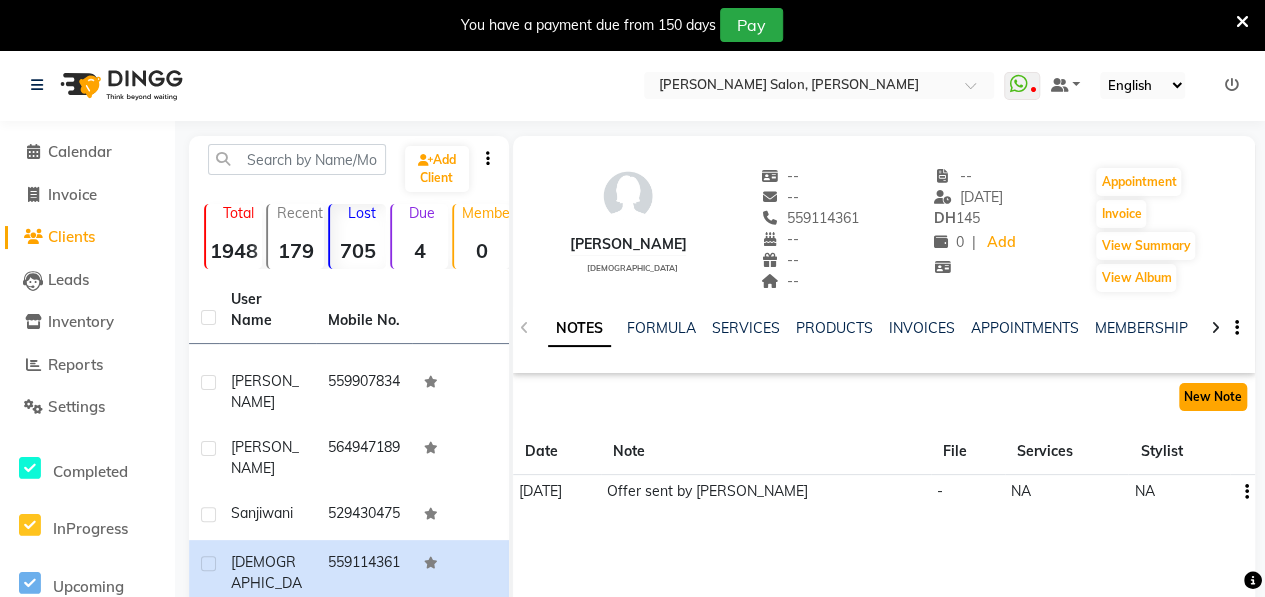 click on "New Note" 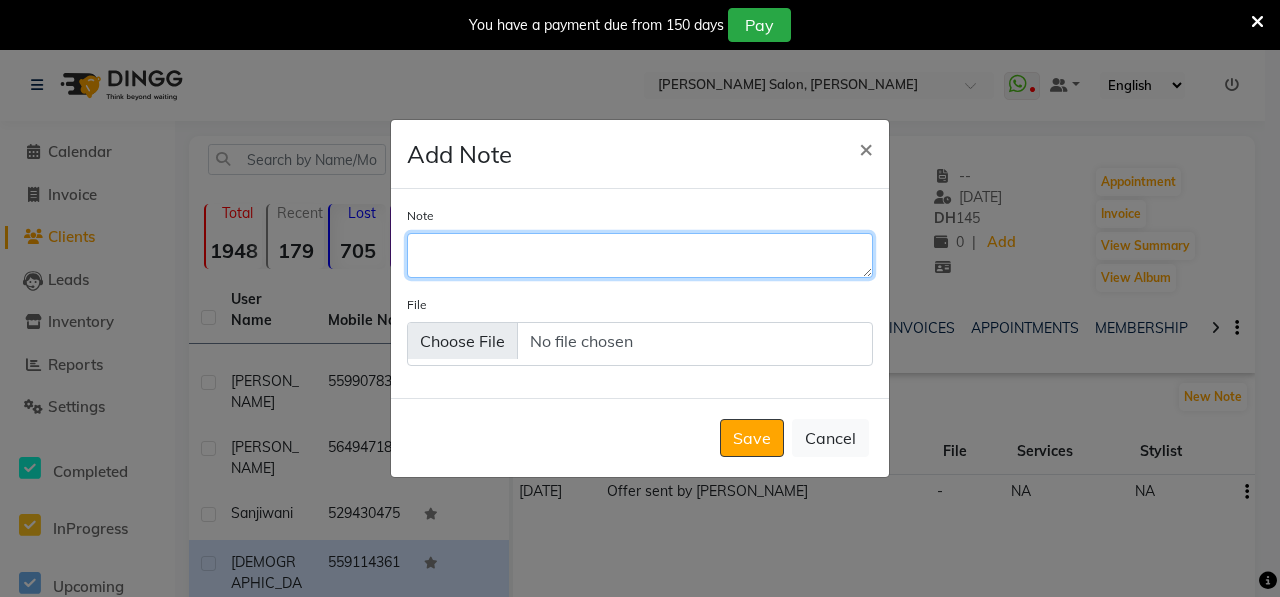 click on "Note" at bounding box center (640, 255) 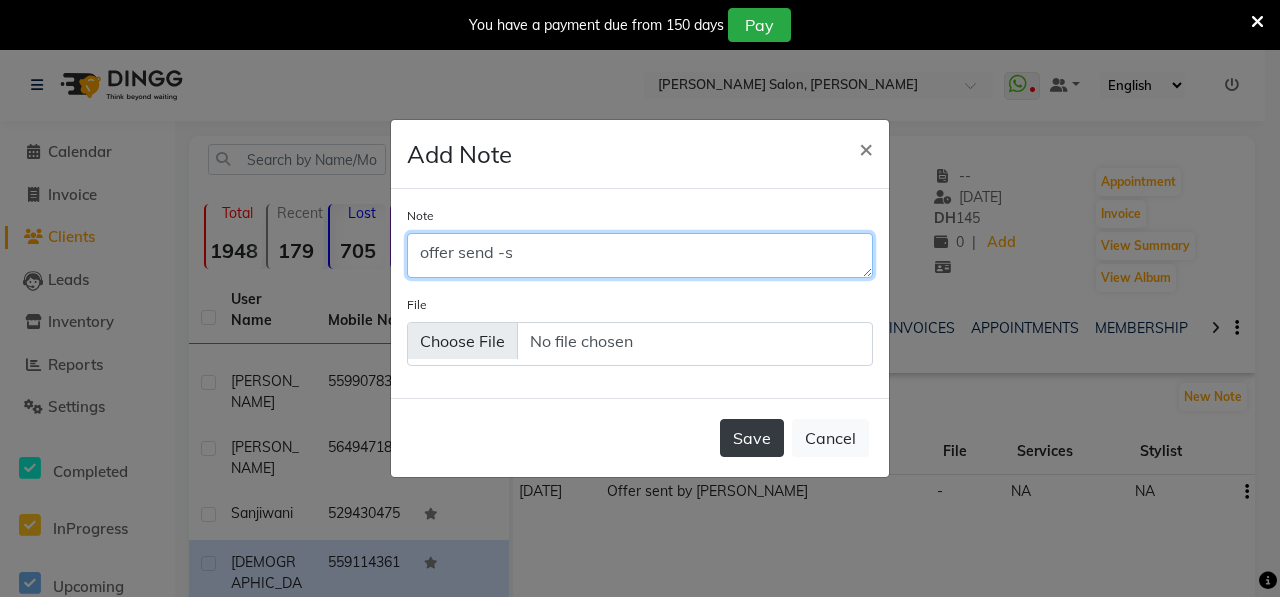 type on "offer send -s" 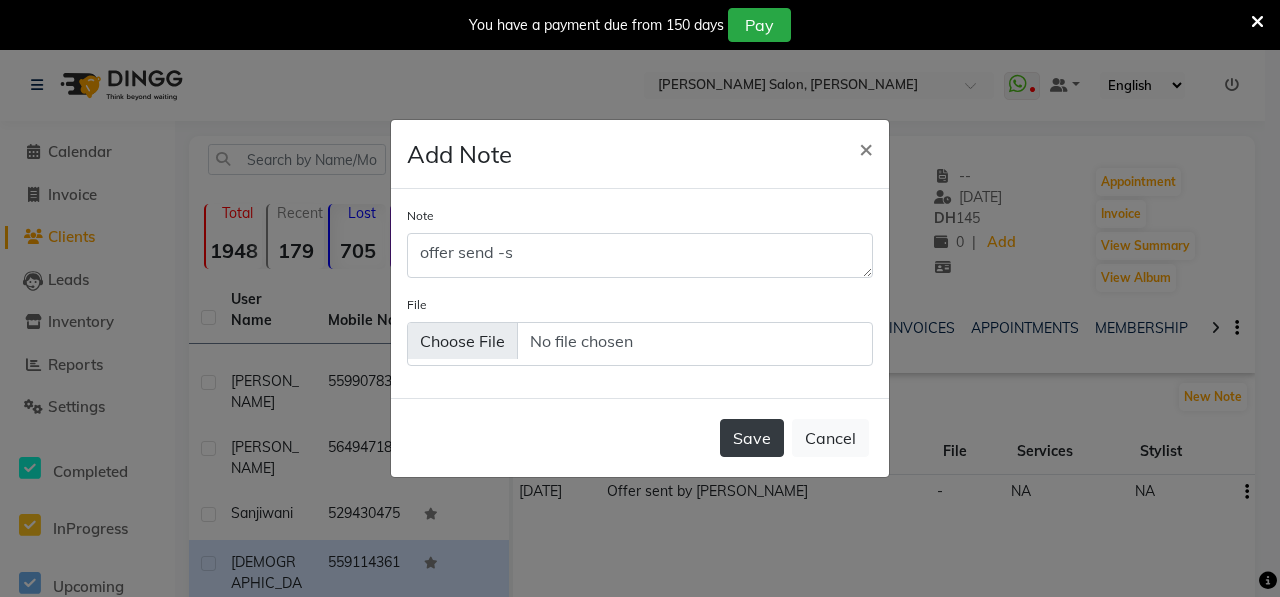 click on "Save" 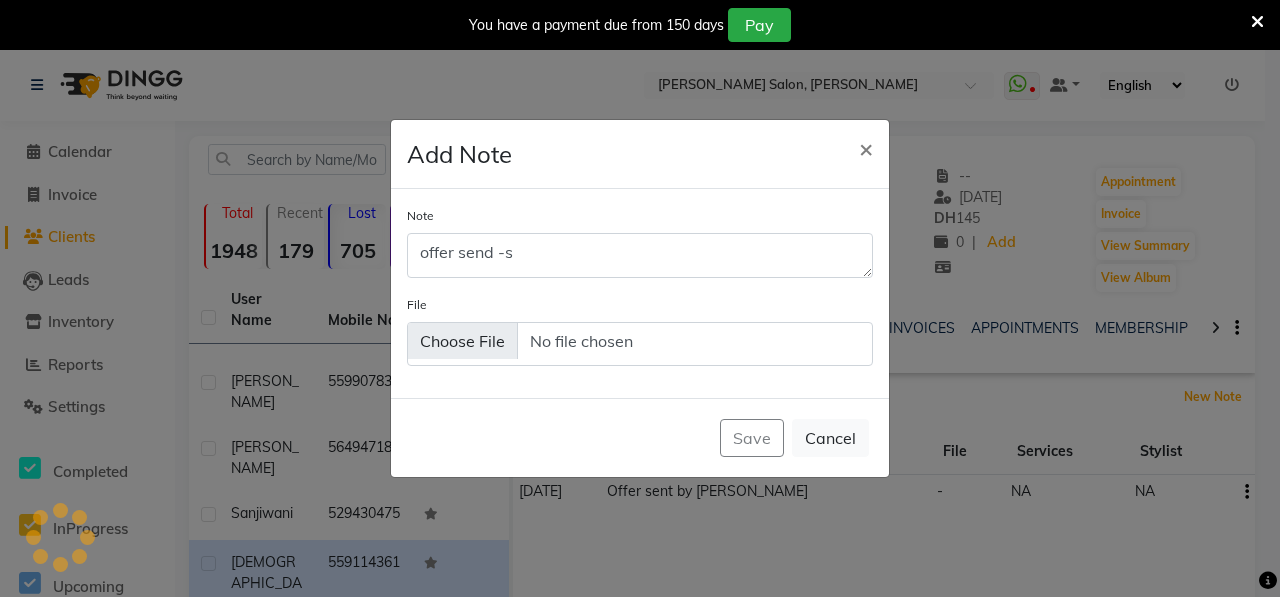 type 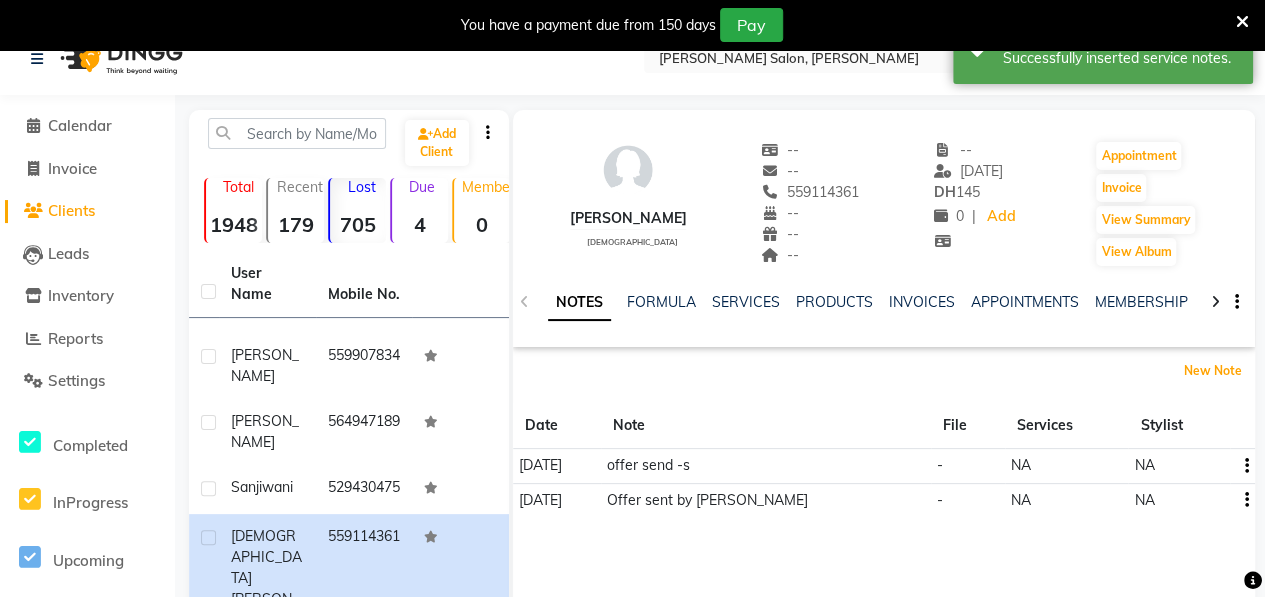 scroll, scrollTop: 430, scrollLeft: 0, axis: vertical 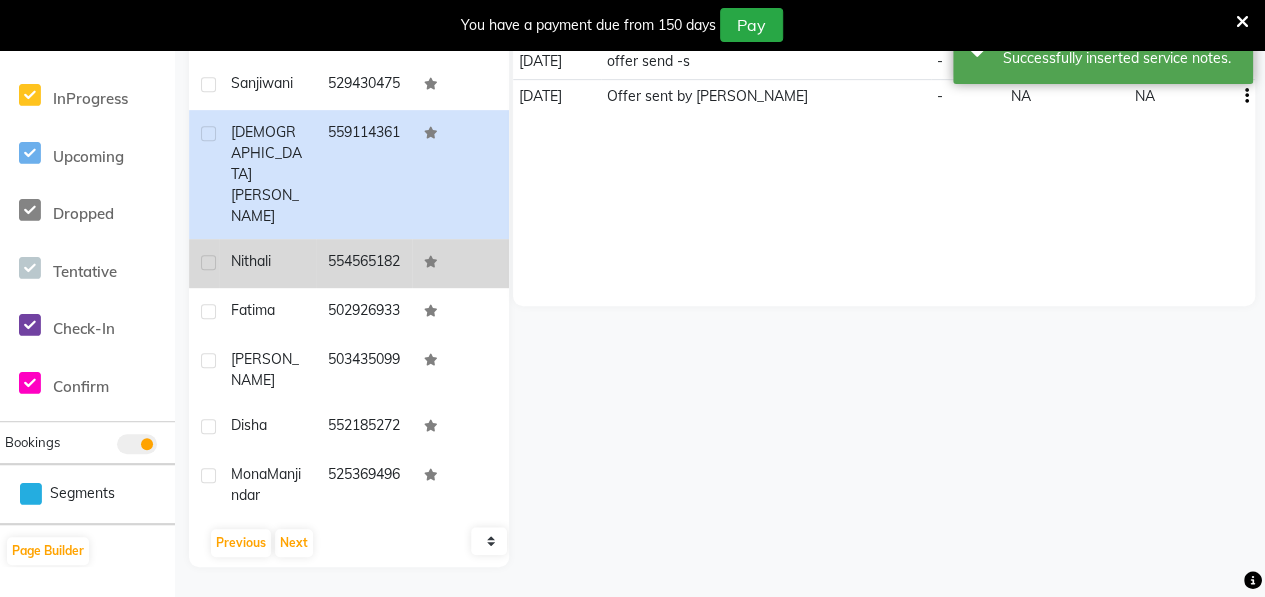 click on "Nithali" 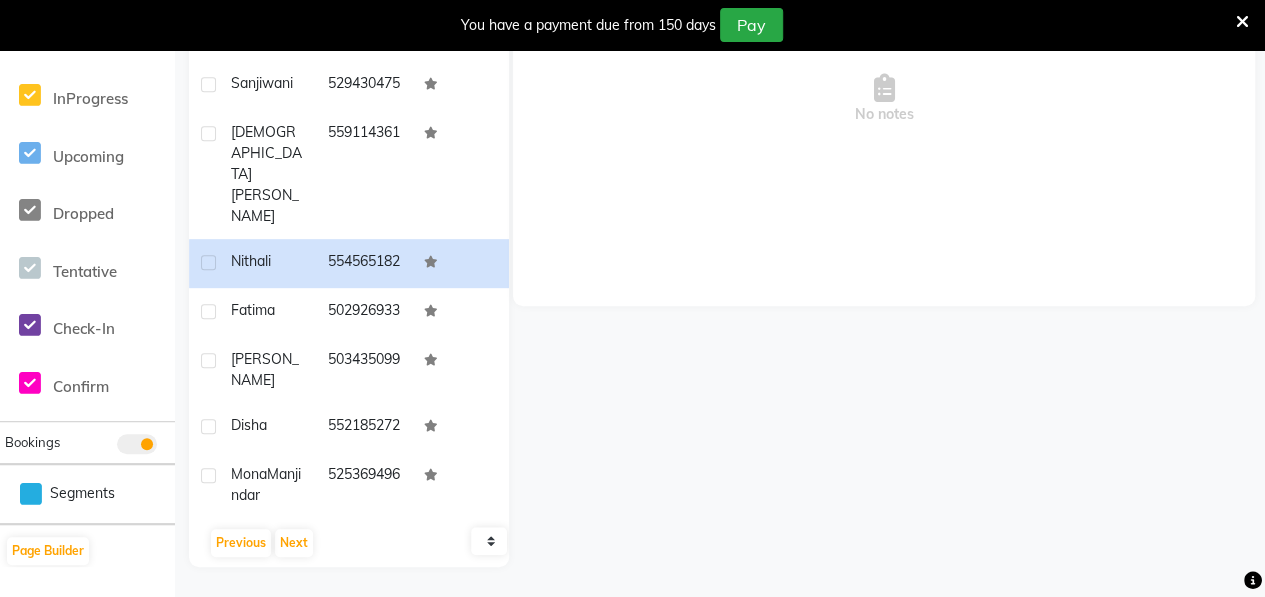 scroll, scrollTop: 0, scrollLeft: 0, axis: both 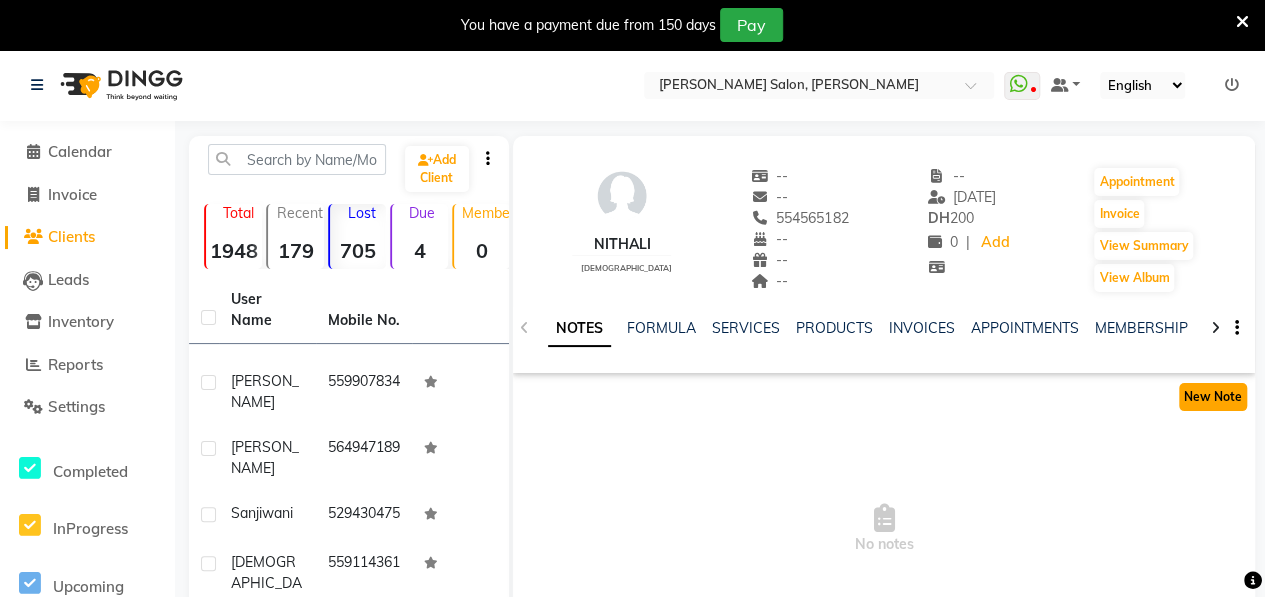 click on "New Note" 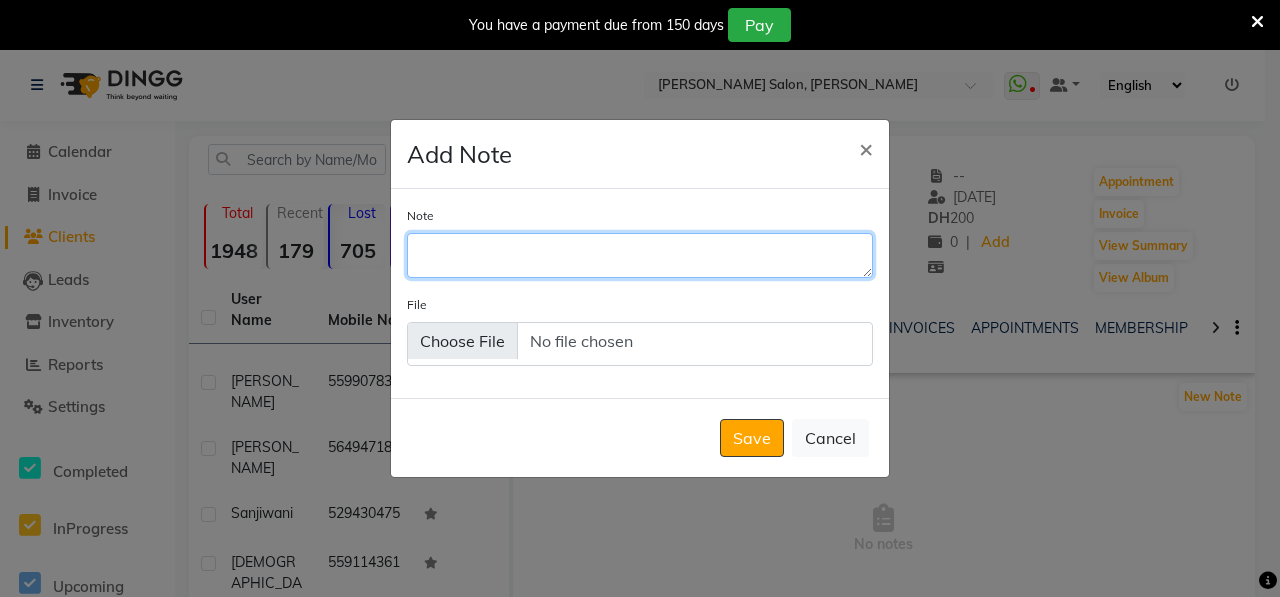 click on "Note" at bounding box center (640, 255) 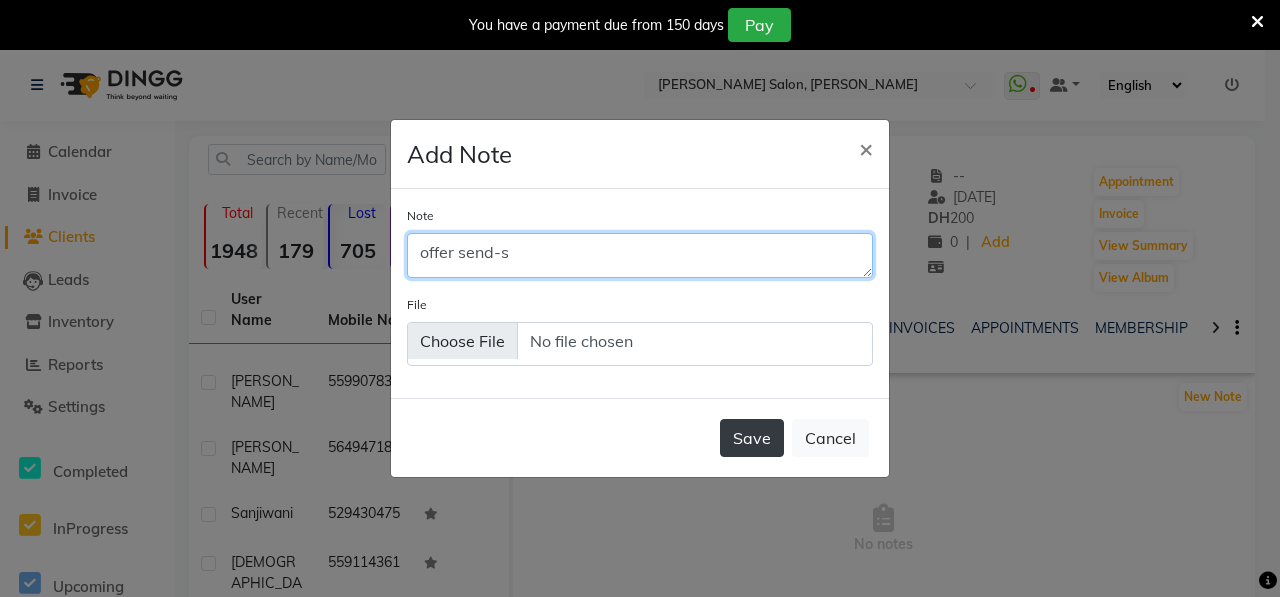 type on "offer send-s" 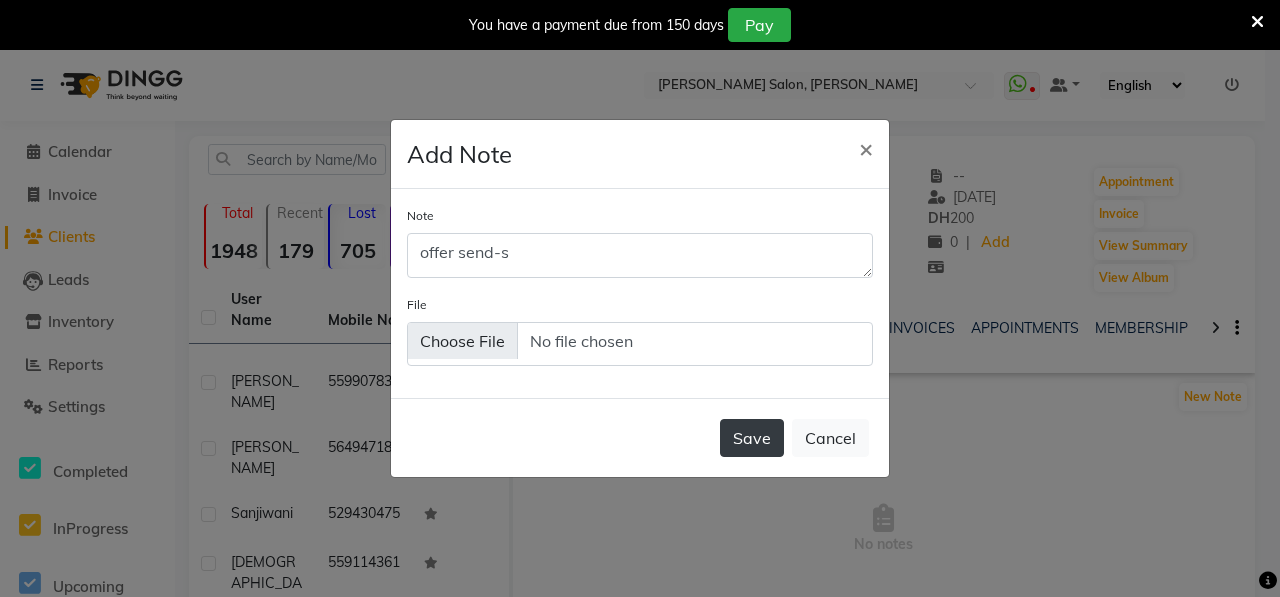 click on "Save" 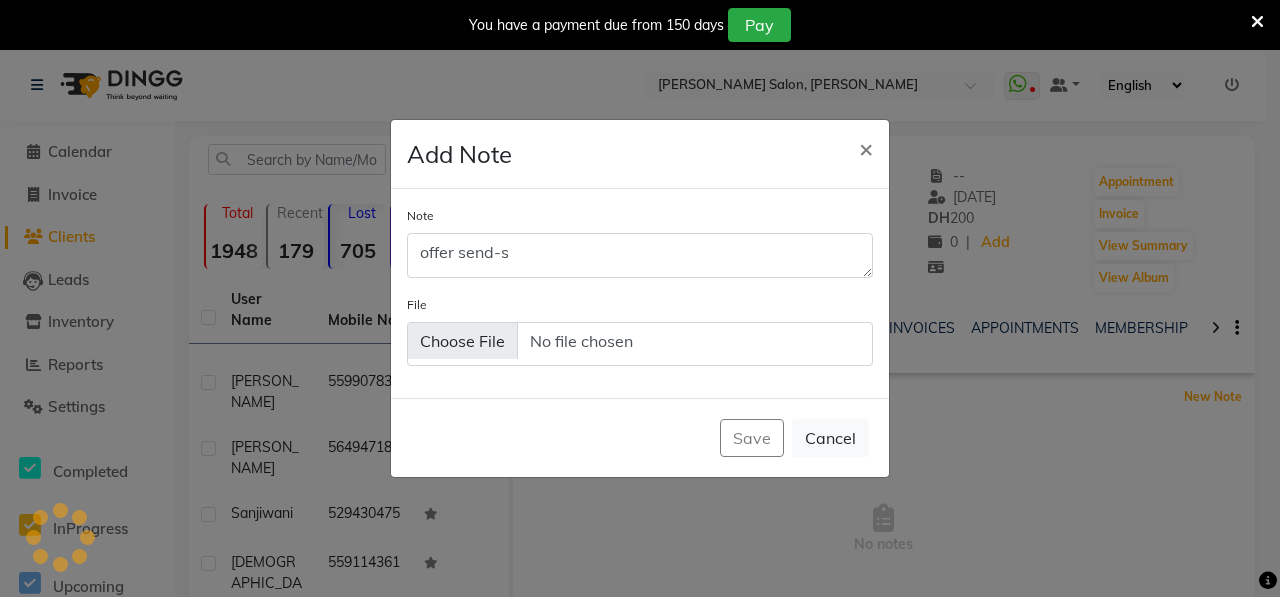 type 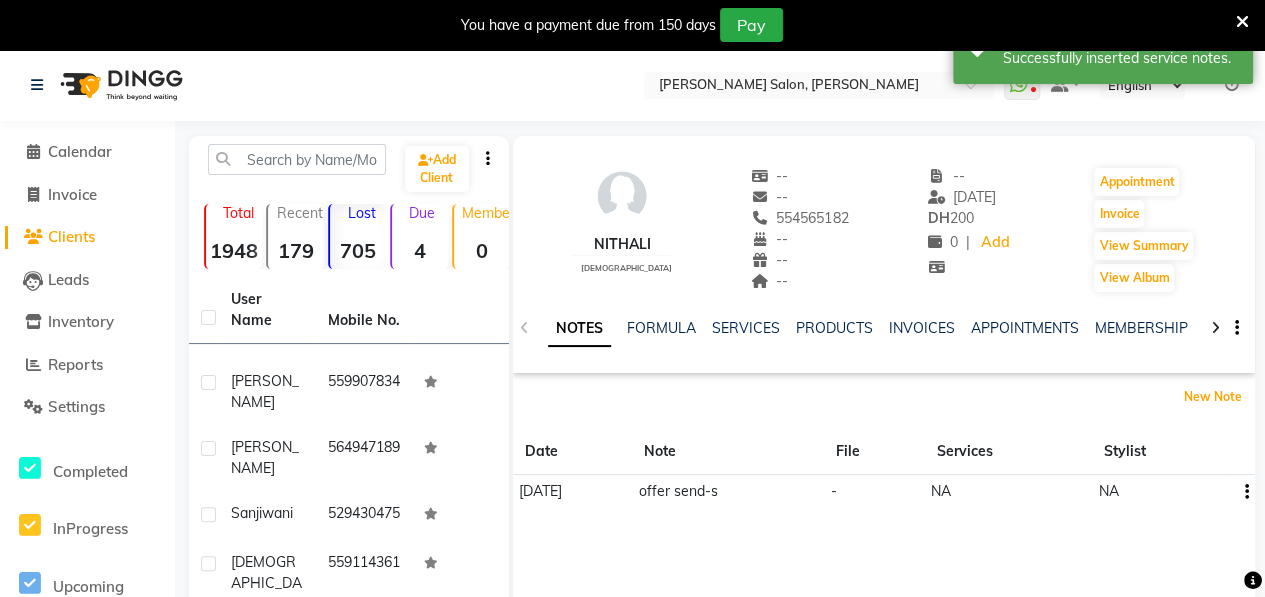 scroll, scrollTop: 430, scrollLeft: 0, axis: vertical 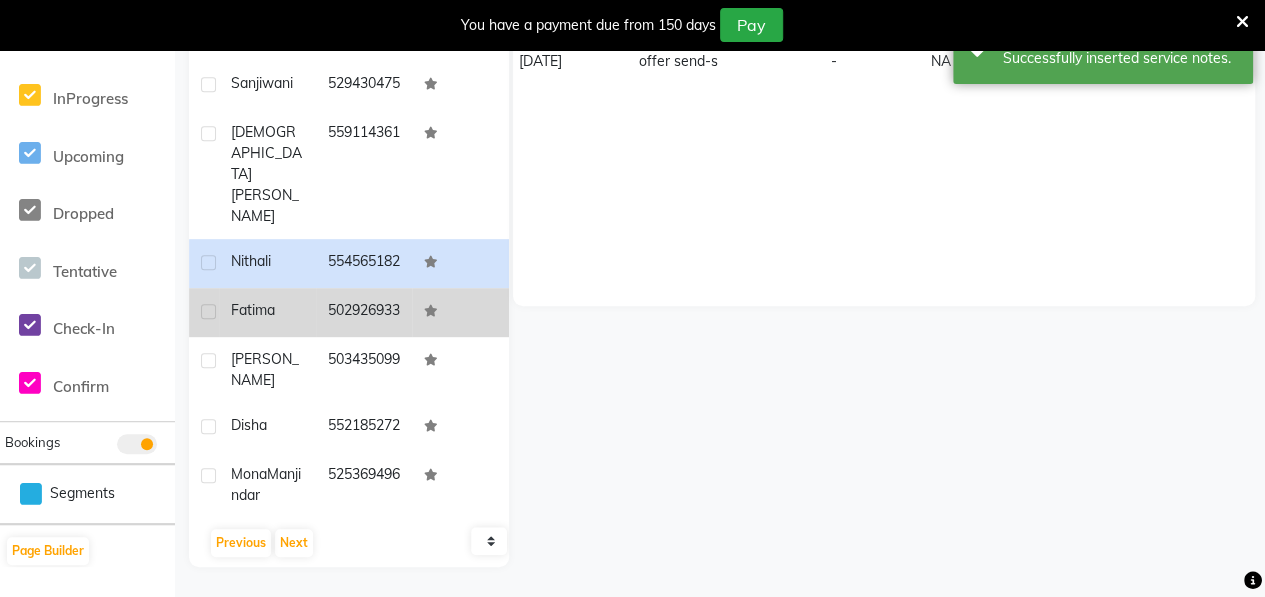 click on "Fatima" 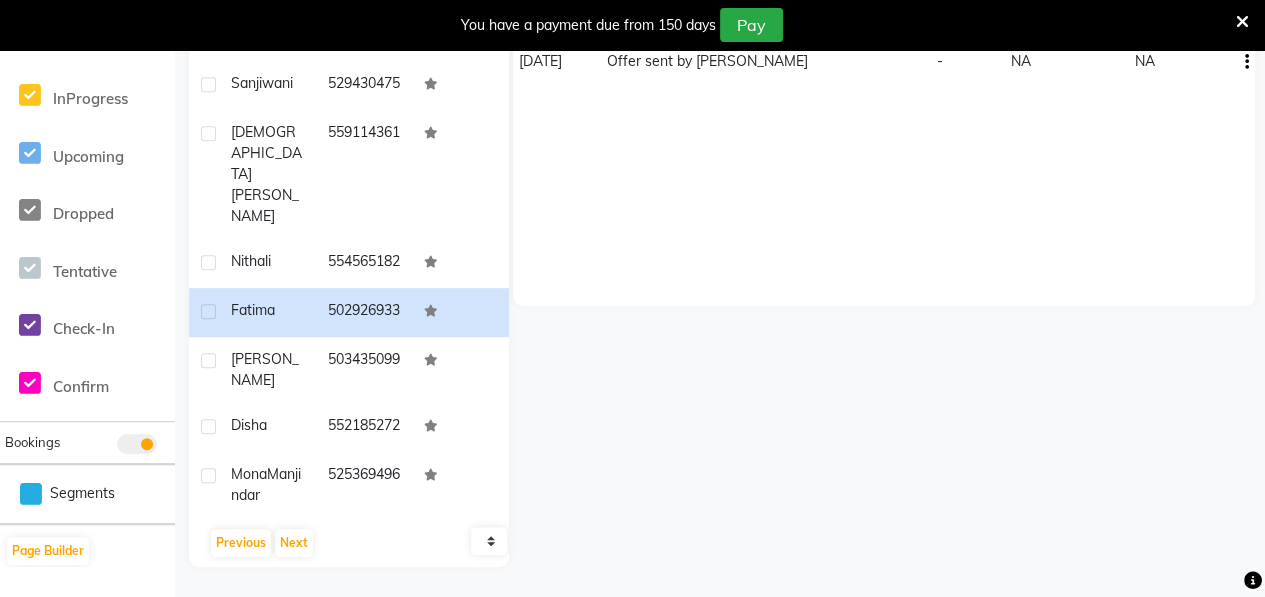 scroll, scrollTop: 0, scrollLeft: 0, axis: both 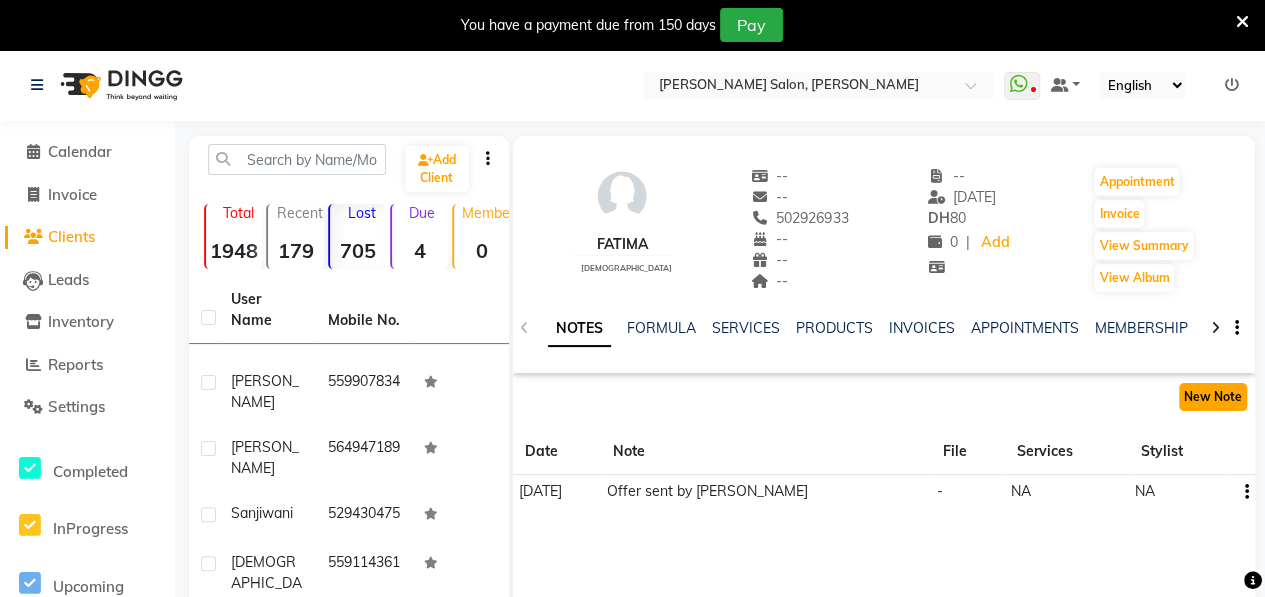 click on "New Note" 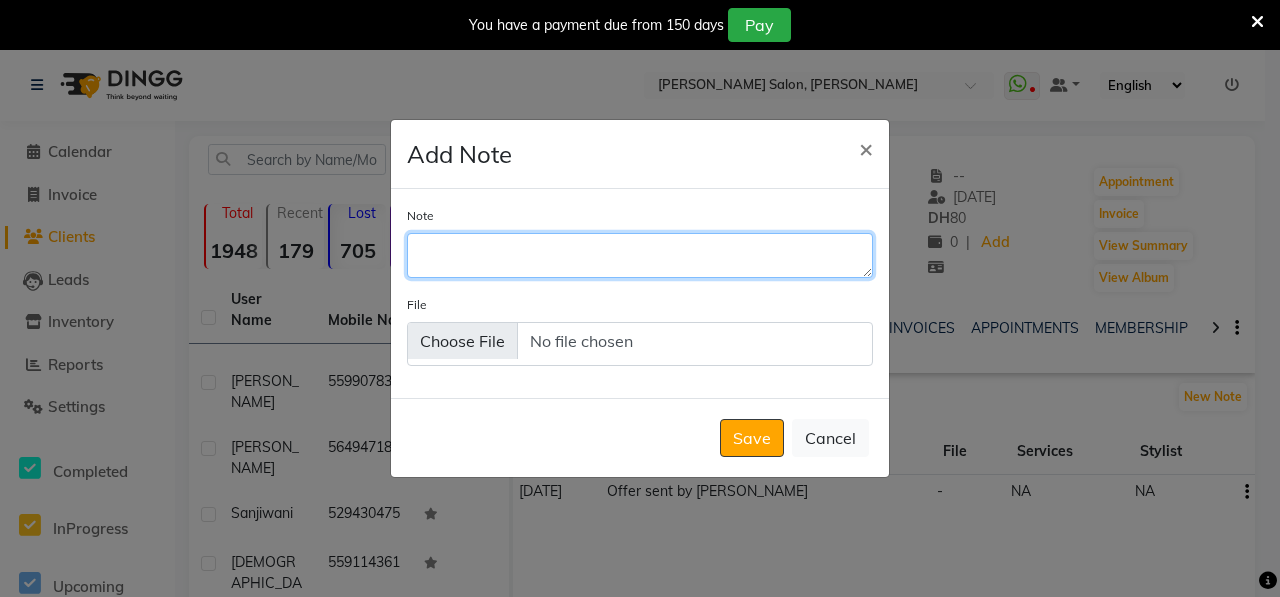 click on "Note" at bounding box center (640, 255) 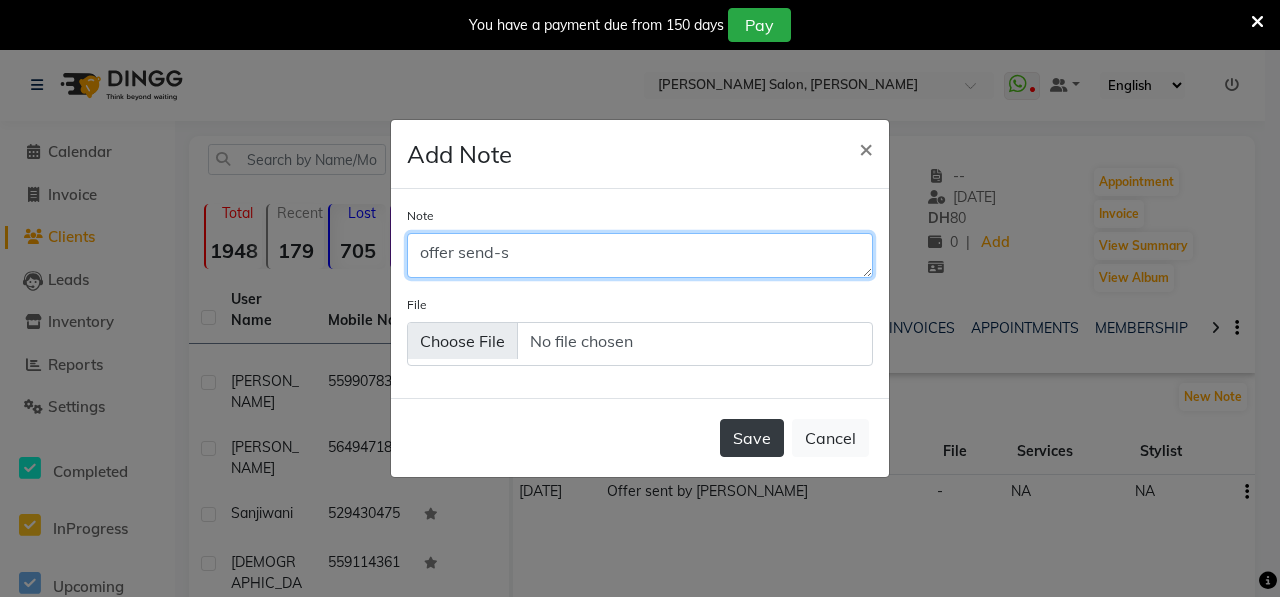 type on "offer send-s" 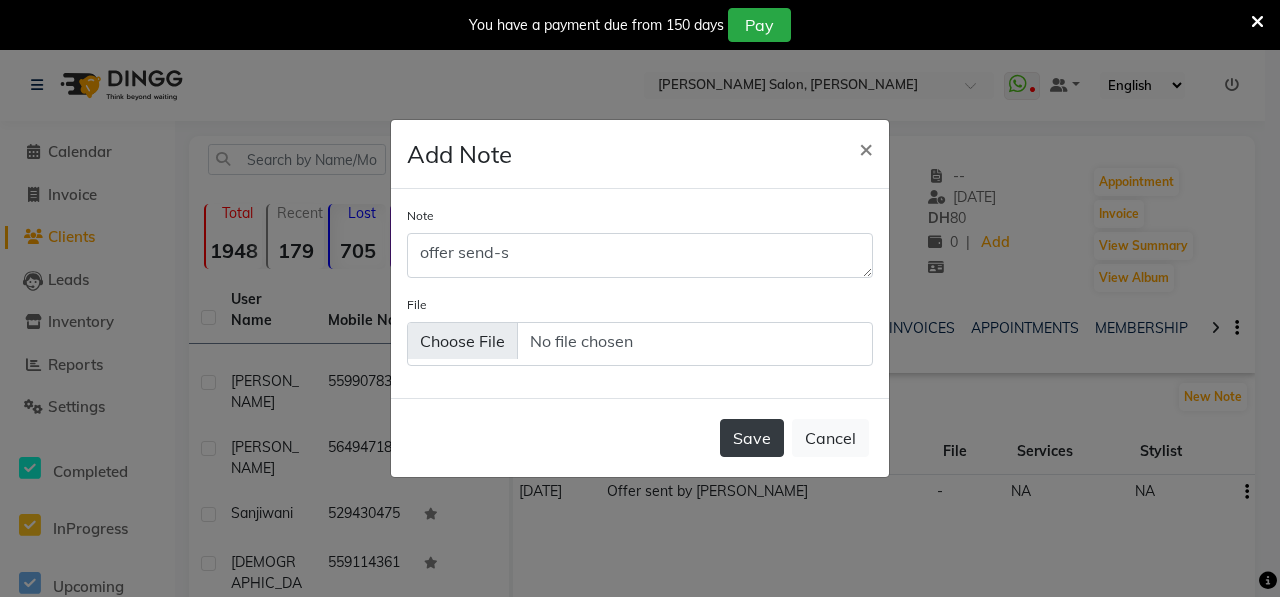 click on "Save" 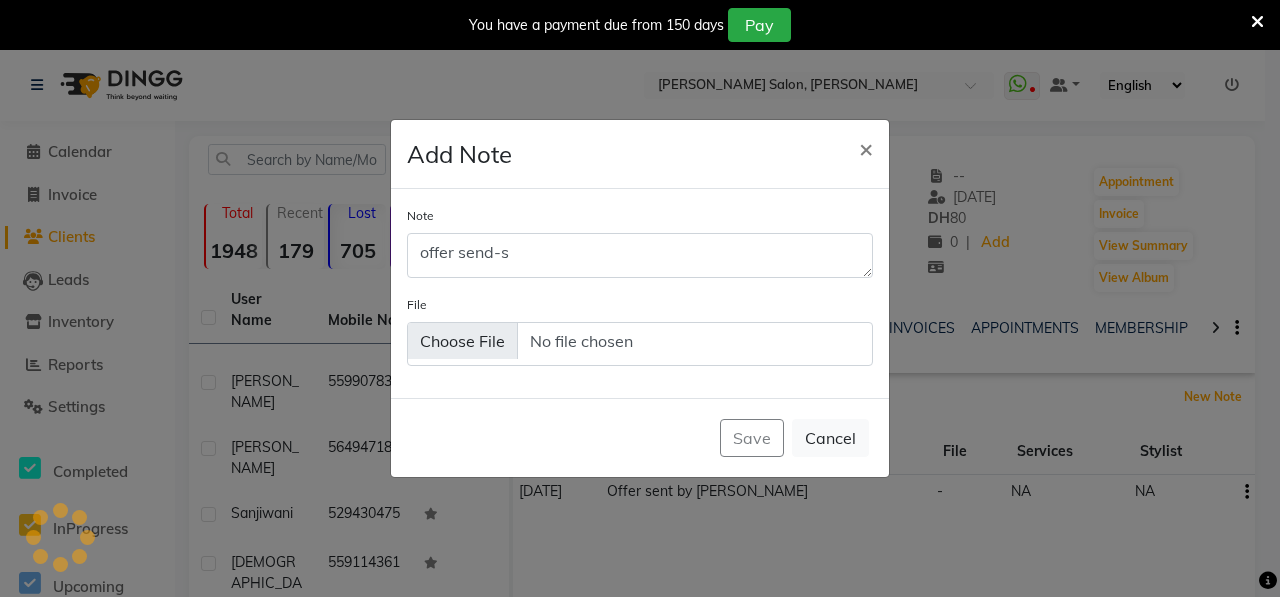 type 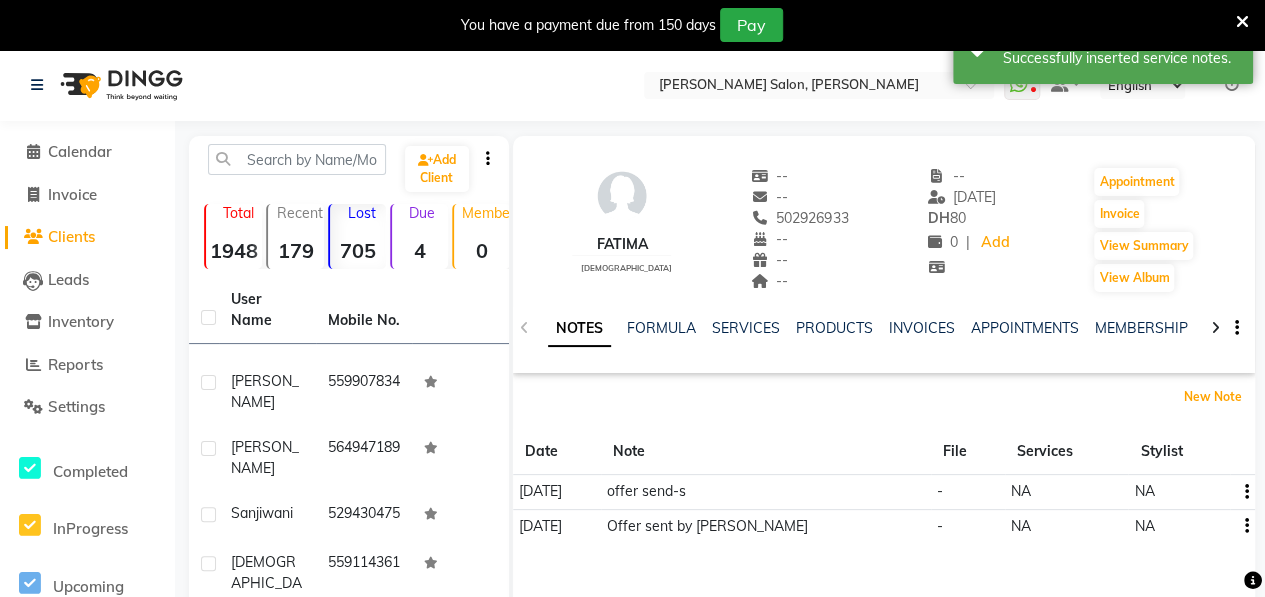 scroll, scrollTop: 430, scrollLeft: 0, axis: vertical 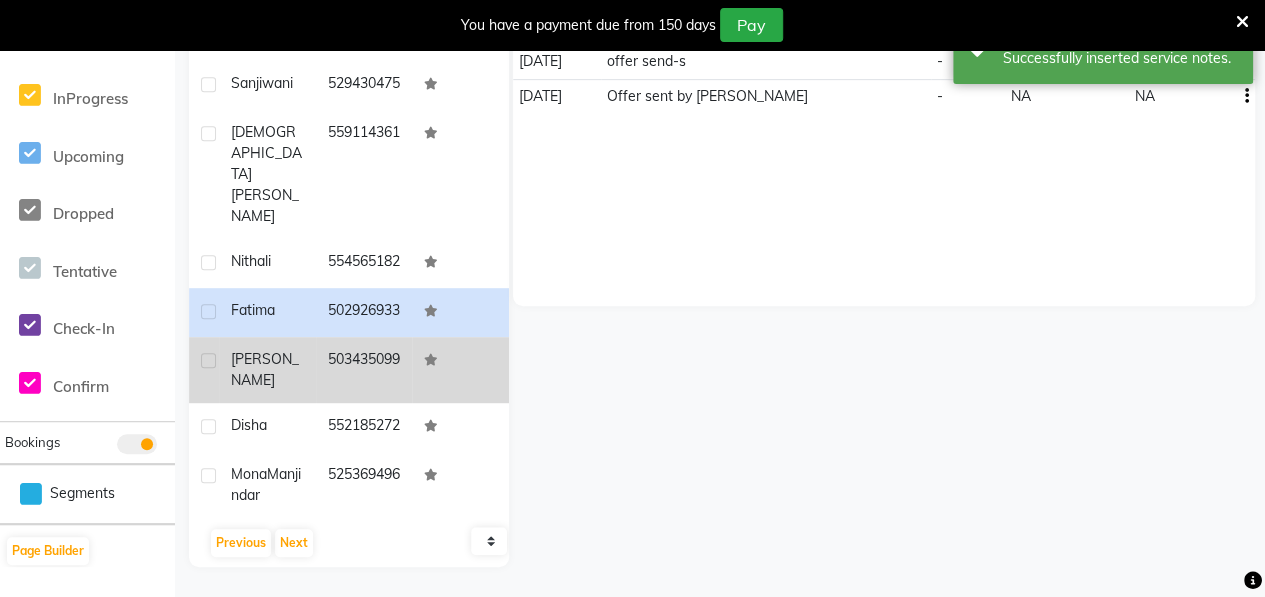 click on "Felcy" 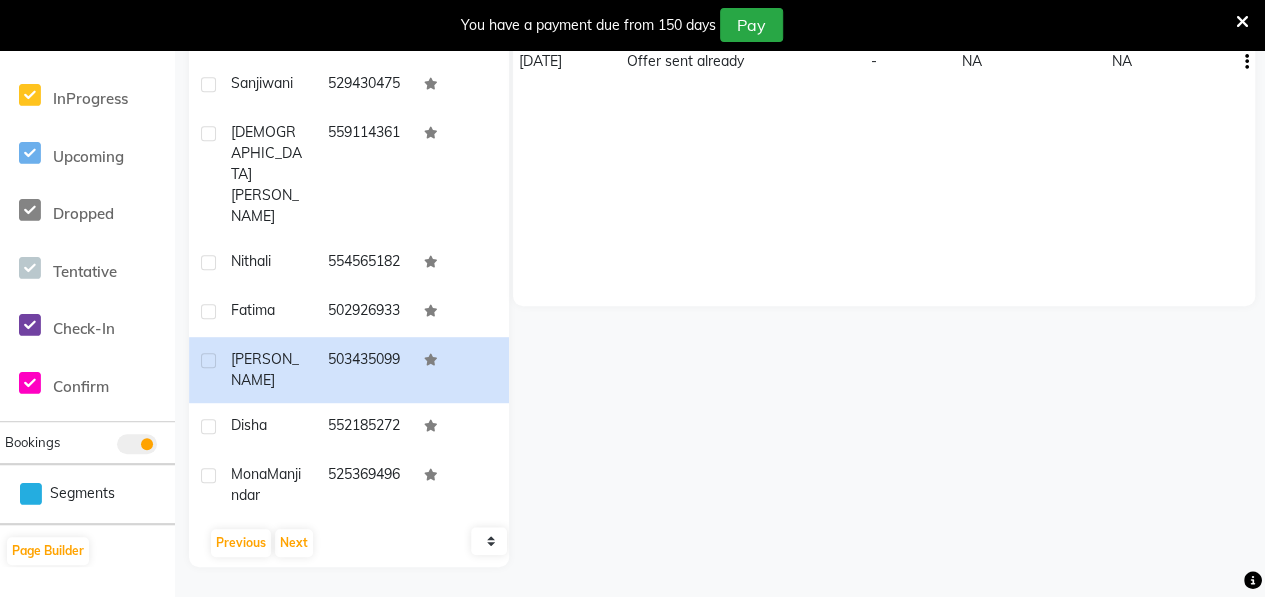 scroll, scrollTop: 0, scrollLeft: 0, axis: both 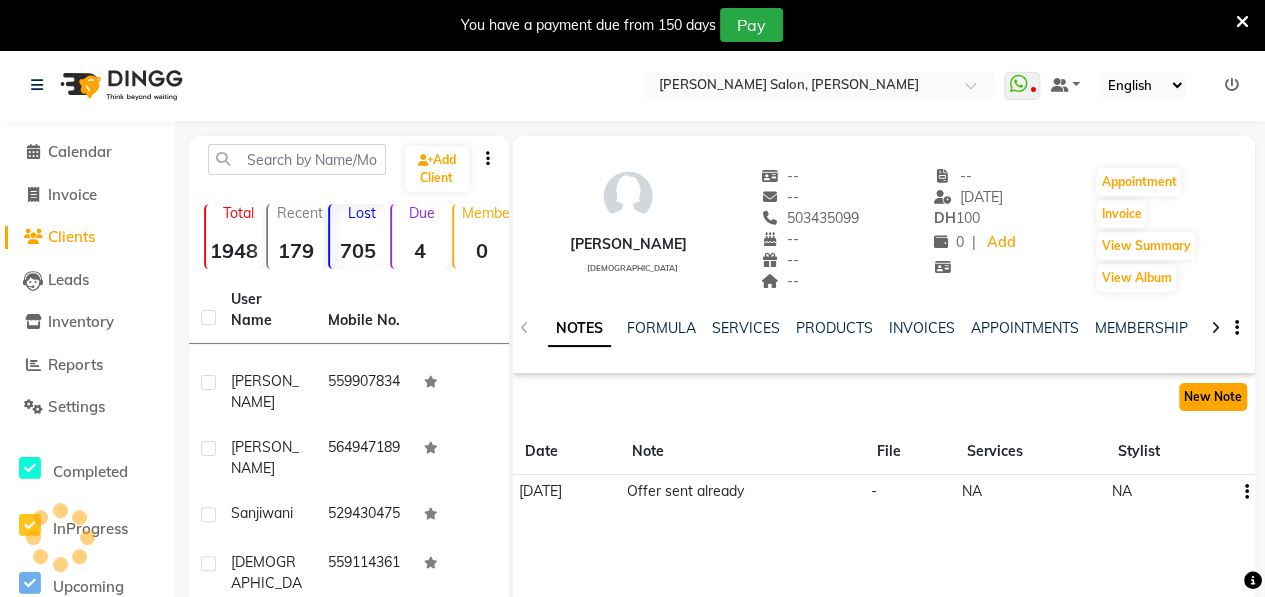 click on "New Note" 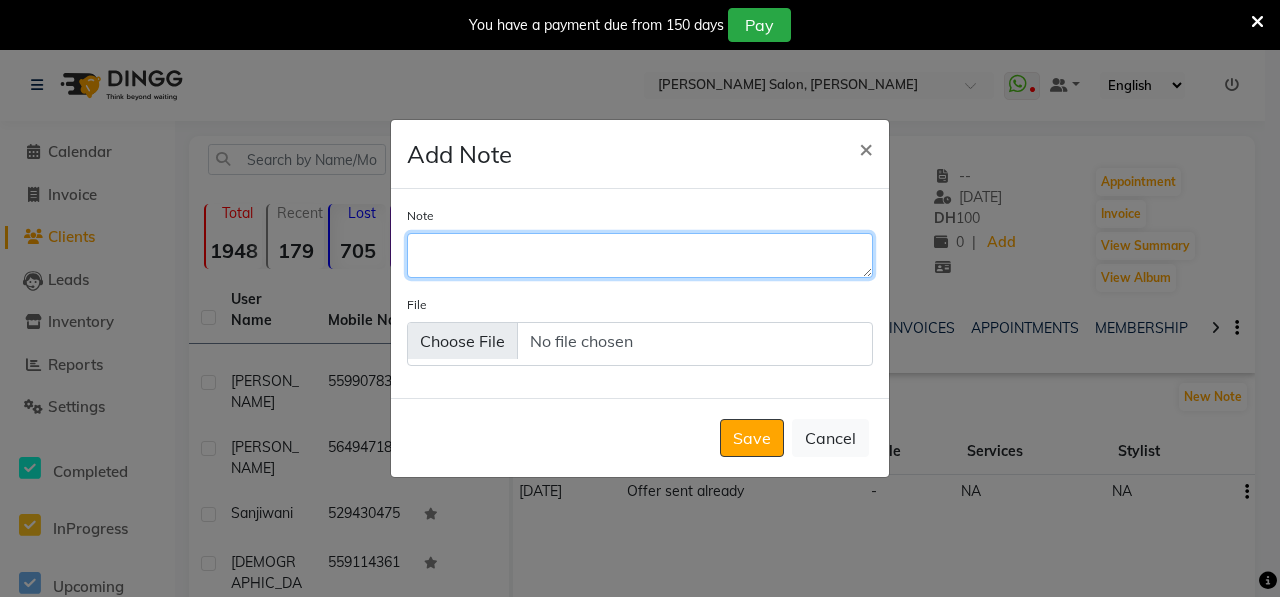 click on "Note" at bounding box center [640, 255] 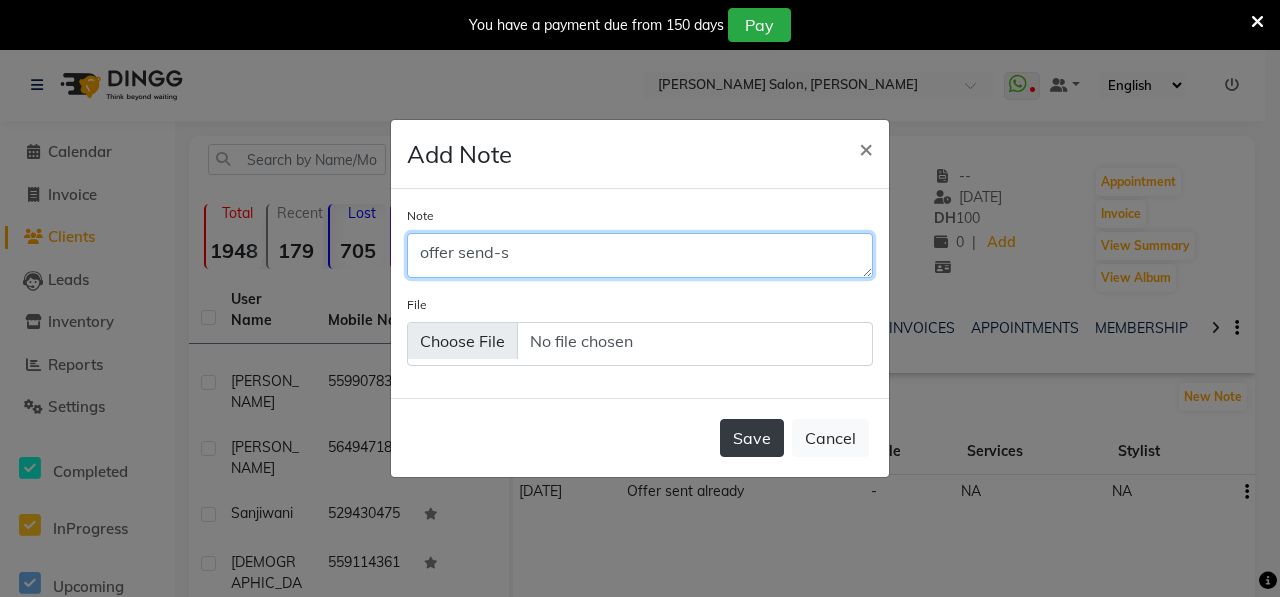 type on "offer send-s" 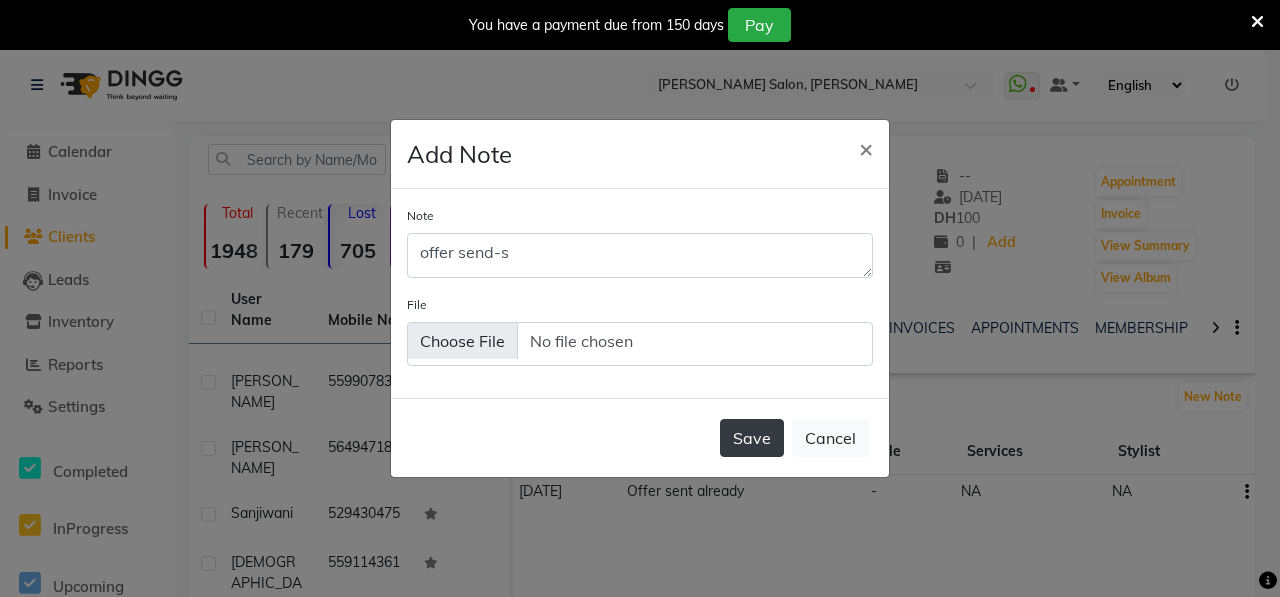 click on "Save" 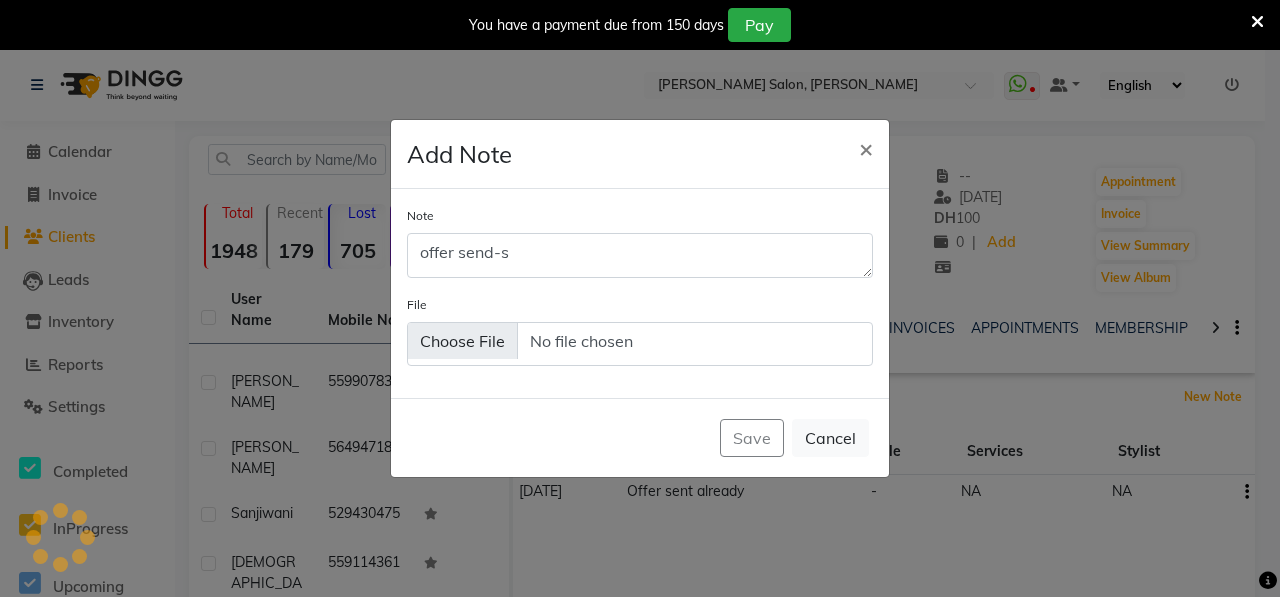 type 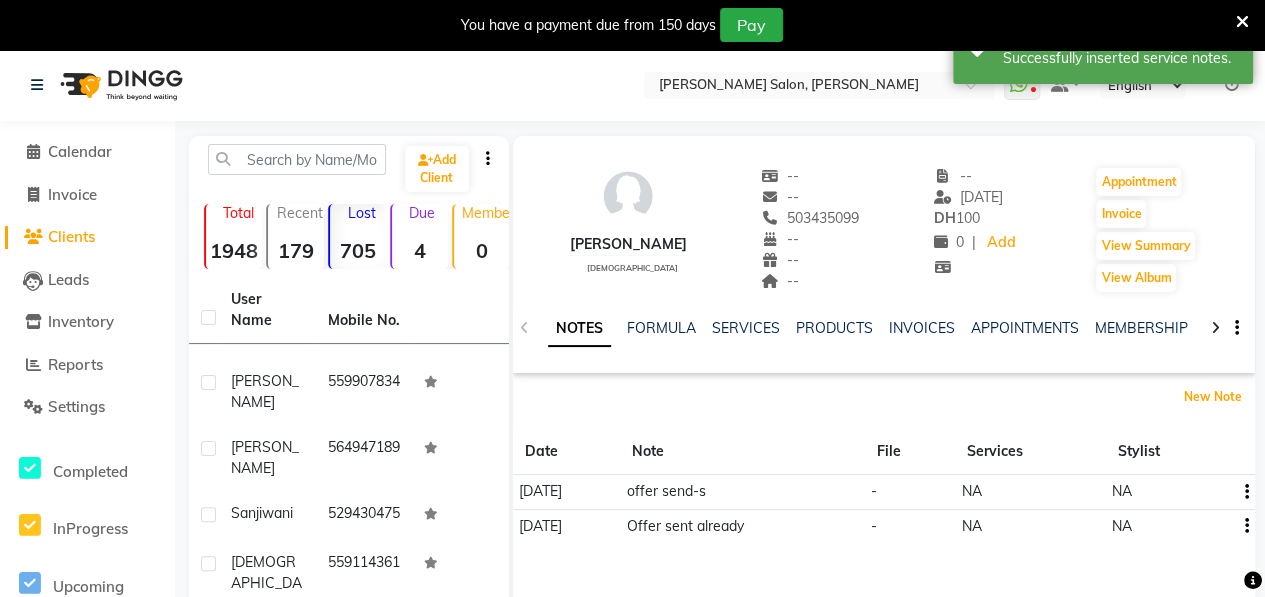 scroll, scrollTop: 430, scrollLeft: 0, axis: vertical 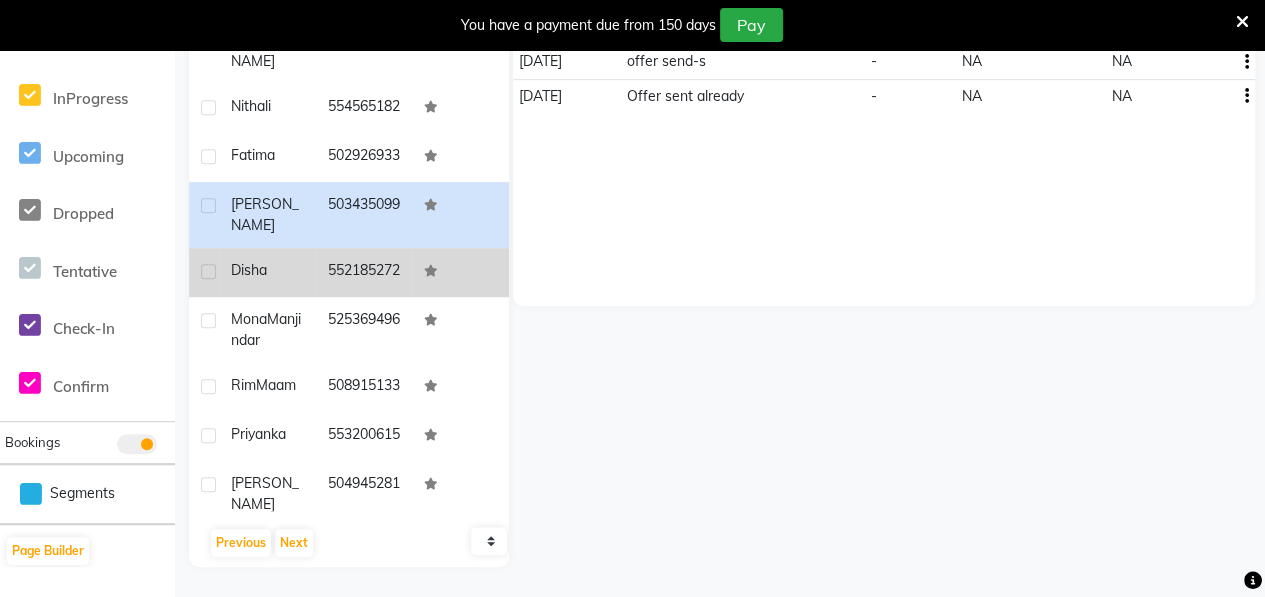 click on "Disha" 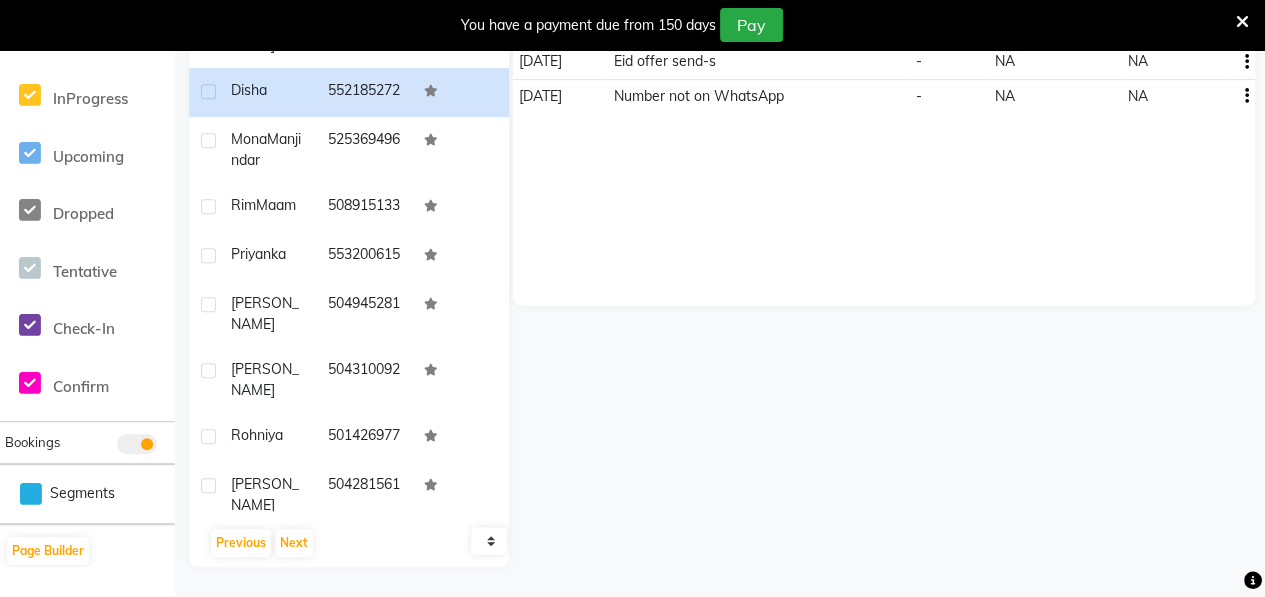 scroll, scrollTop: 1840, scrollLeft: 0, axis: vertical 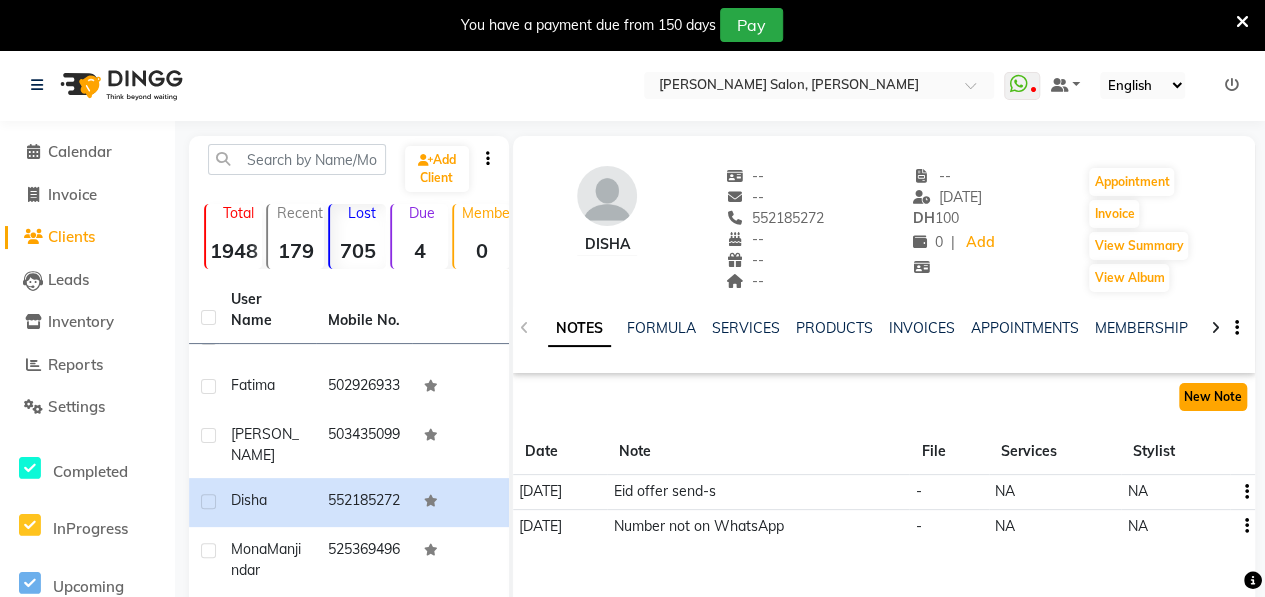 click on "New Note" 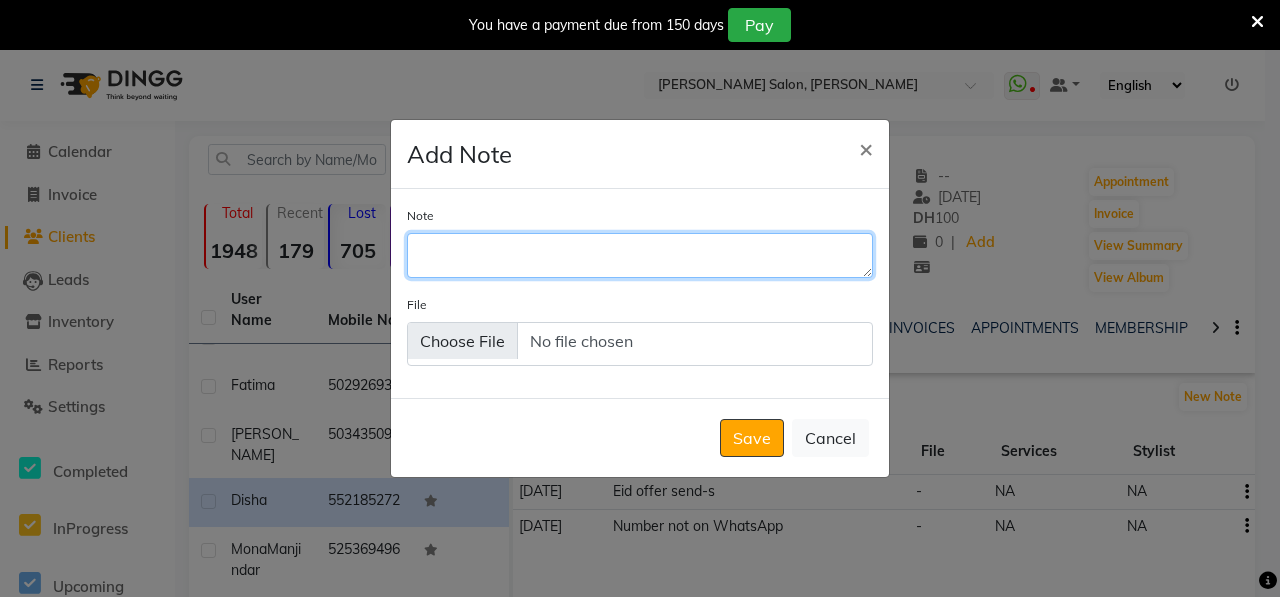 click on "Note" at bounding box center [640, 255] 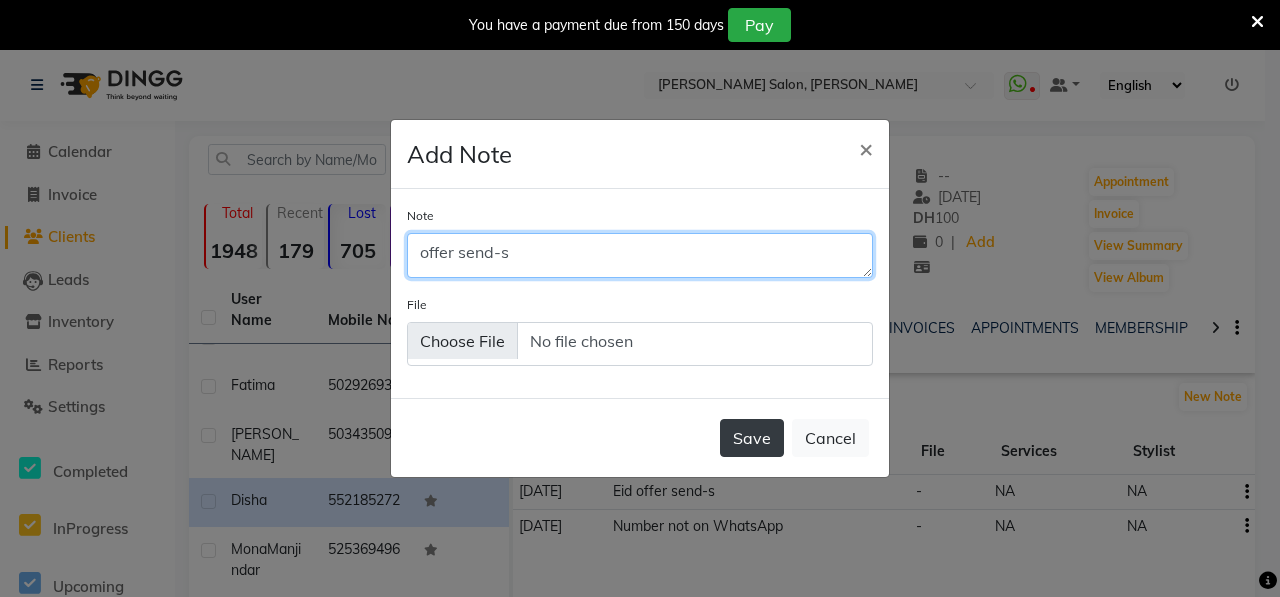 type on "offer send-s" 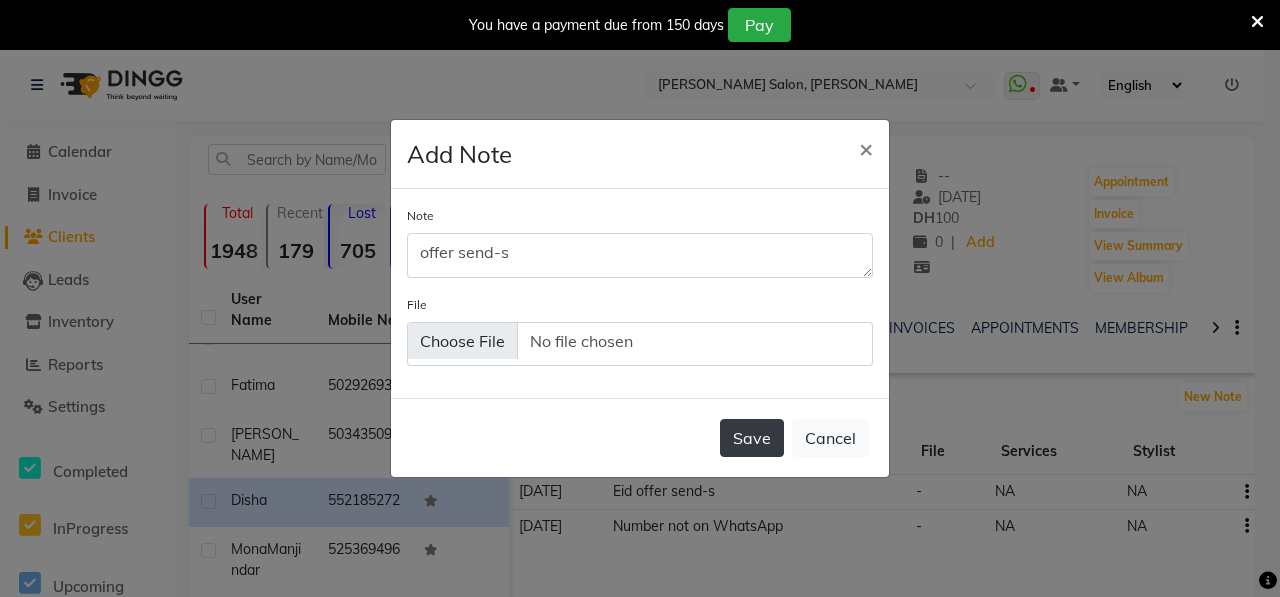 click on "Save" 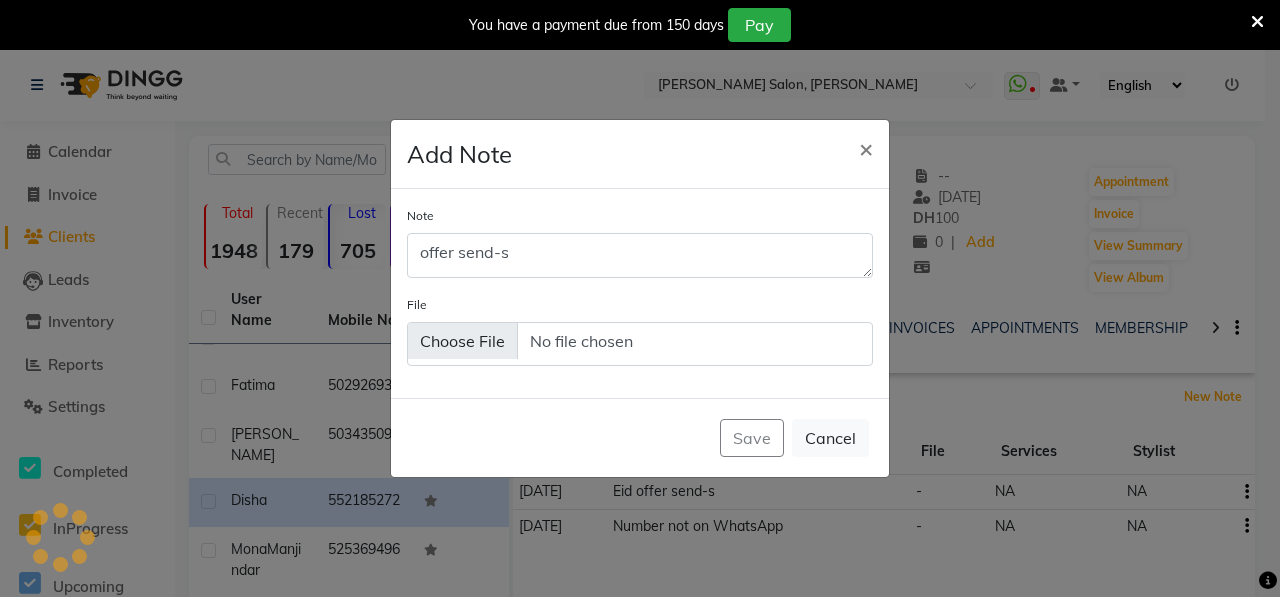 type 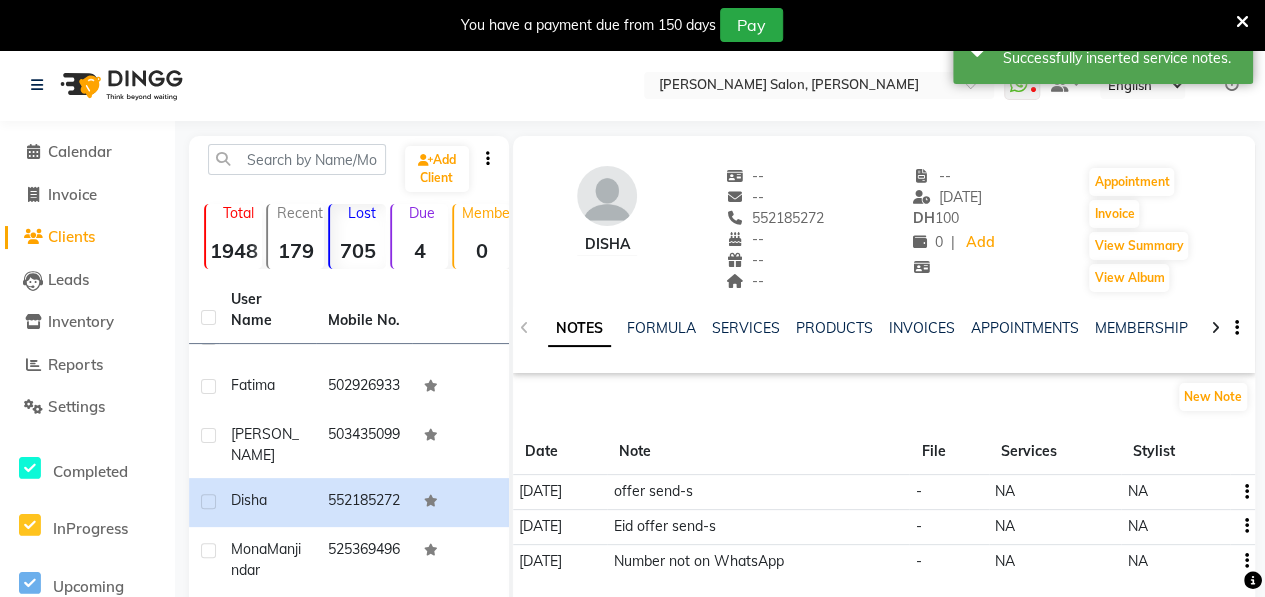 click on "Add Client  Total  1948  Recent  179  Lost  705  Due  4  Member  0 User Name Mobile No. Sangeeta     556053765  Ayesha  khalid   506874553  Atiqa     503660680  Rashida     503534843  Sehrish     581926900  Aliya     509231652  Mahnoor     555391423  Somiya     565265113  Shatha     545222224  Jeni     589900231  Sana     562174099  Faiza     503251900  Sabeen     523153316  Ushra     509062162  Binny  Ma'am   503865324  Sadia     544478395  Tulsi     523940687  Jaigatari     55555500  Qurtul ain     556791091  Shawata     5471716039  Maryam     715564101  Krishna     554807675  Asha     529900264  Jenifer     526522812  Rose     554858861  Latika     559907834  Aathira     564947189  Sanjiwani     529430475  Sunita  Koli   559114361  Nithali     554565182  Fatima     502926933  Felcy     503435099  Disha     552185272  Mona  Manjindar   525369496  Rim  Maam   508915133  priyanka     553200615  Saweta     504945281  Shagufta     504310092  Rohniya     501426977  Rehana  Khalid   504281561  Shamila   Barha" 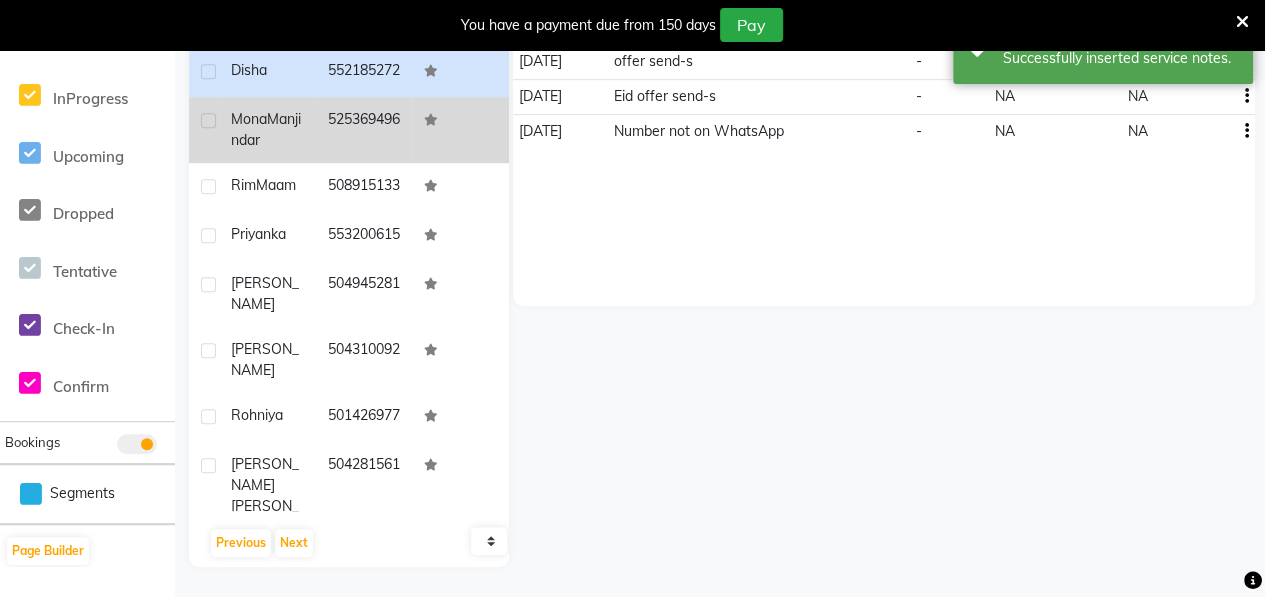 click on "Mona  Manjindar" 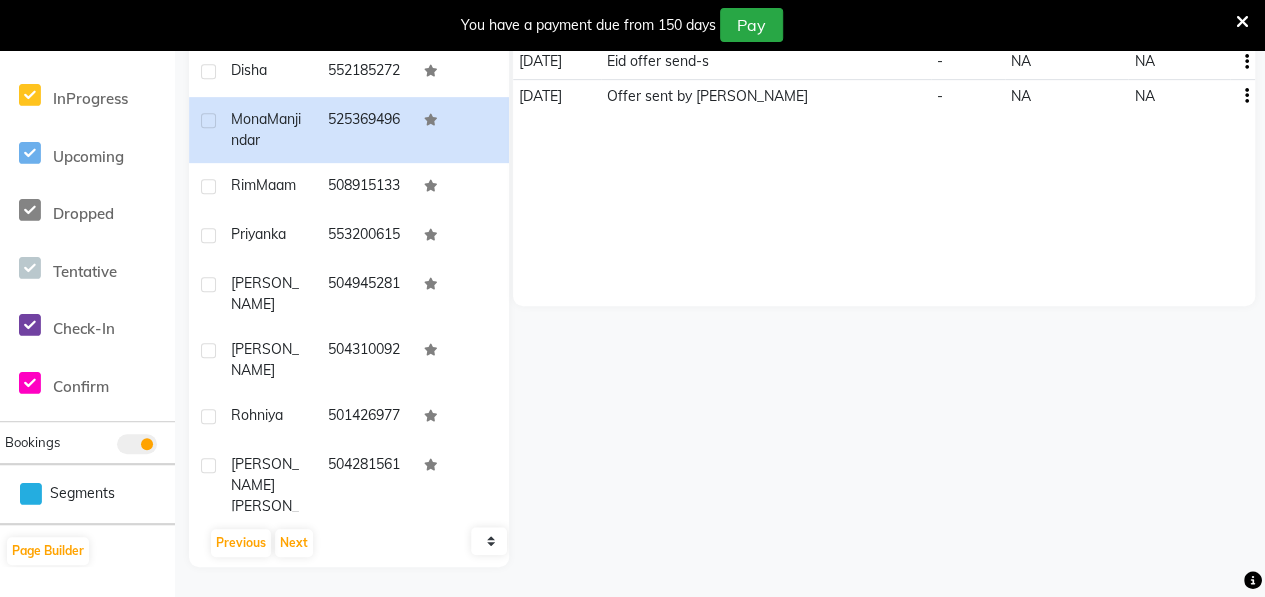 scroll, scrollTop: 0, scrollLeft: 0, axis: both 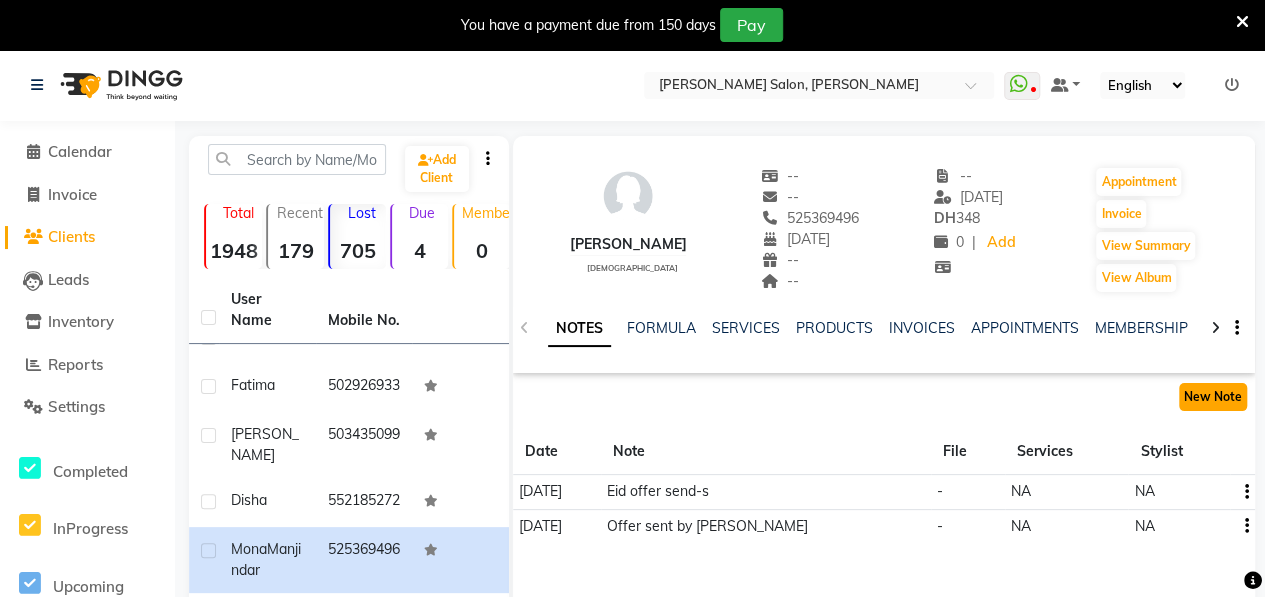click on "New Note" 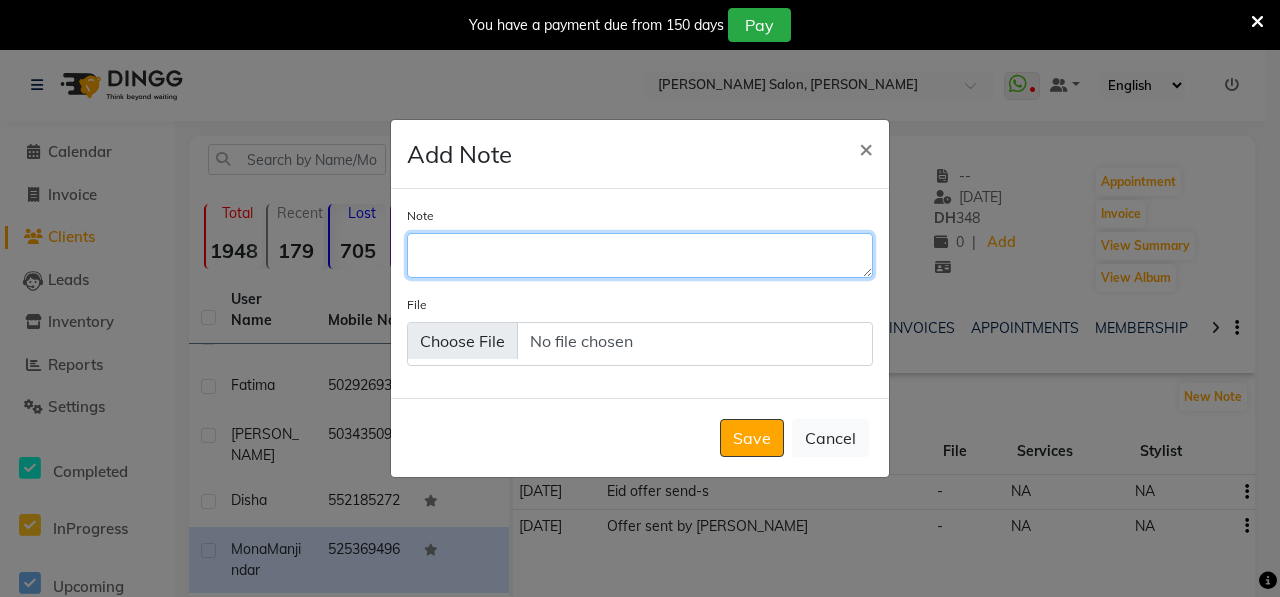 click on "Note" at bounding box center [640, 255] 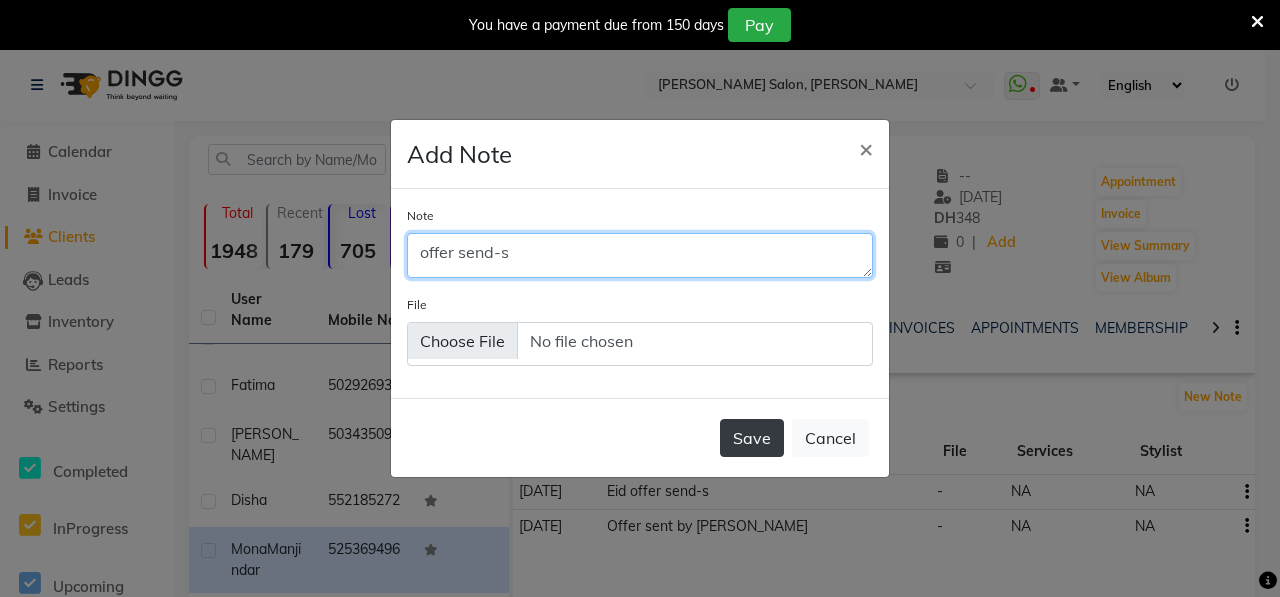 type on "offer send-s" 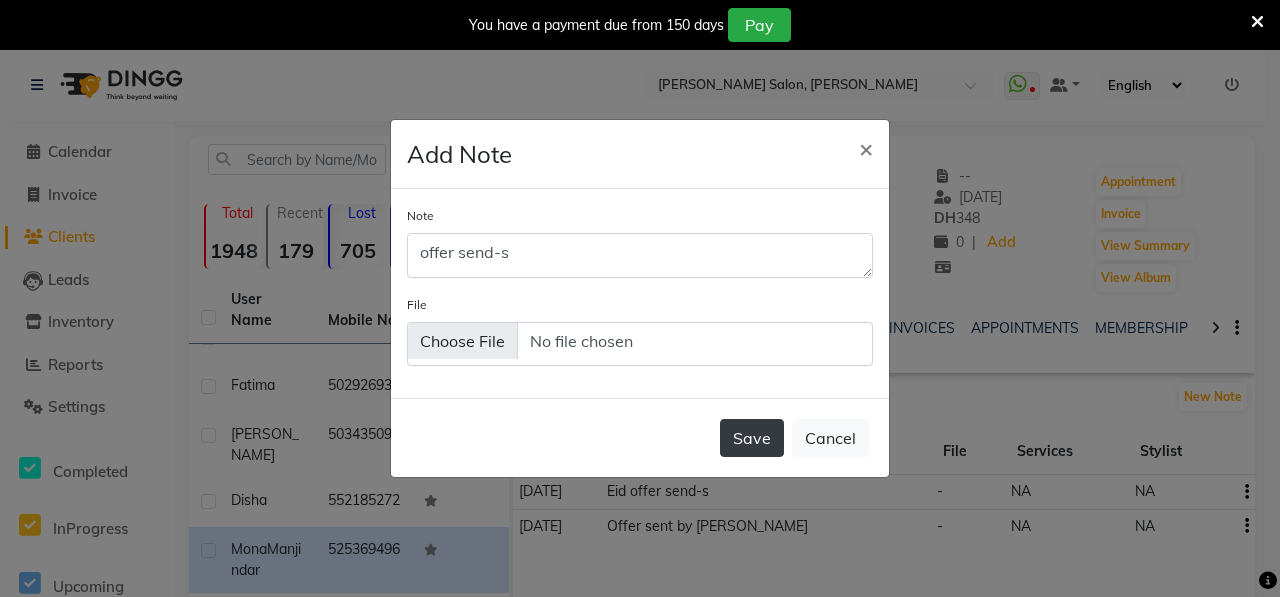 click on "Save" 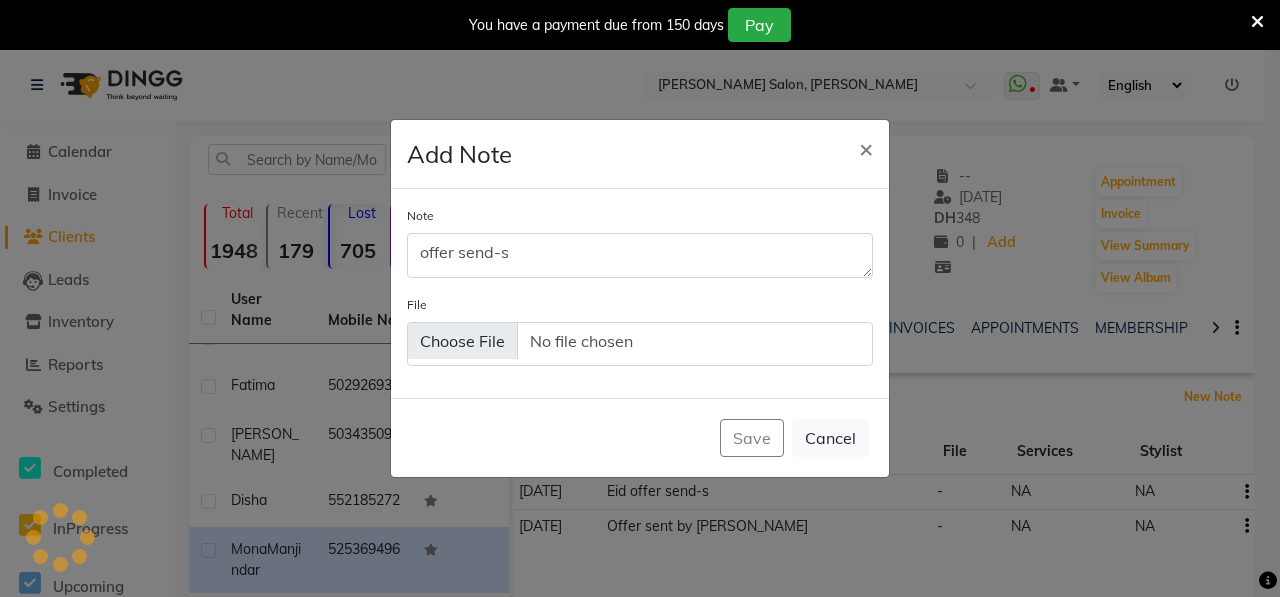 type 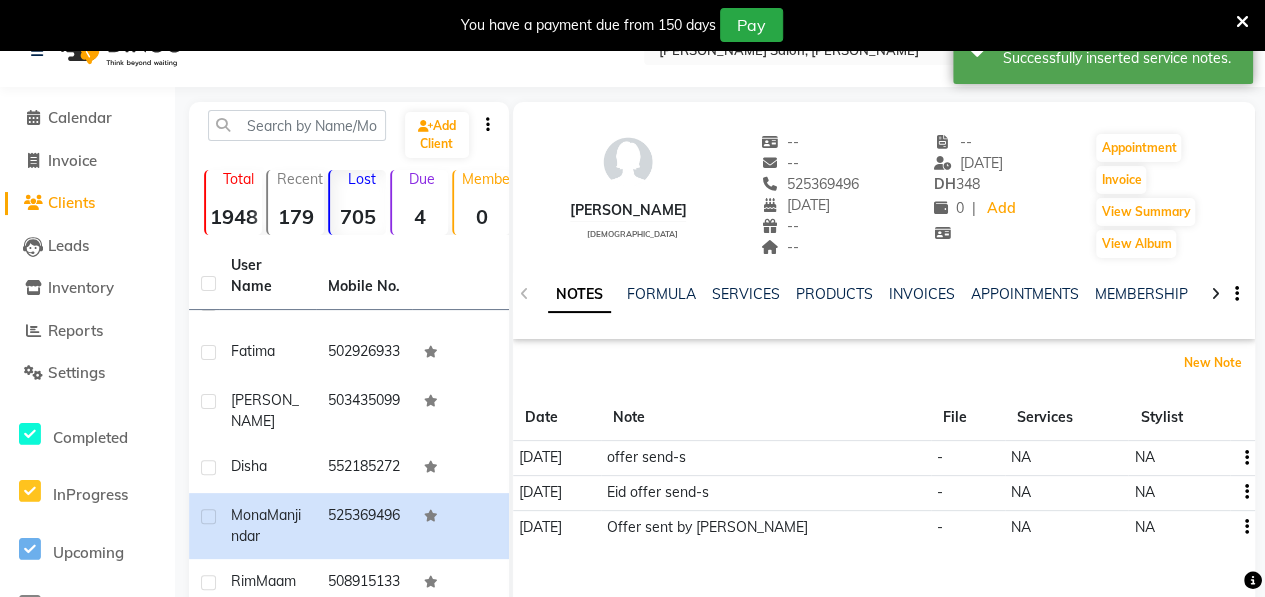 scroll, scrollTop: 430, scrollLeft: 0, axis: vertical 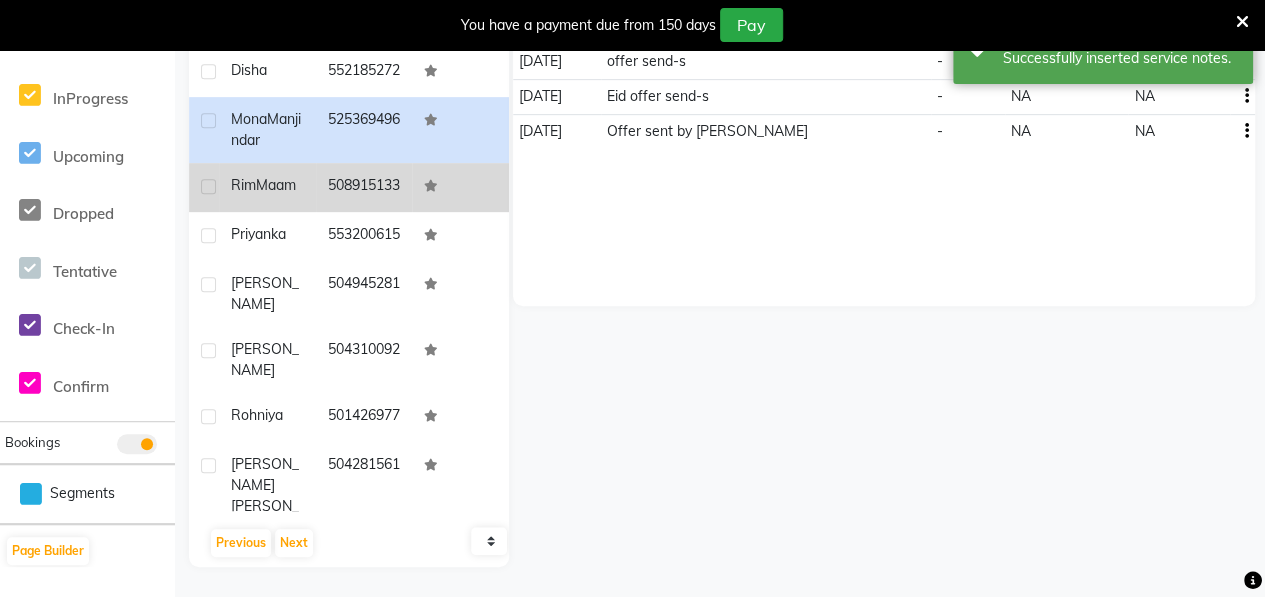 click on "Rim  Maam" 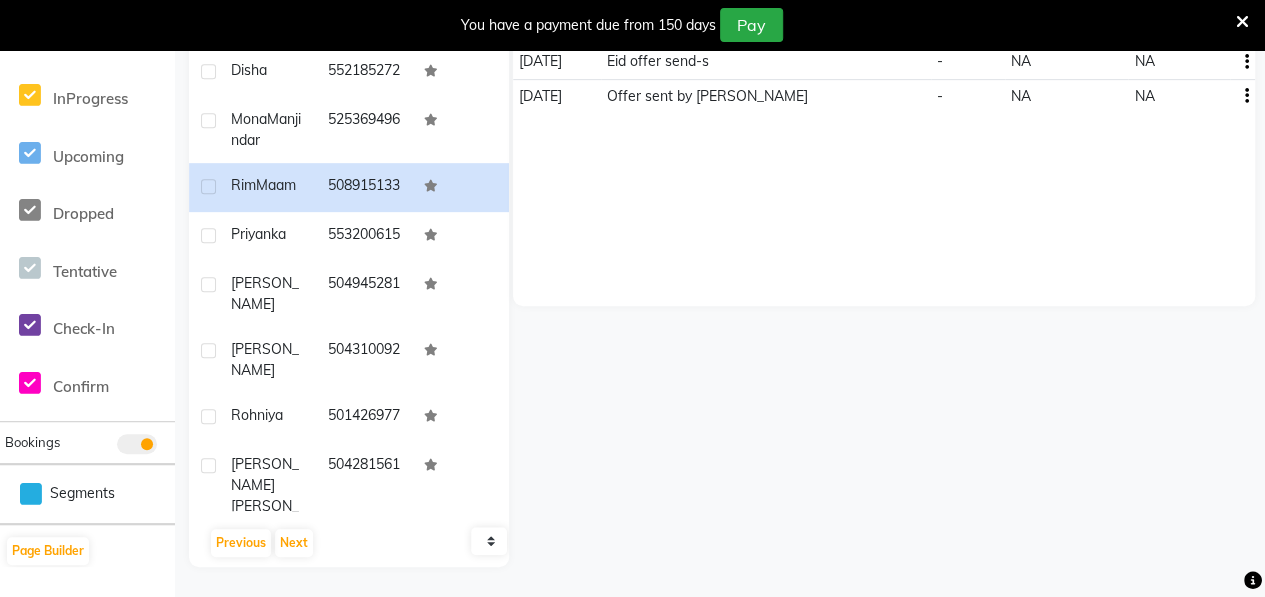 scroll, scrollTop: 0, scrollLeft: 0, axis: both 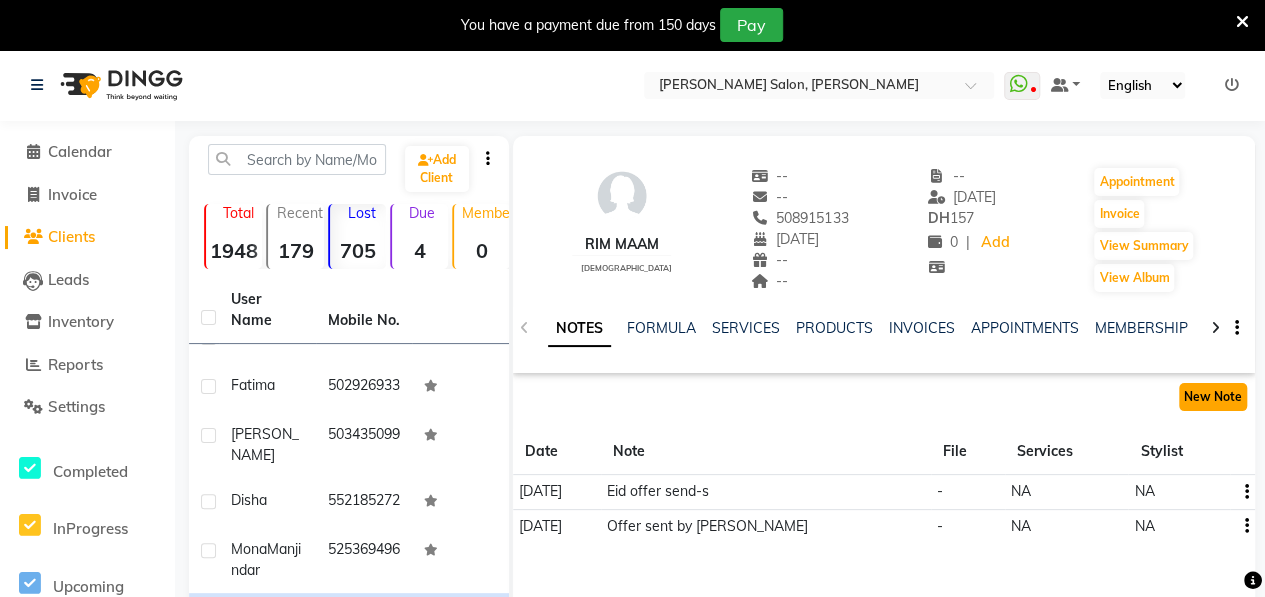 click on "New Note" 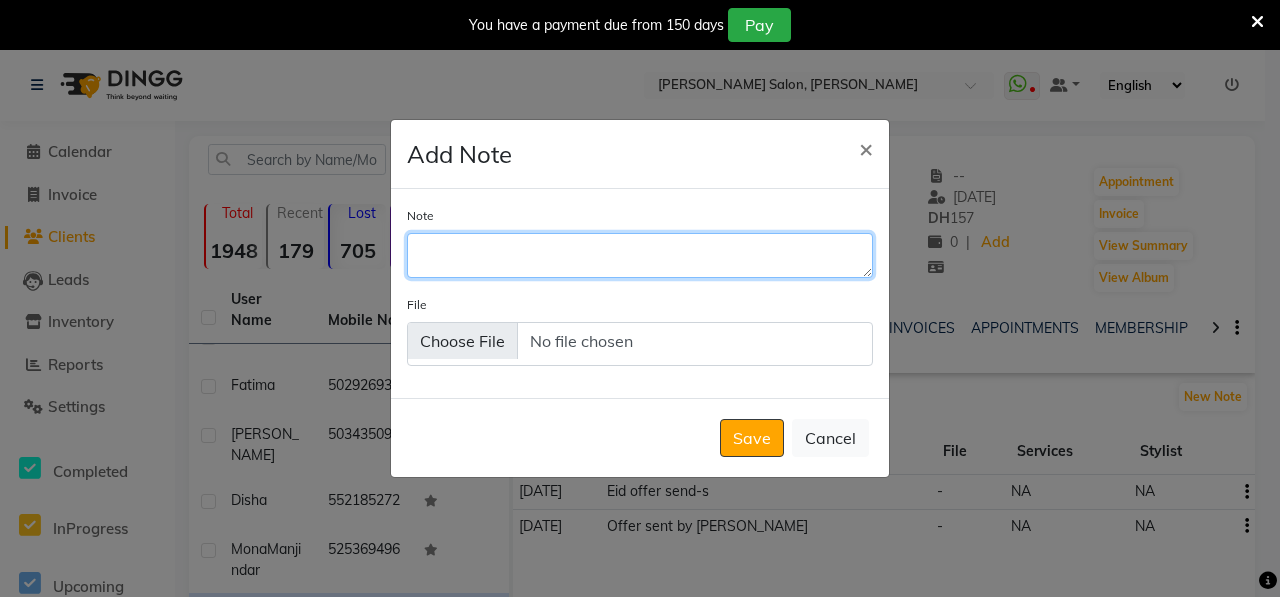 click on "Note" at bounding box center (640, 255) 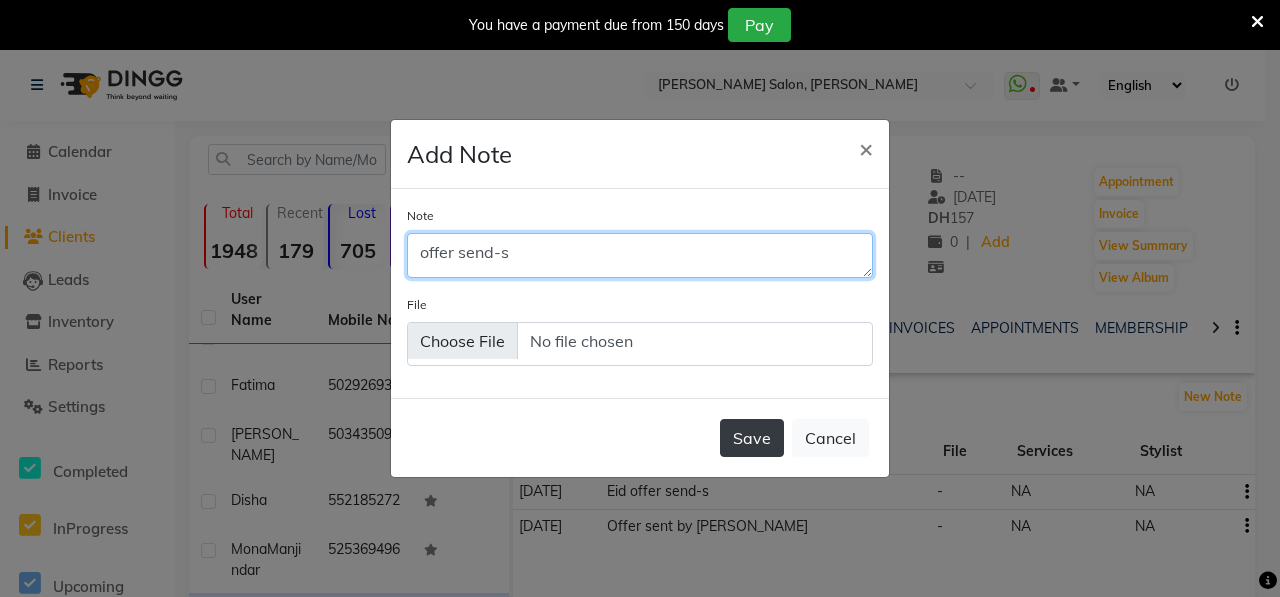 type on "offer send-s" 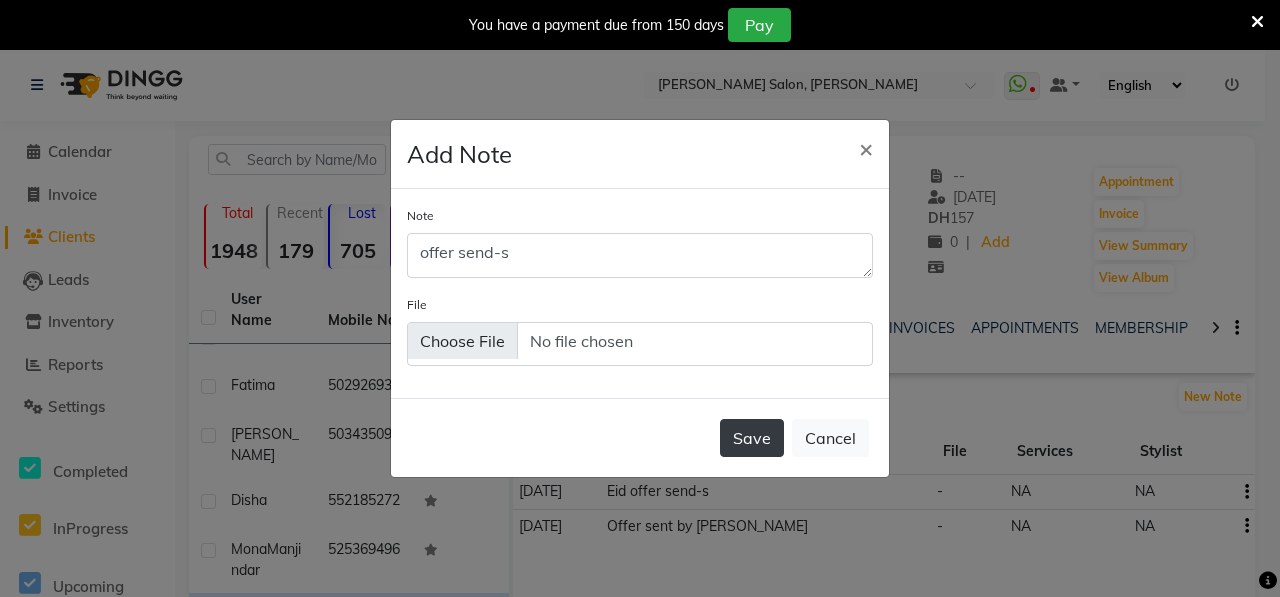 click on "Save" 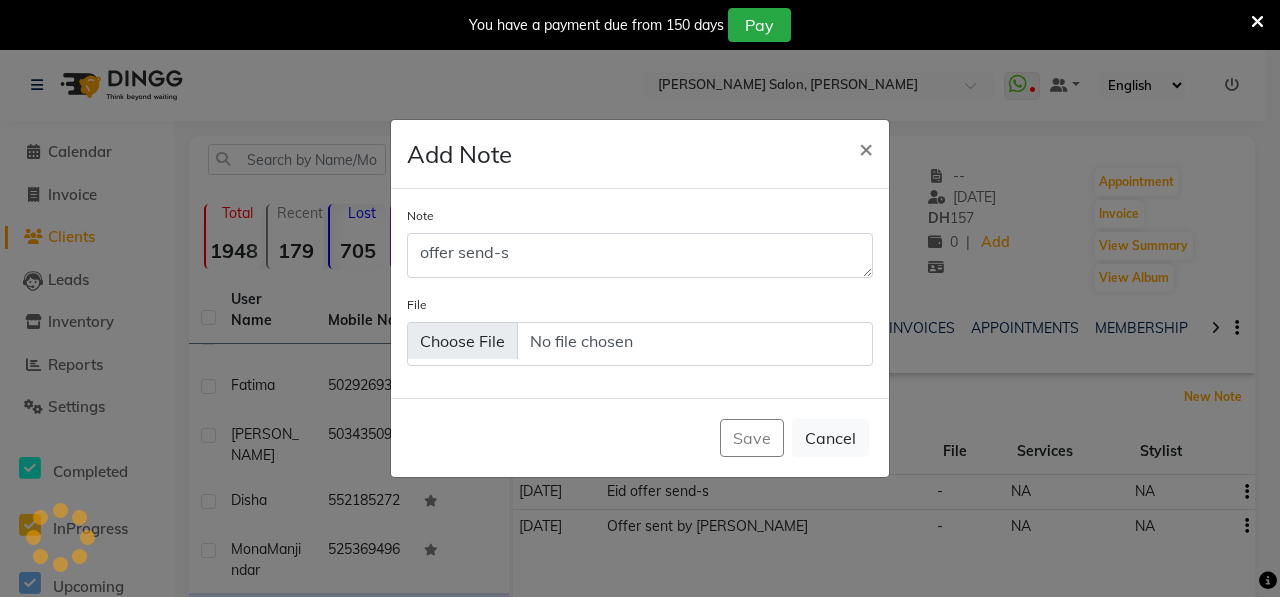 type 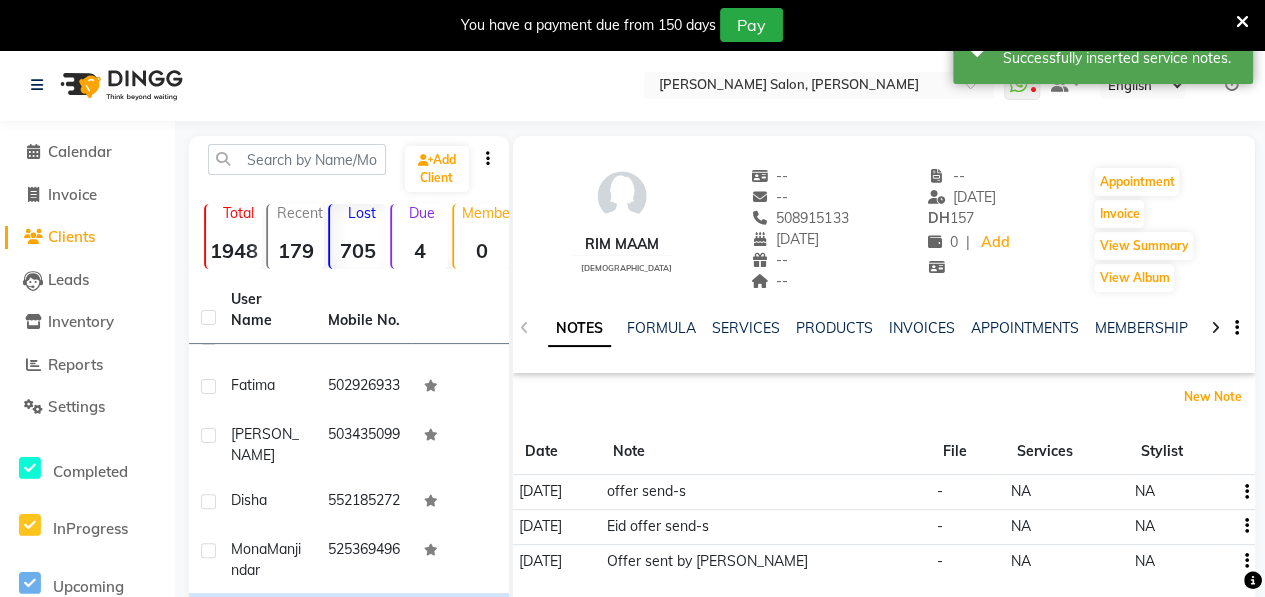 scroll, scrollTop: 430, scrollLeft: 0, axis: vertical 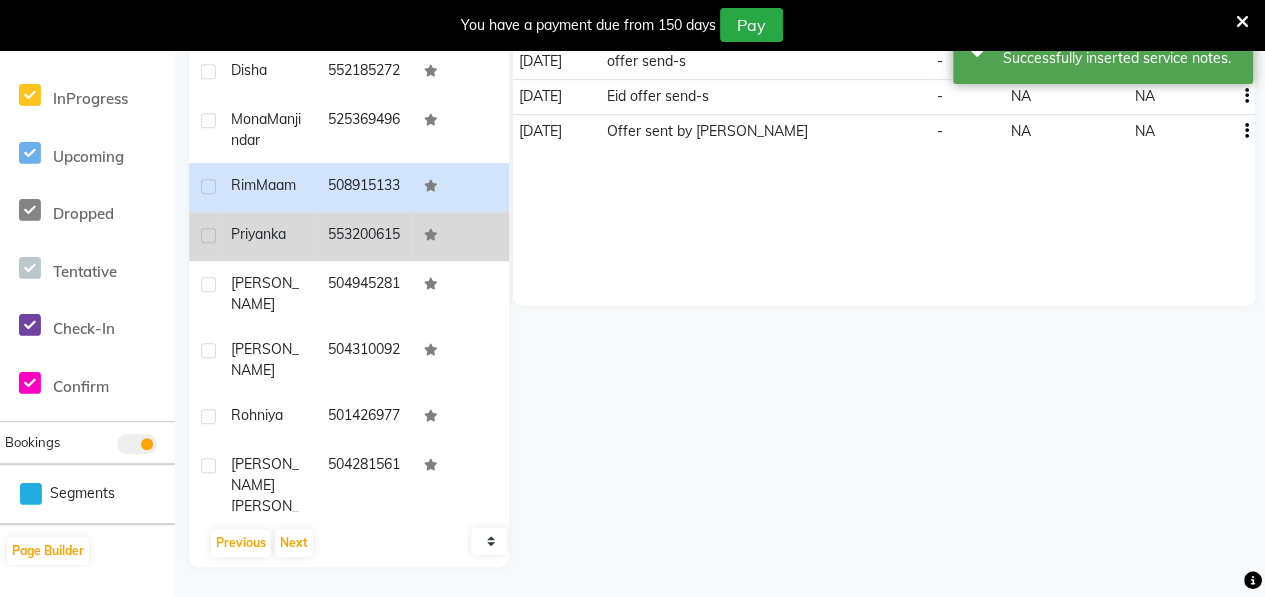 click on "priyanka" 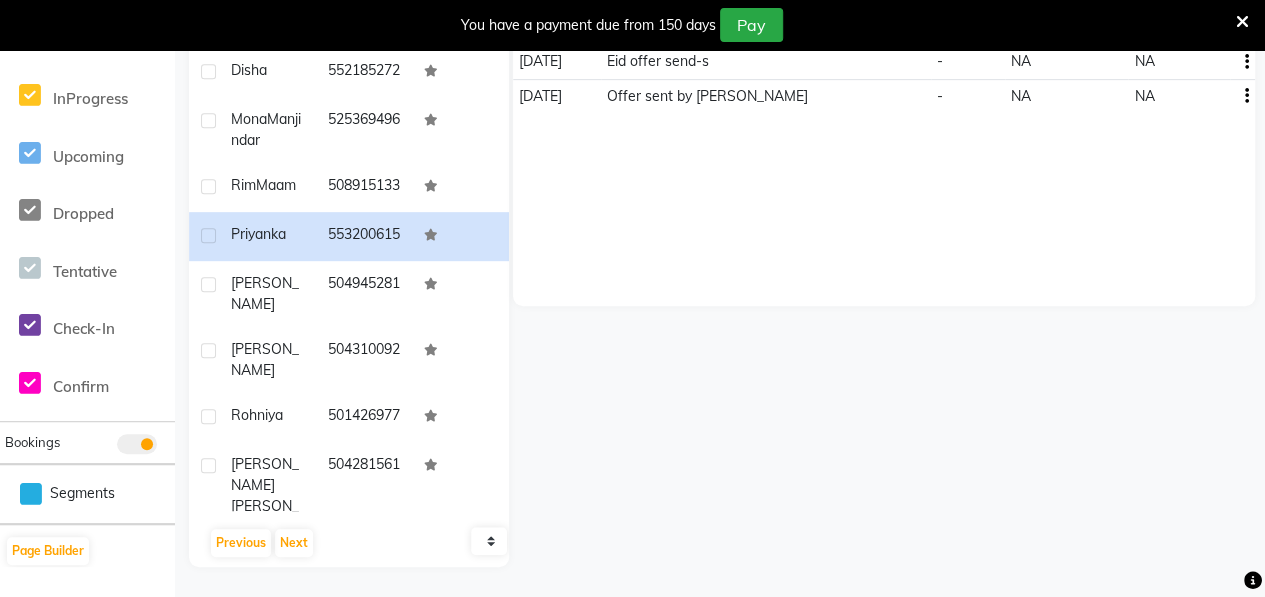 scroll, scrollTop: 0, scrollLeft: 0, axis: both 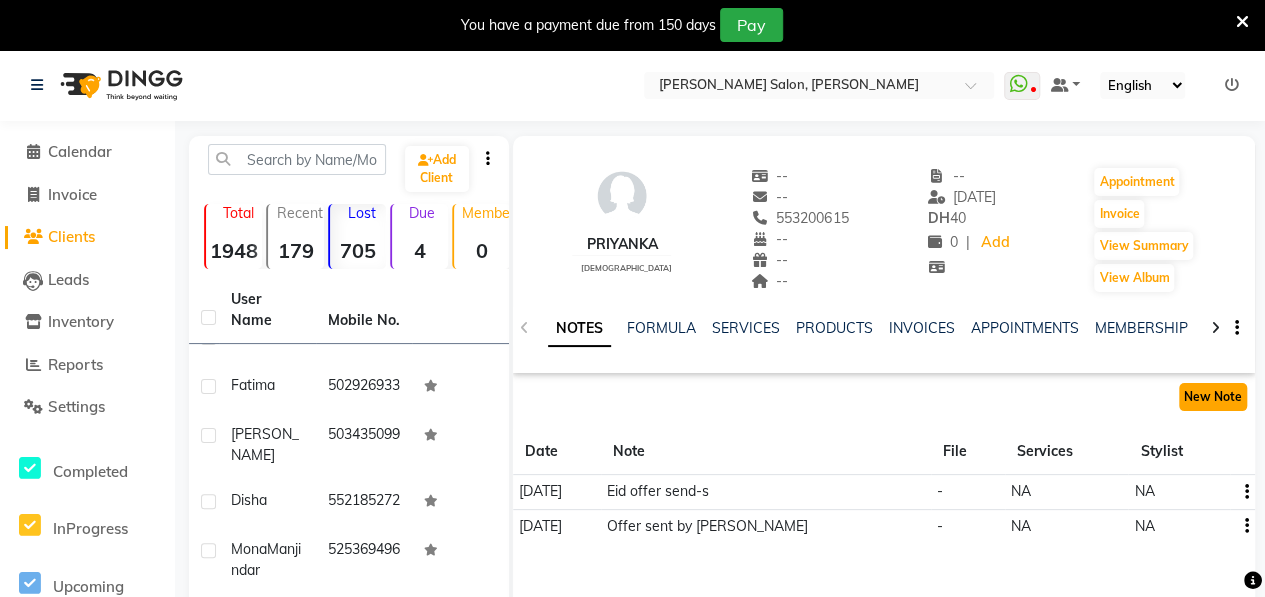 click on "New Note" 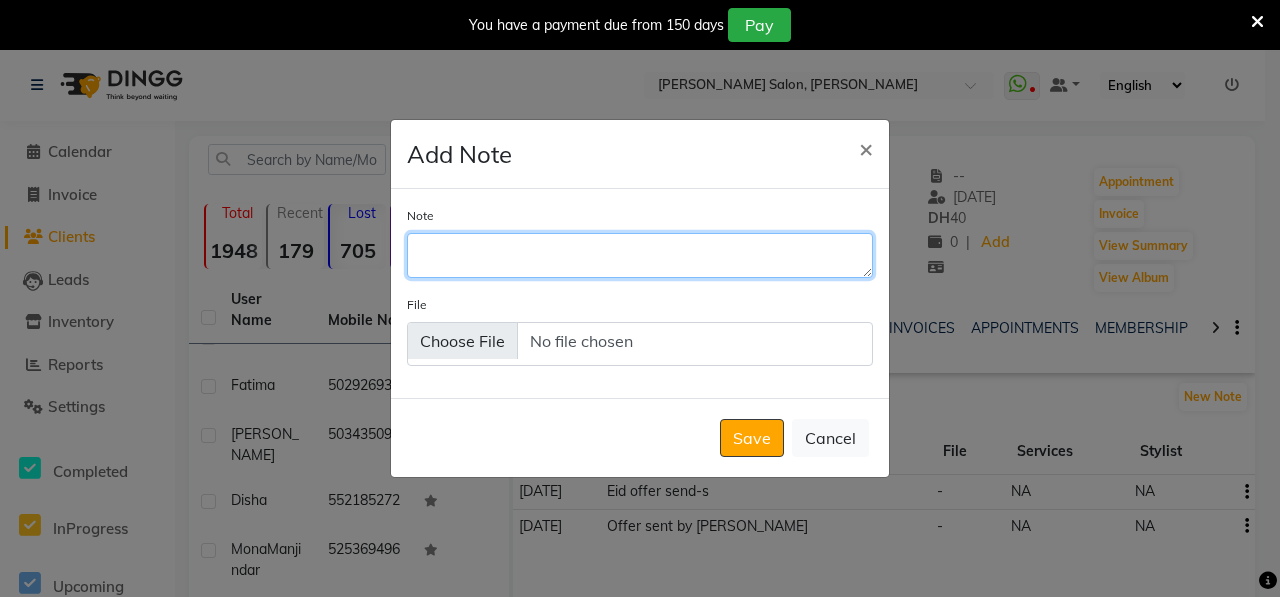 click on "Note" at bounding box center [640, 255] 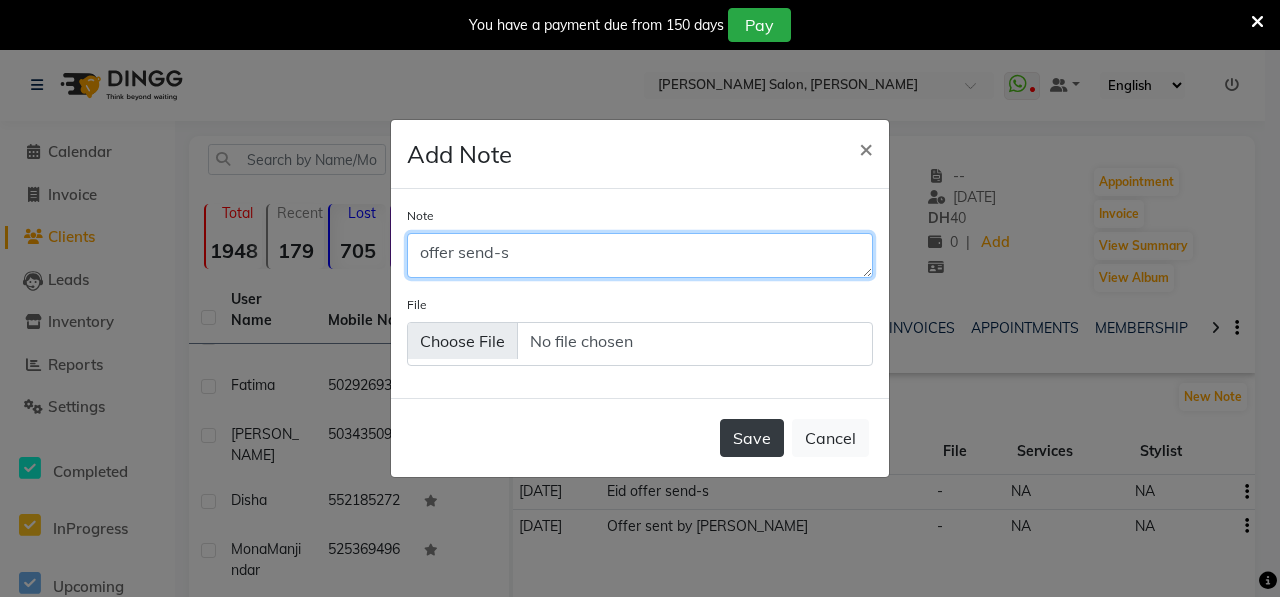 type on "offer send-s" 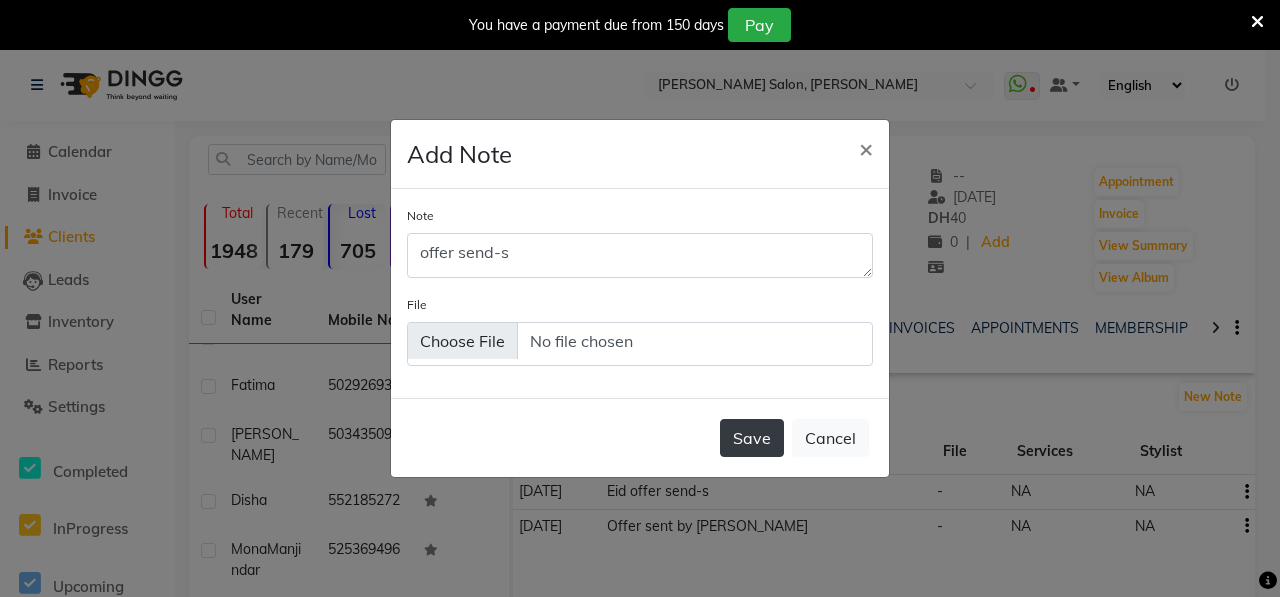 click on "Save" 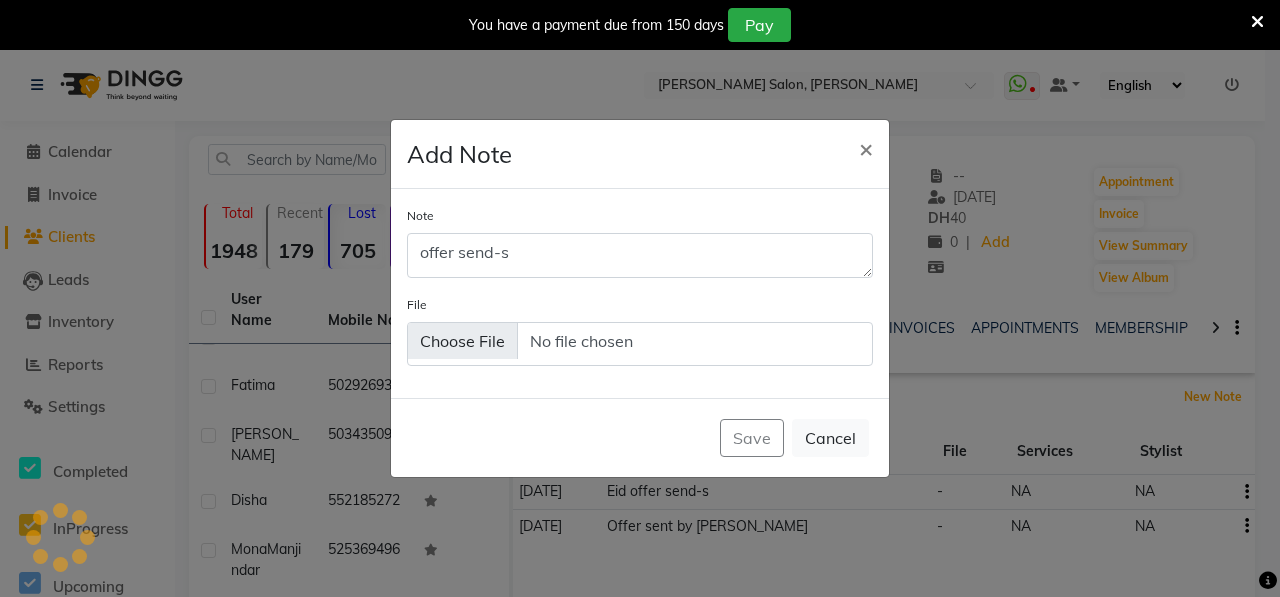 type 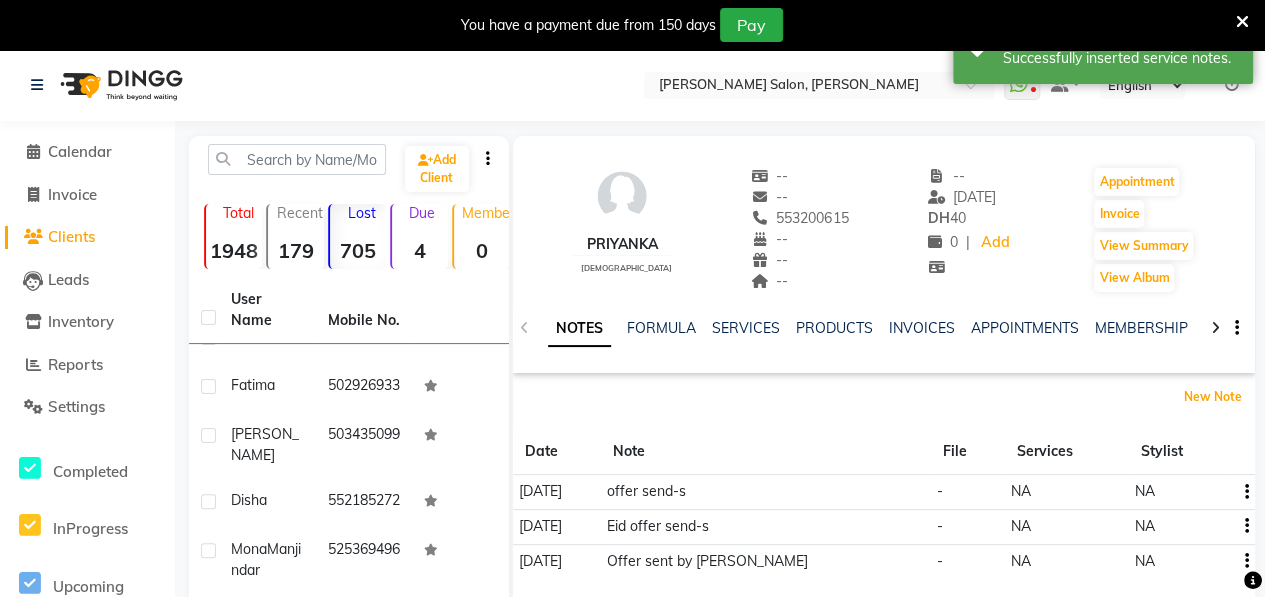 scroll, scrollTop: 430, scrollLeft: 0, axis: vertical 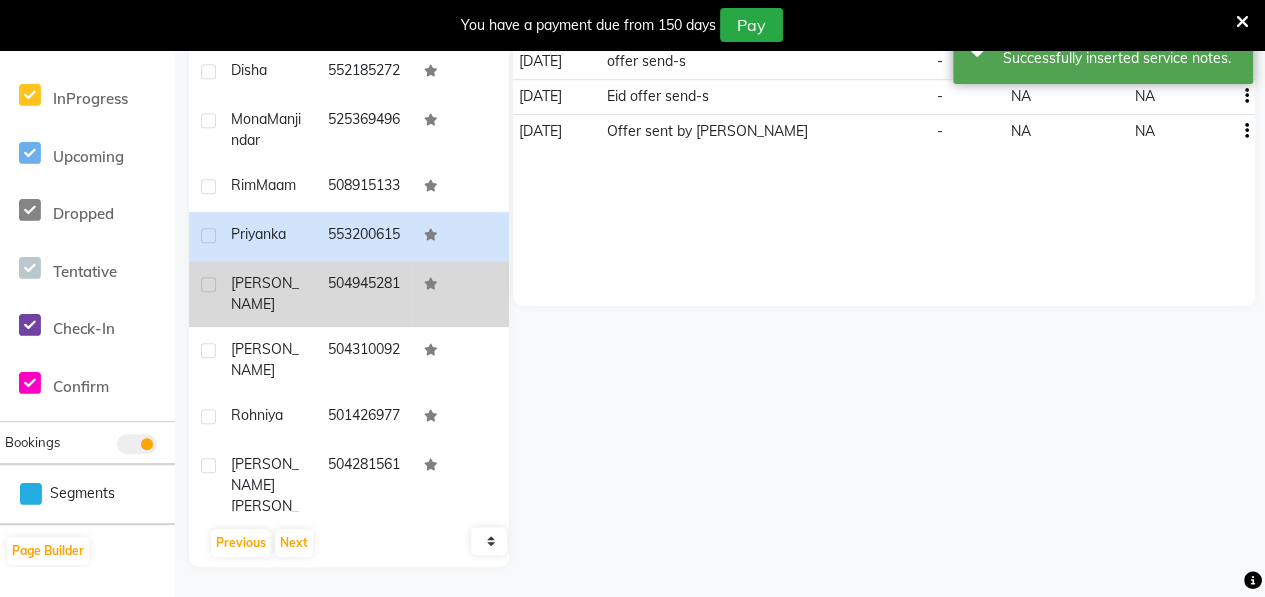 click on "Saweta" 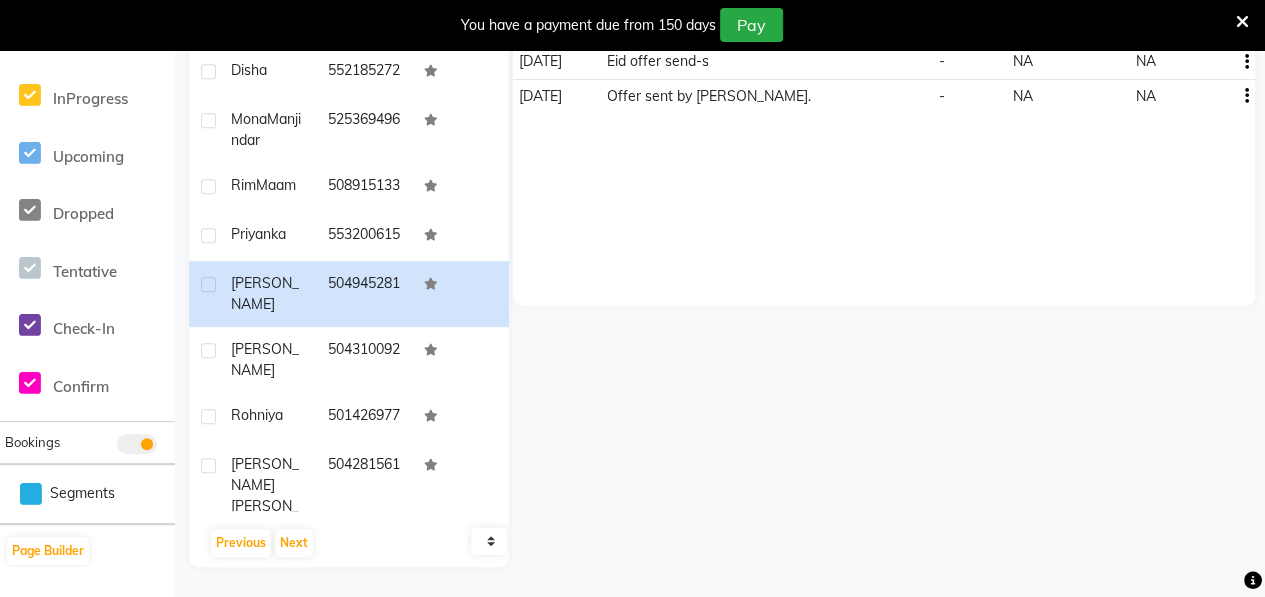 scroll, scrollTop: 404, scrollLeft: 0, axis: vertical 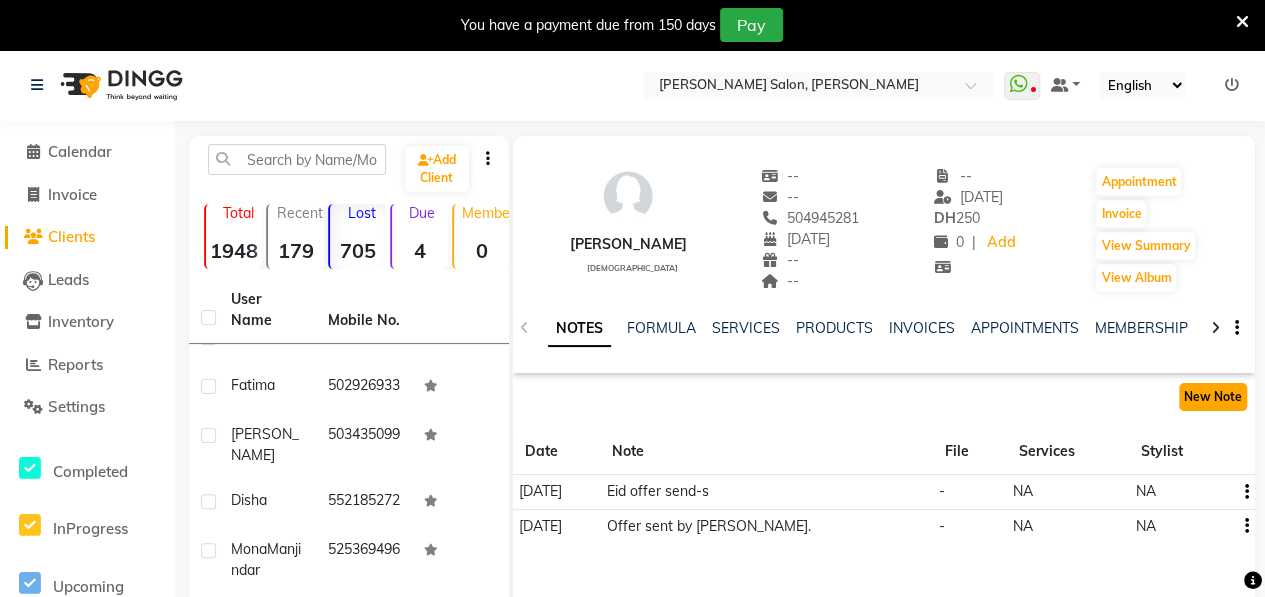 click on "New Note" 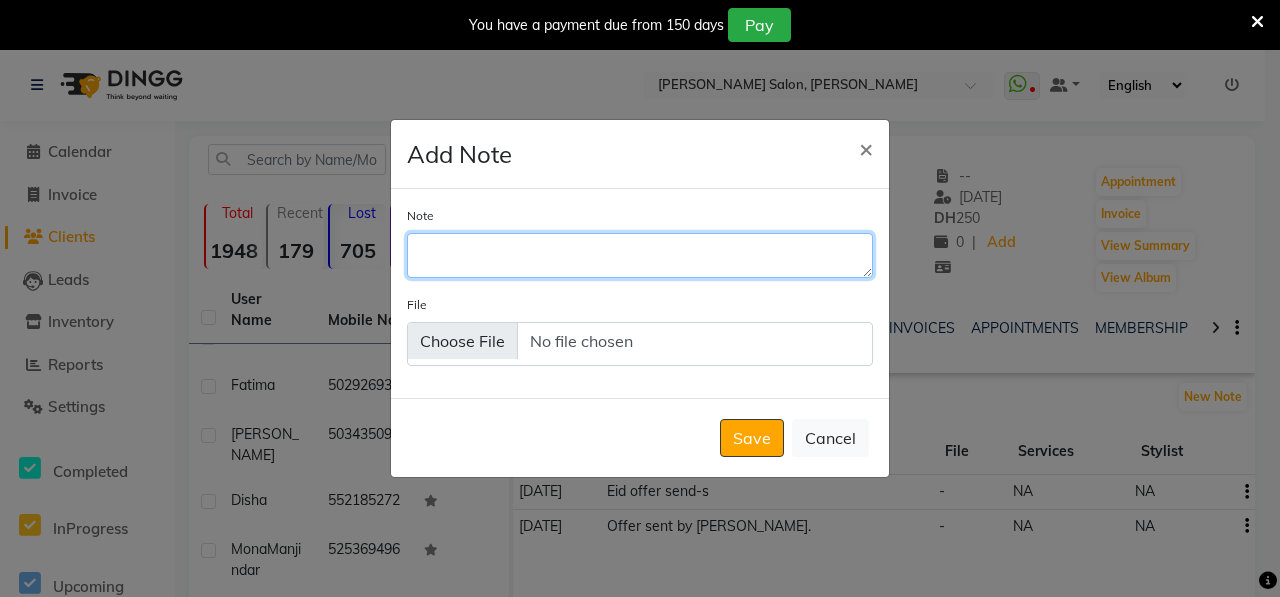 click on "Note" at bounding box center (640, 255) 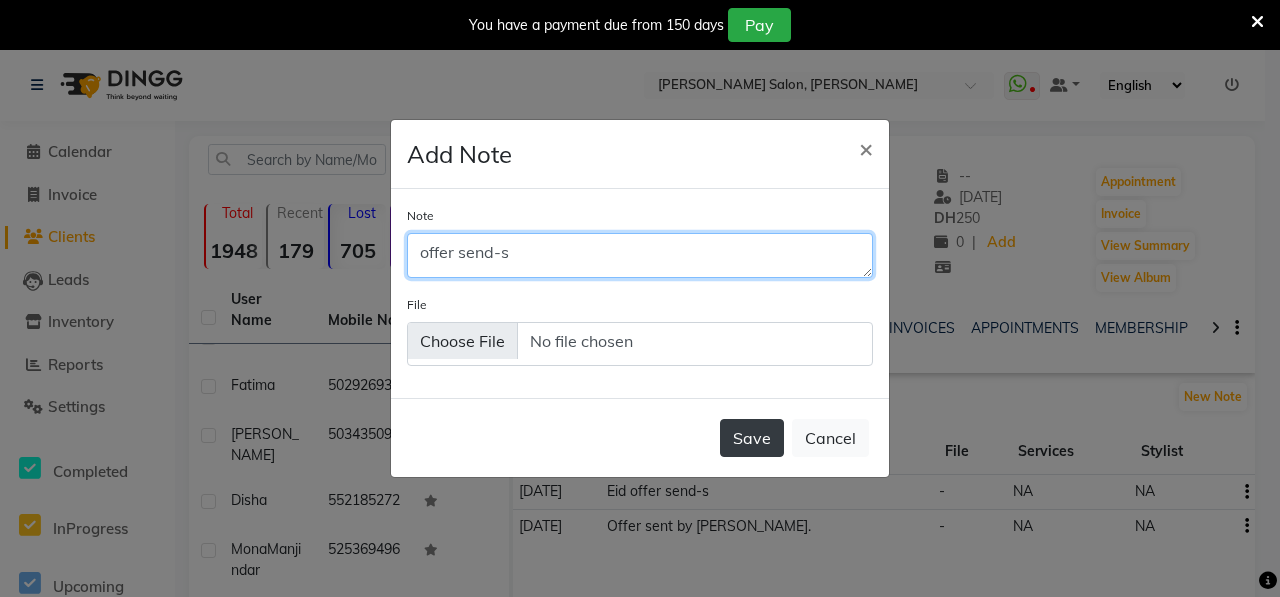 type on "offer send-s" 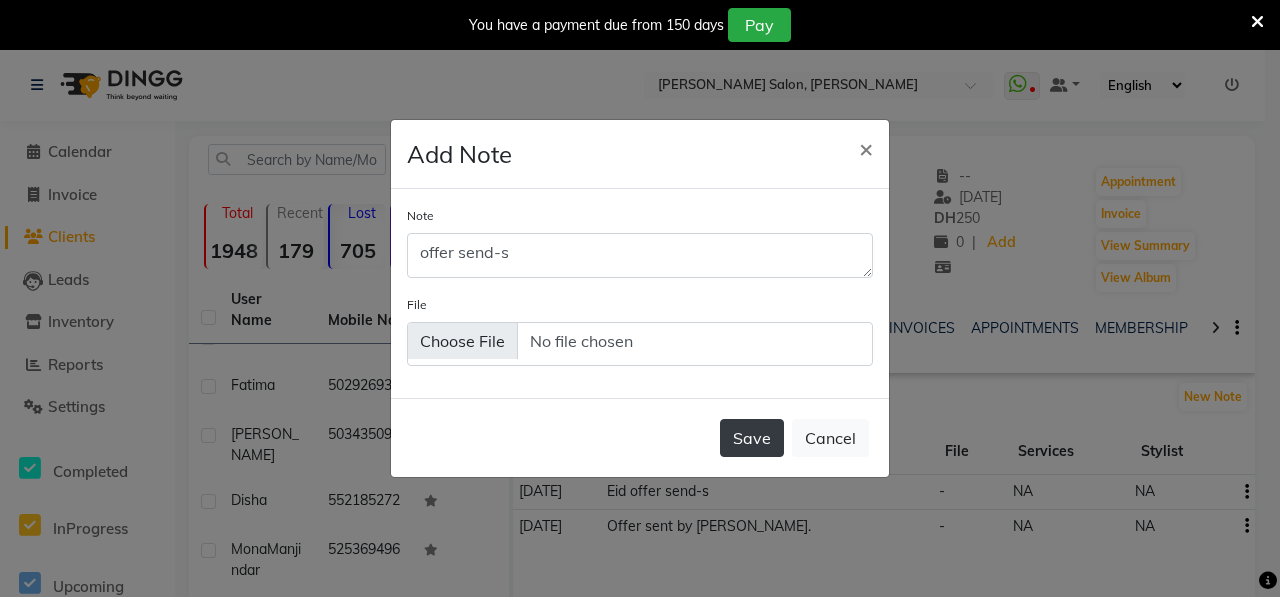 click on "Save" 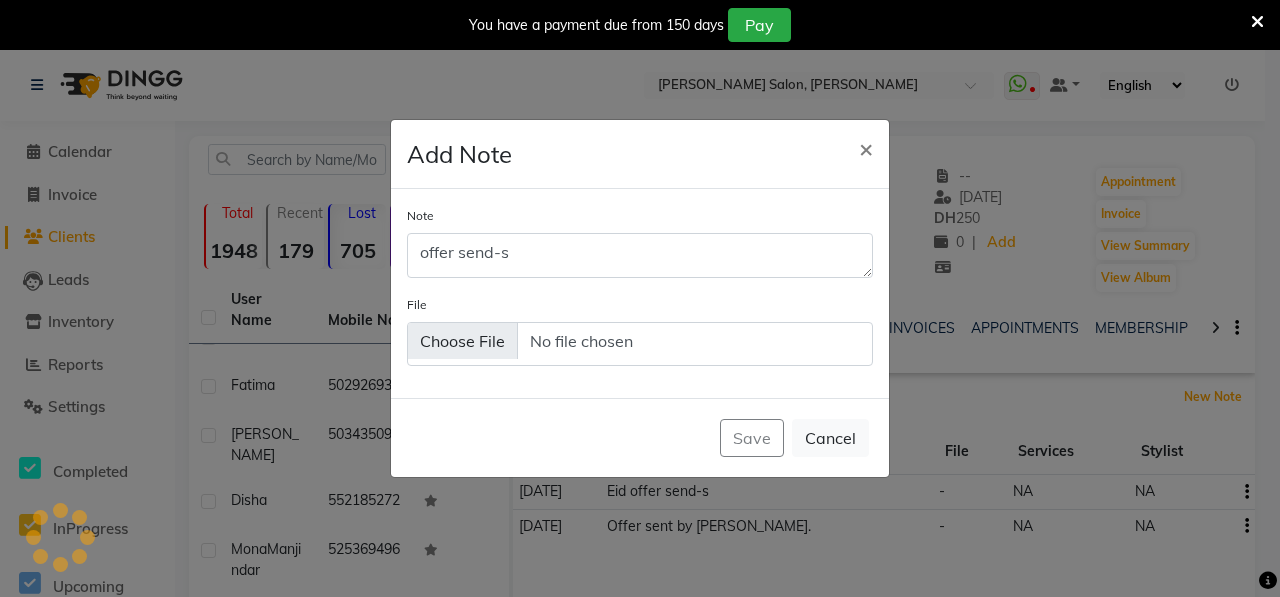 type 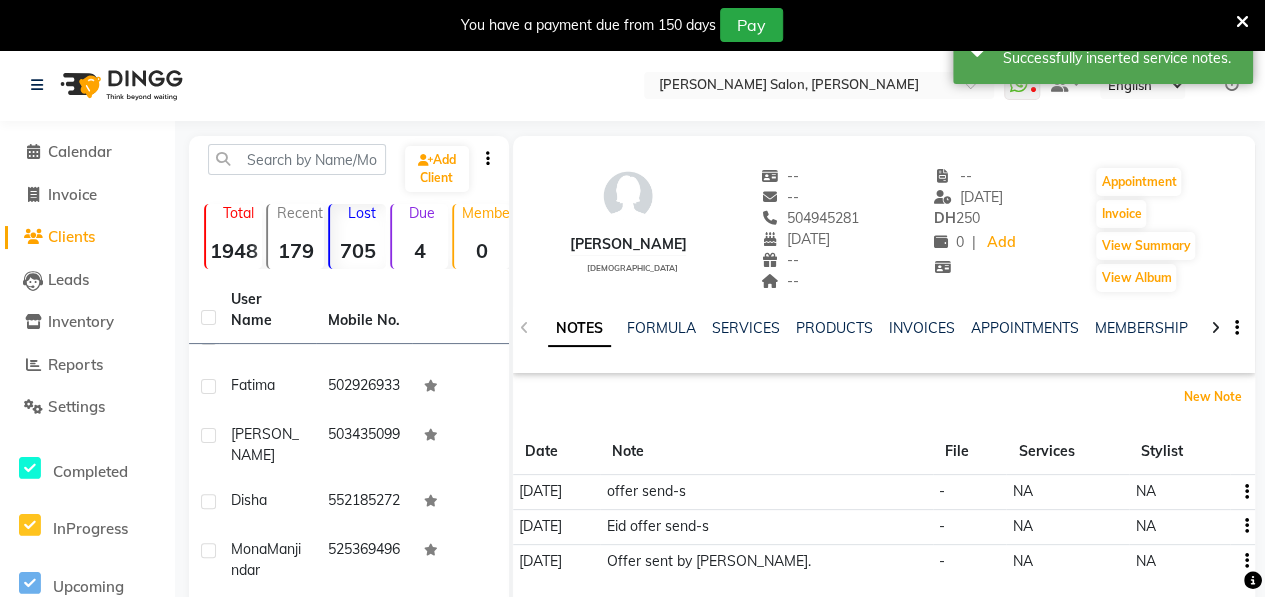 scroll, scrollTop: 430, scrollLeft: 0, axis: vertical 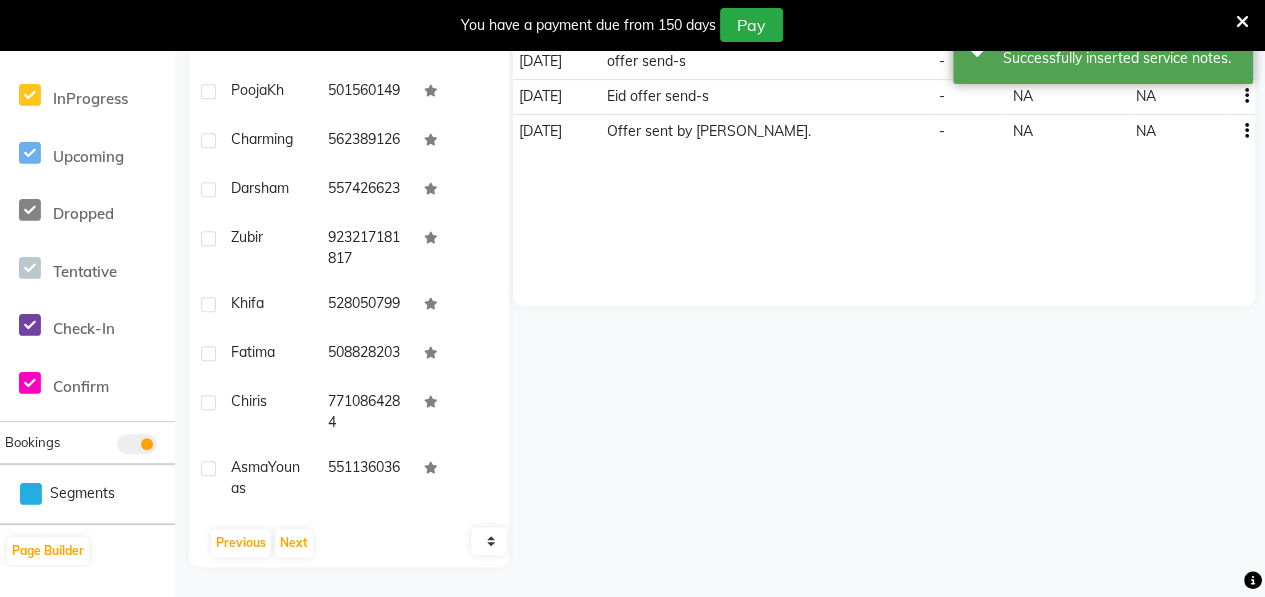 type 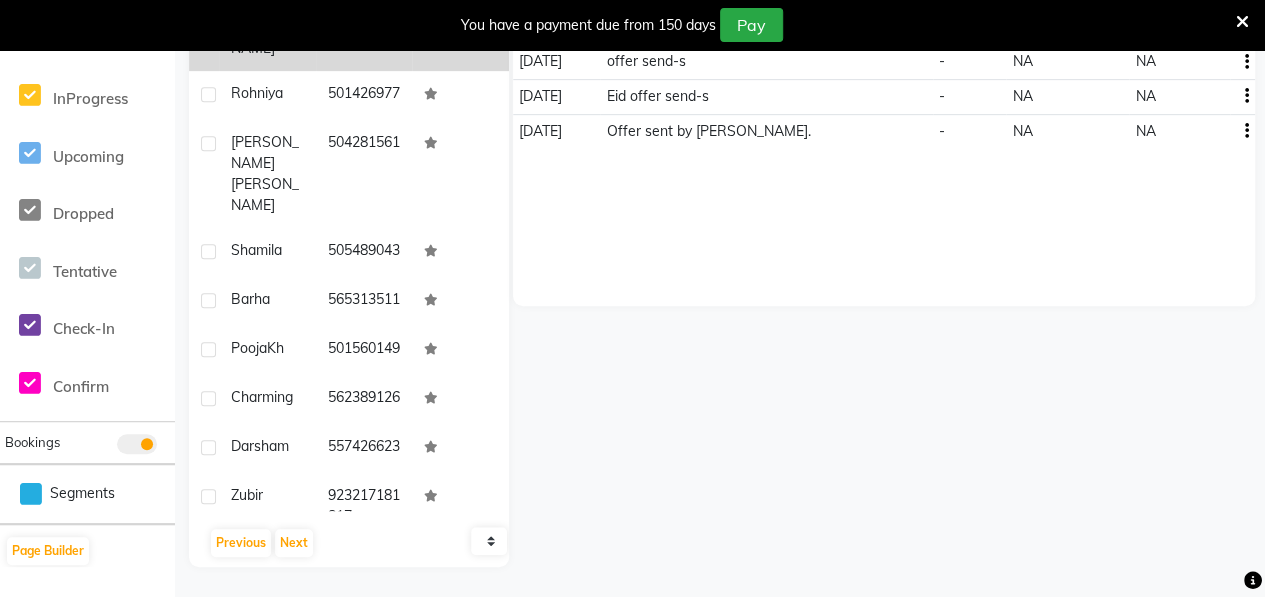 click on "Shagufta" 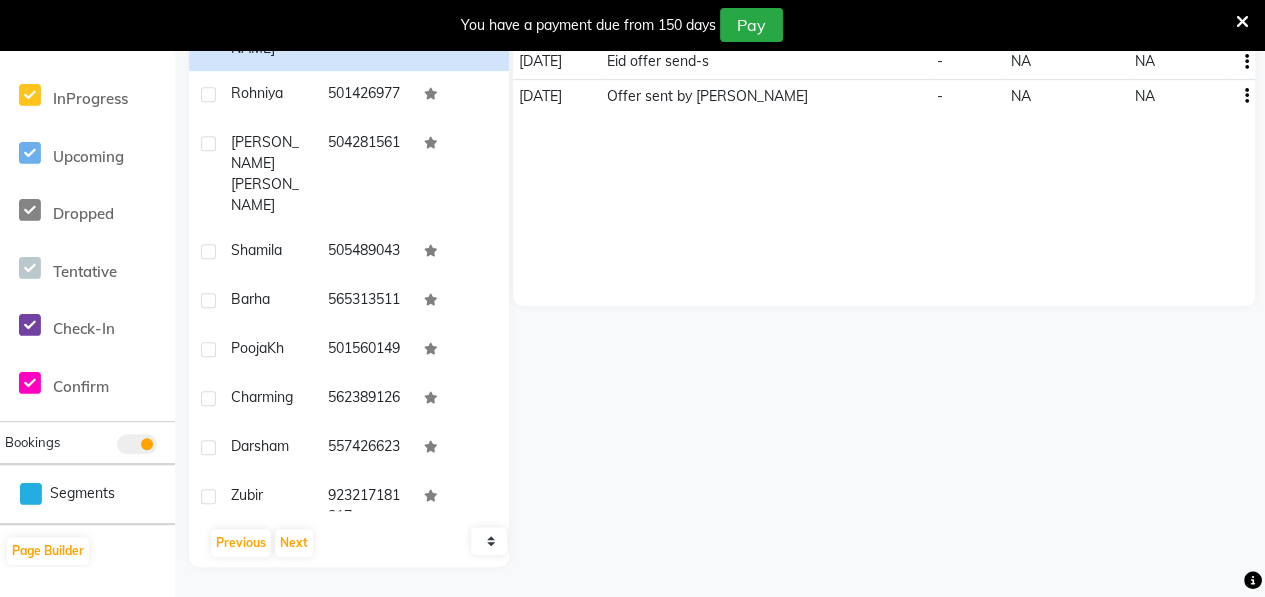 scroll, scrollTop: 0, scrollLeft: 0, axis: both 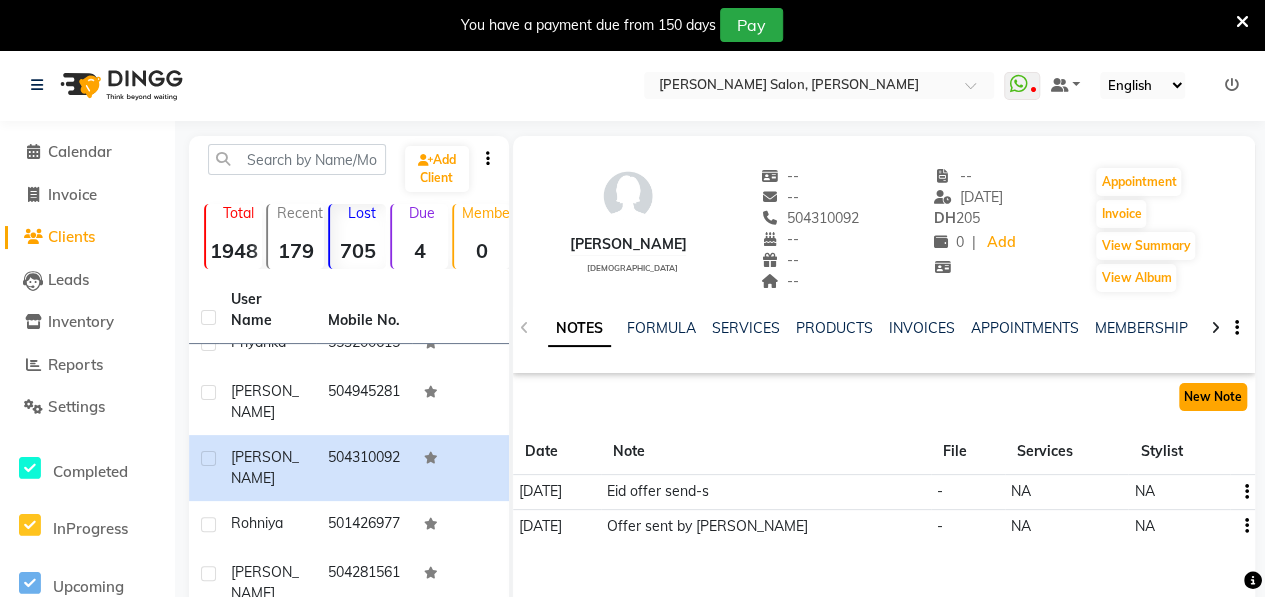 click on "New Note" 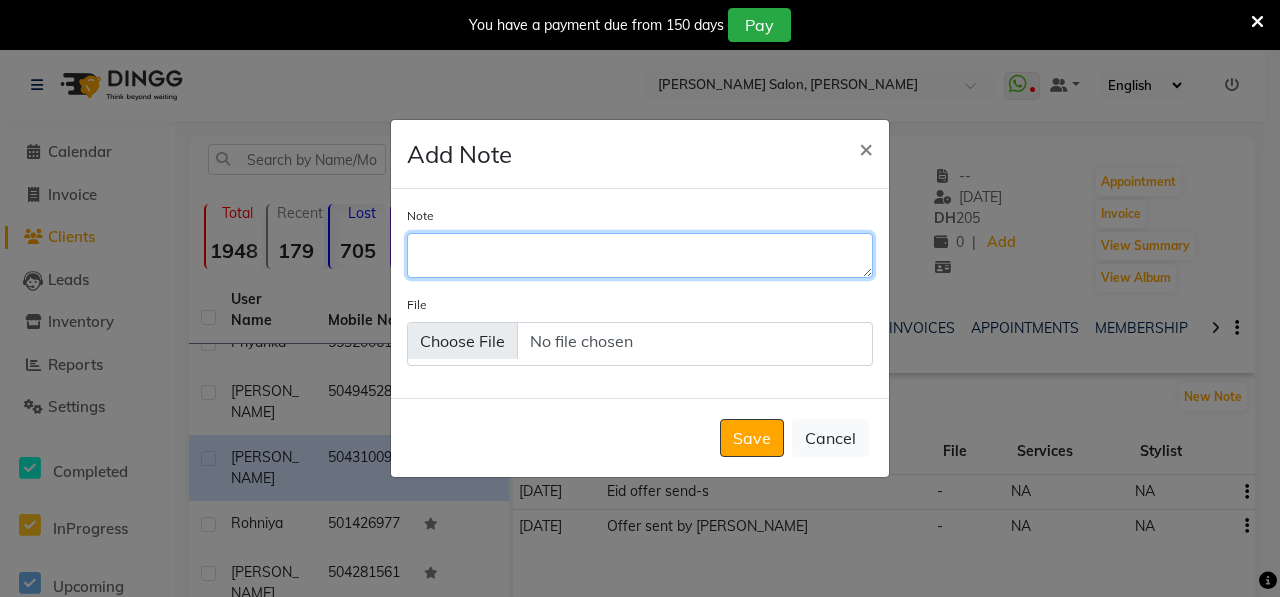 click on "Note" at bounding box center [640, 255] 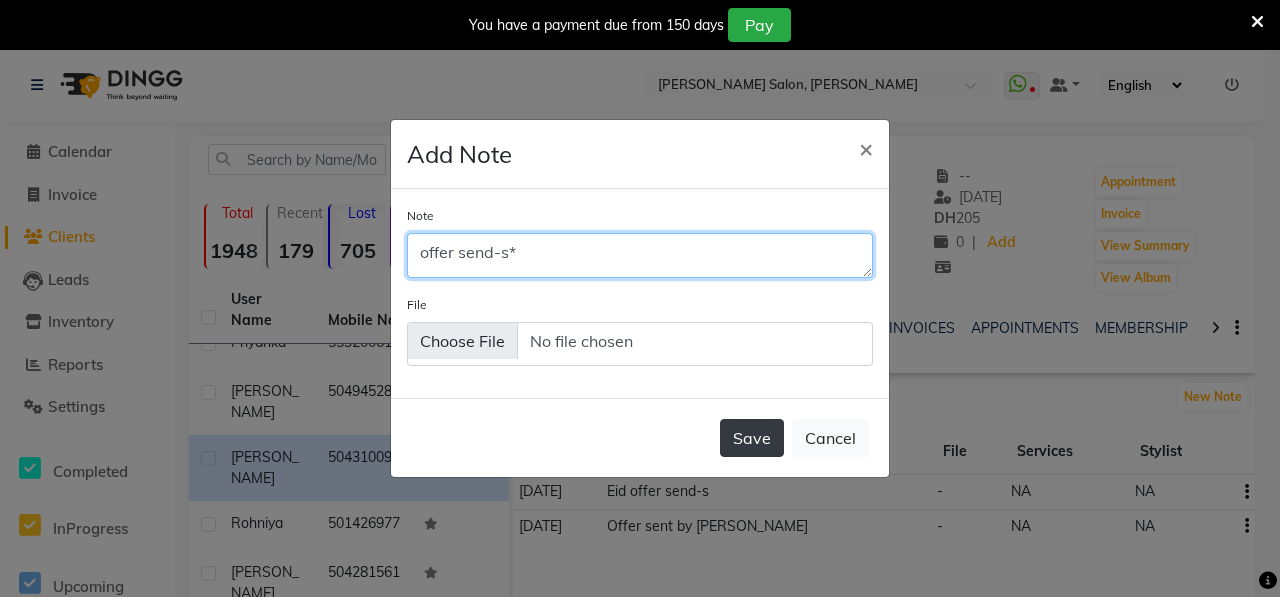 type on "offer send-s*" 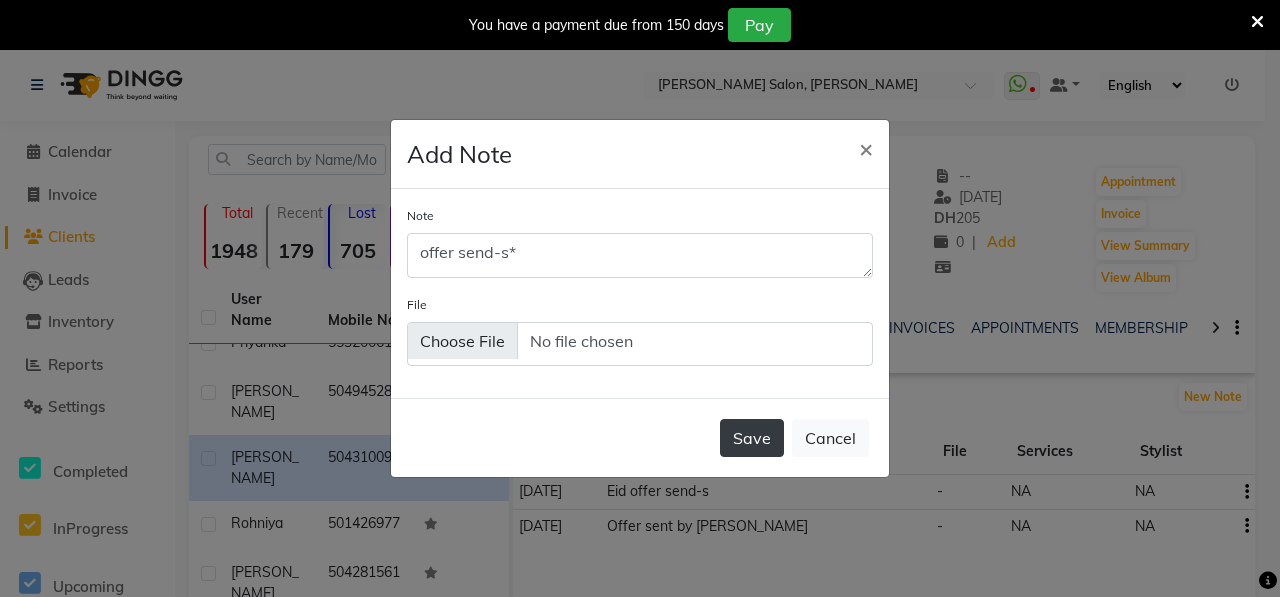 click on "Save" 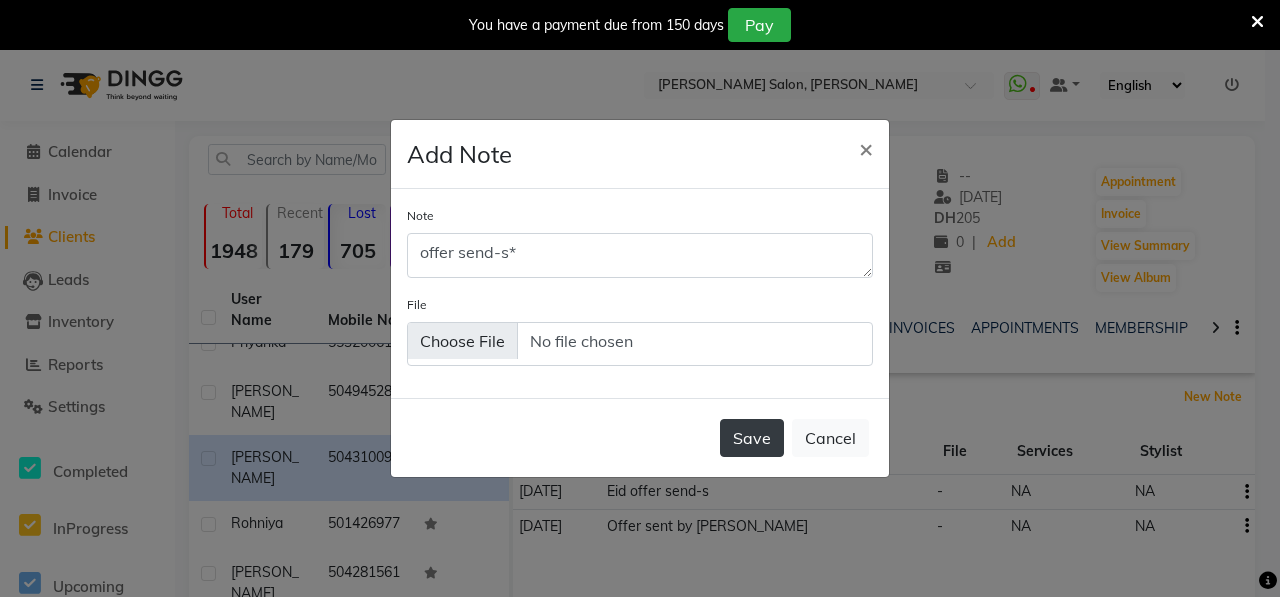 type 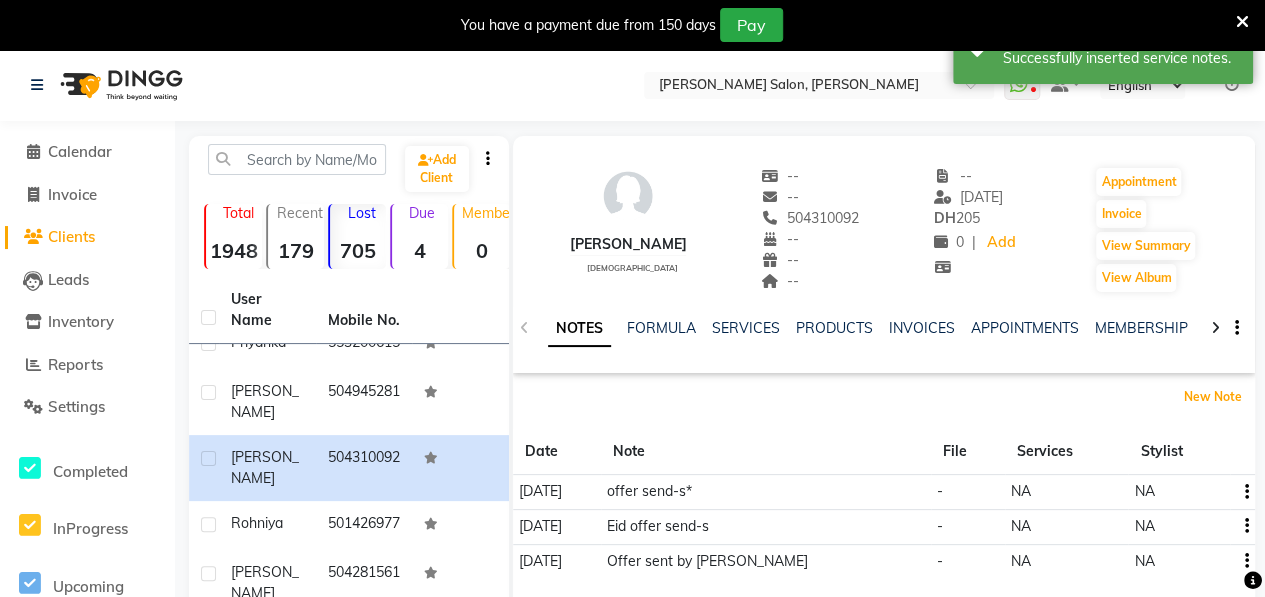 scroll, scrollTop: 430, scrollLeft: 0, axis: vertical 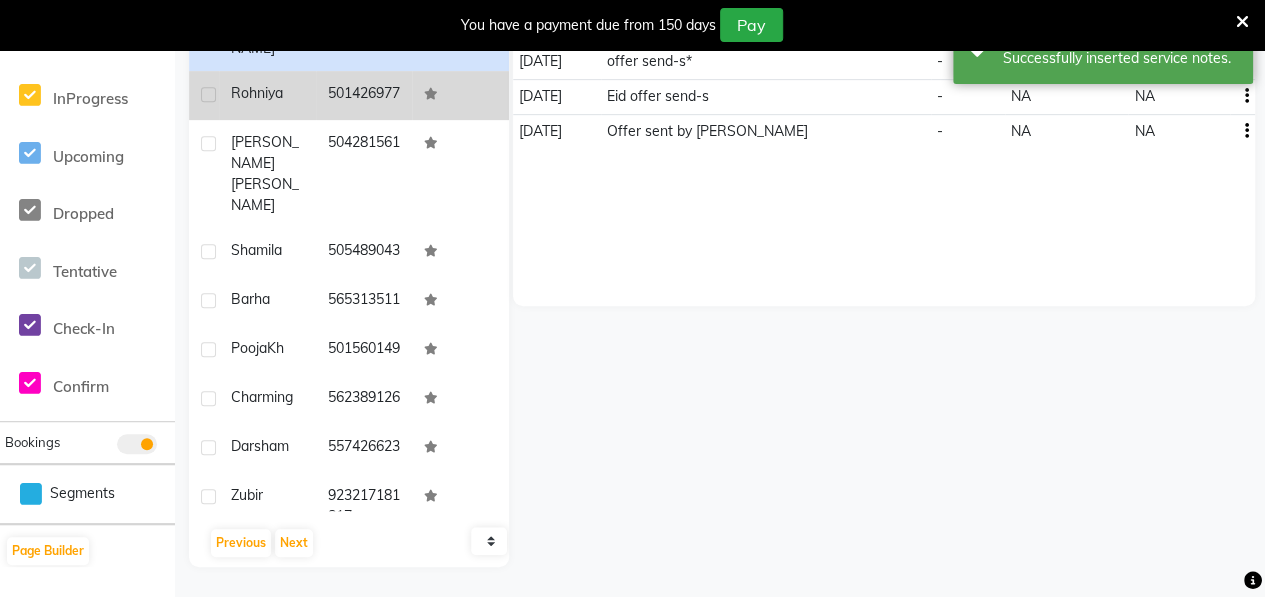 click on "Rohniya" 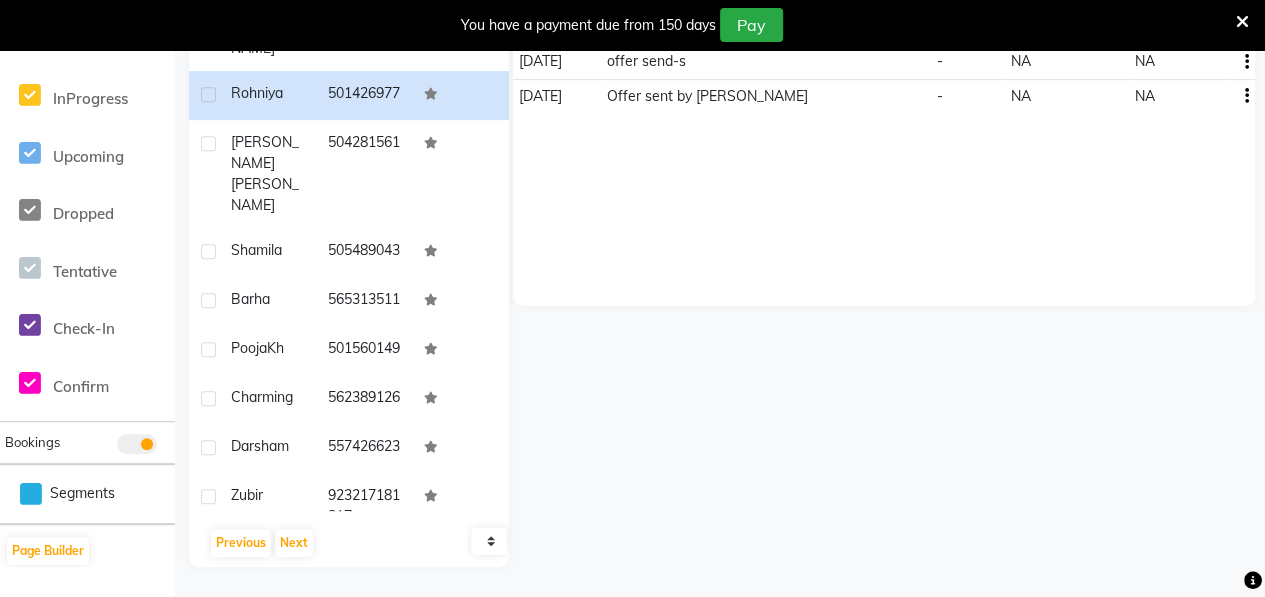 click on "Add Client  Total  1948  Recent  179  Lost  705  Due  4  Member  0 User Name Mobile No. Sangeeta     556053765  Ayesha  khalid   506874553  Atiqa     503660680  Rashida     503534843  Sehrish     581926900  Aliya     509231652  Mahnoor     555391423  Somiya     565265113  Shatha     545222224  Jeni     589900231  Sana     562174099  Faiza     503251900  Sabeen     523153316  Ushra     509062162  Binny  Ma'am   503865324  Sadia     544478395  Tulsi     523940687  Jaigatari     55555500  Qurtul ain     556791091  Shawata     5471716039  Maryam     715564101  Krishna     554807675  Asha     529900264  Jenifer     526522812  Rose     554858861  Latika     559907834  Aathira     564947189  Sanjiwani     529430475  Sunita  Koli   559114361  Nithali     554565182  Fatima     502926933  Felcy     503435099  Disha     552185272  Mona  Manjindar   525369496  Rim  Maam   508915133  priyanka     553200615  Saweta     504945281  Shagufta     504310092  Rohniya     501426977  Rehana  Khalid   504281561  Shamila   Barha" 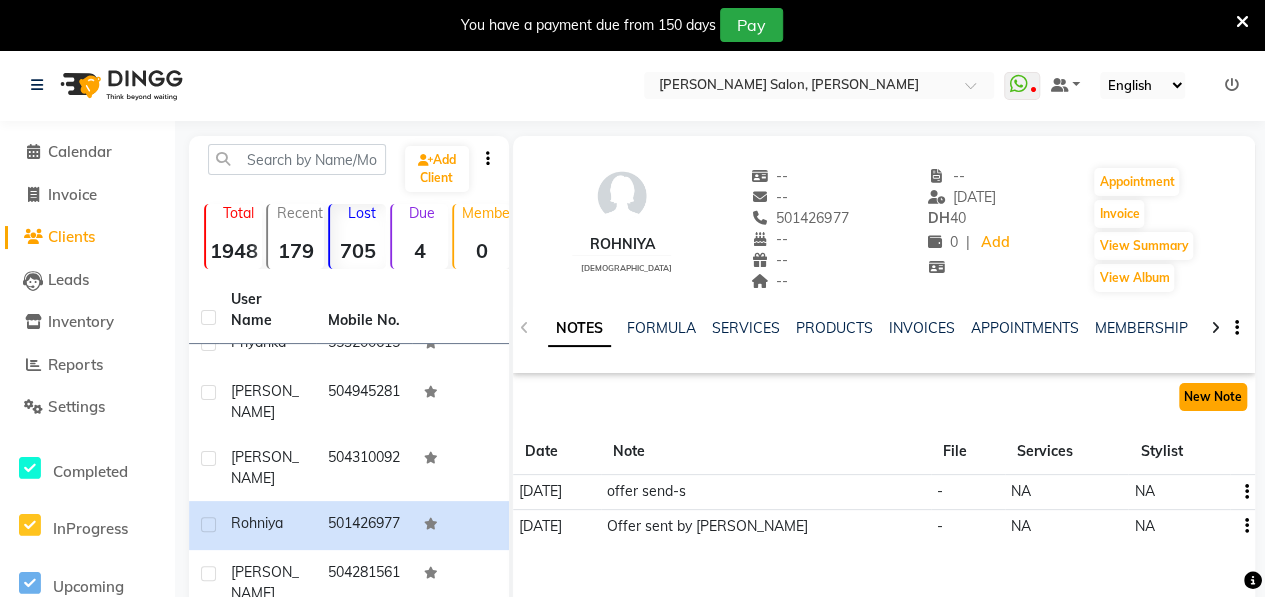 click on "New Note" 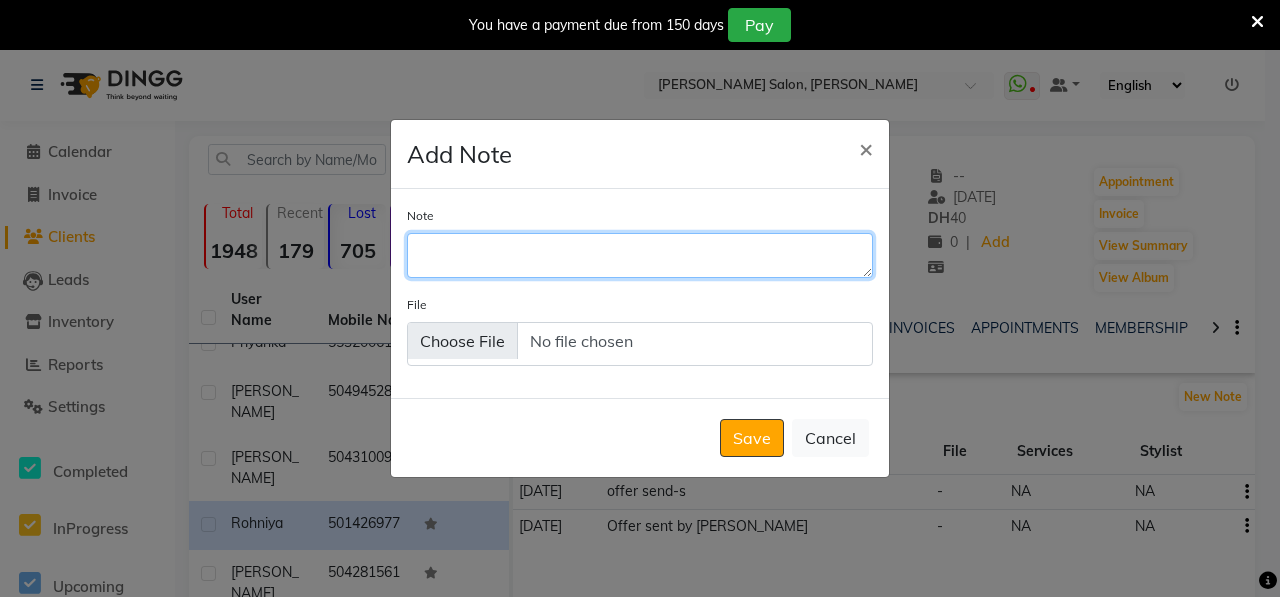 click on "Note" at bounding box center (640, 255) 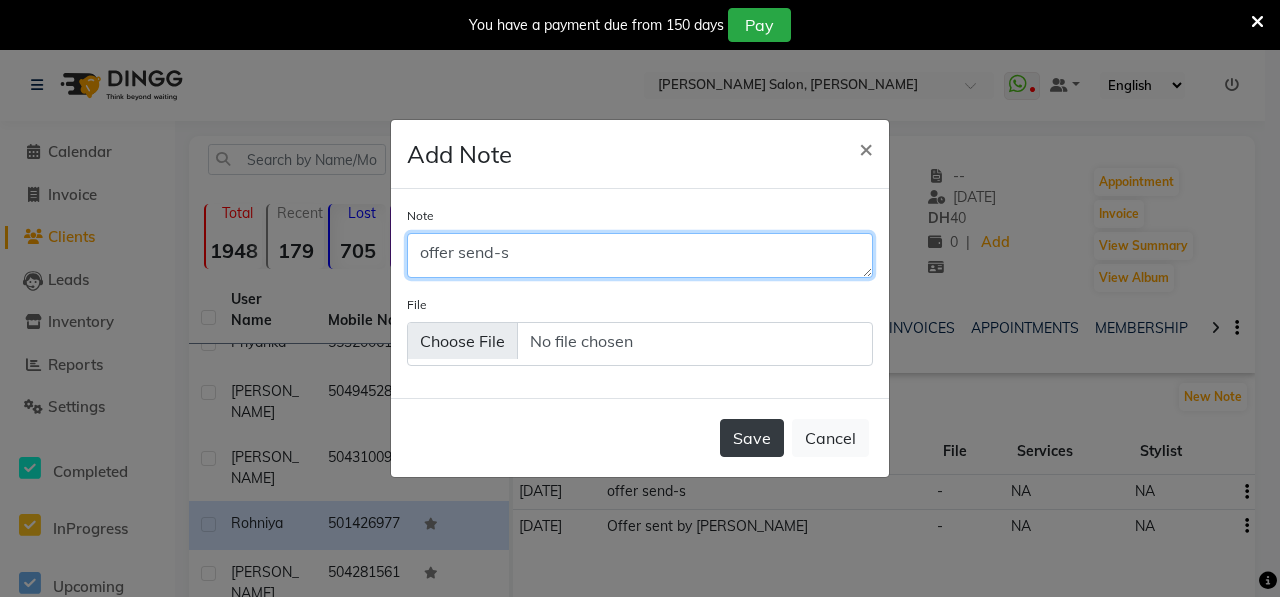 type on "offer send-s" 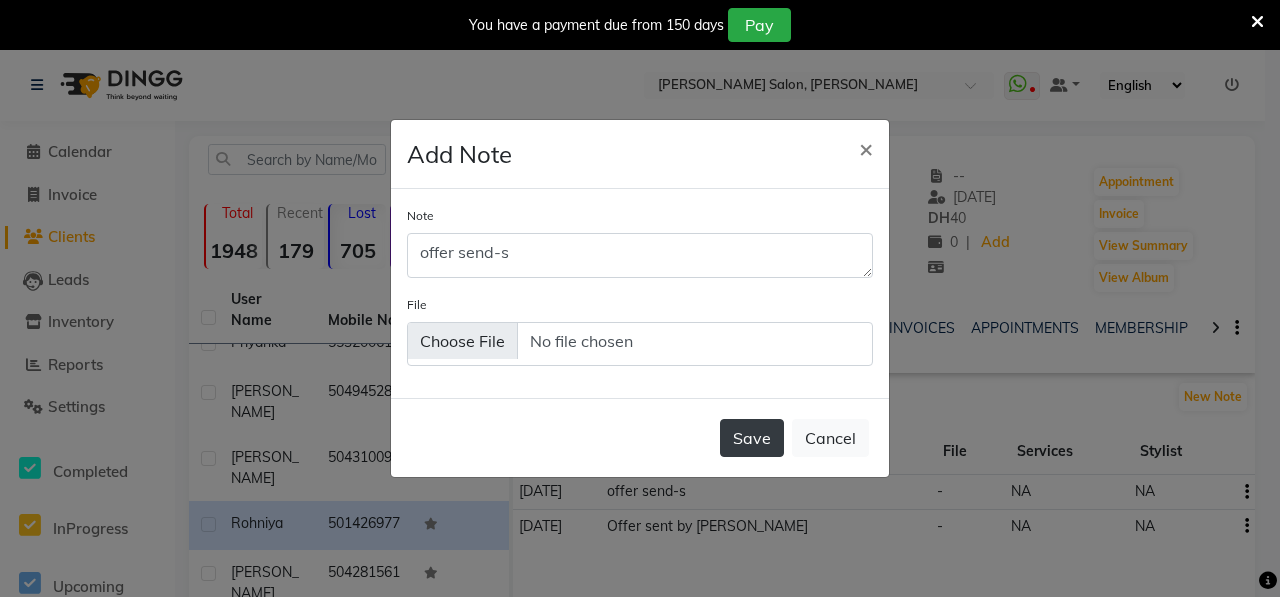 click on "Save" 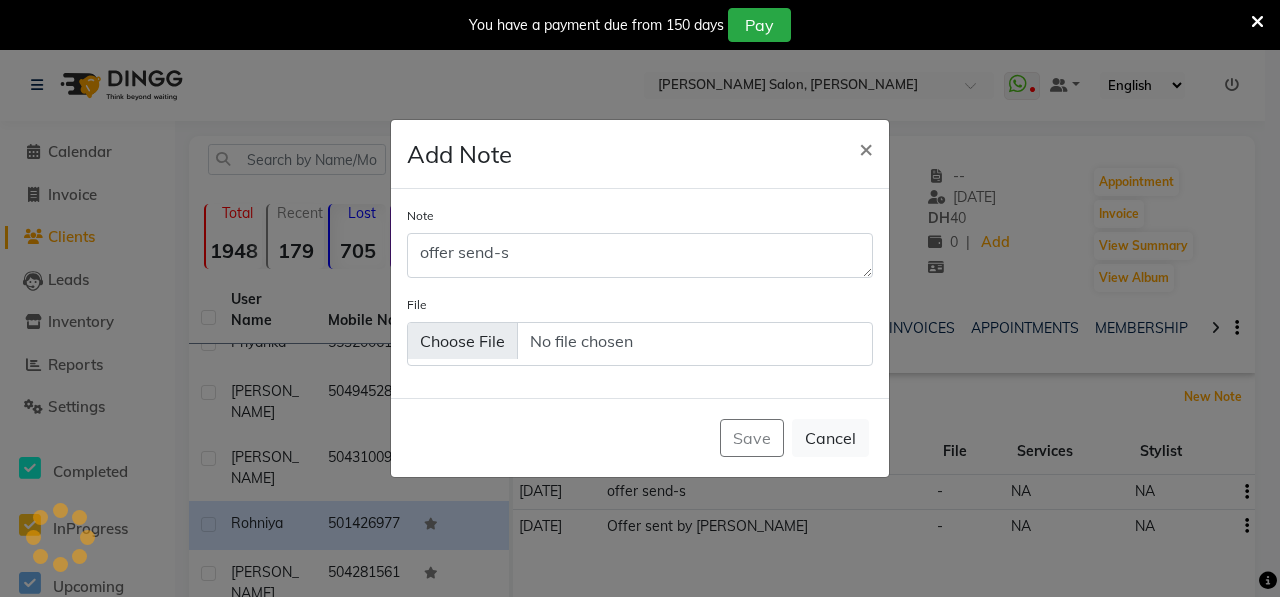 type 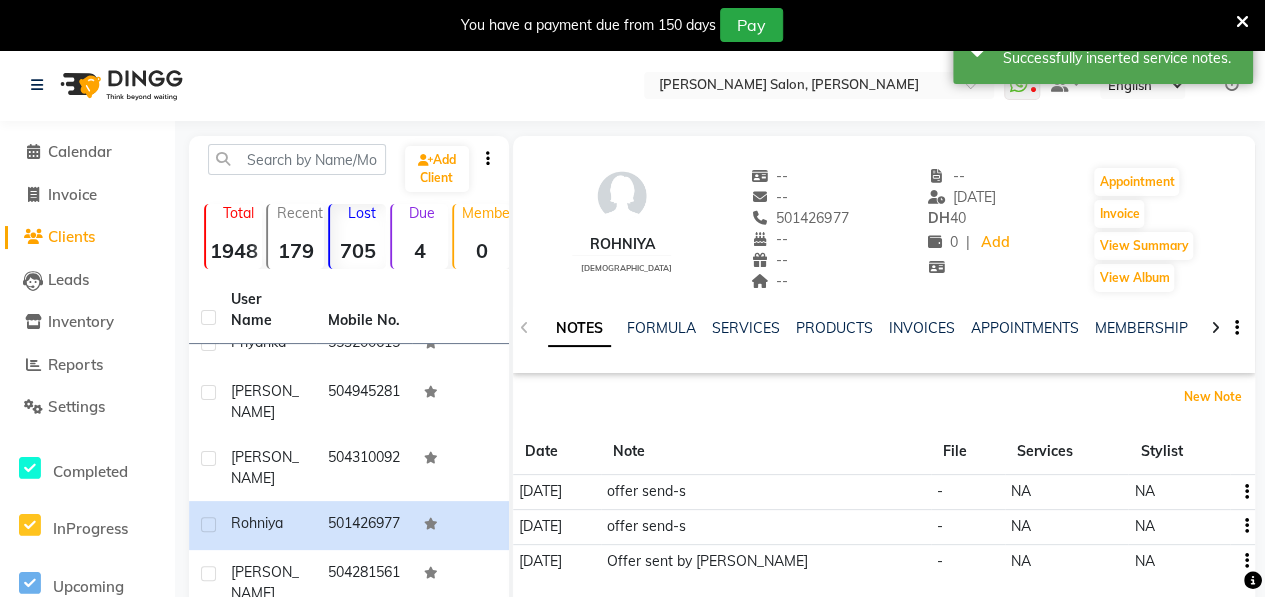 scroll, scrollTop: 430, scrollLeft: 0, axis: vertical 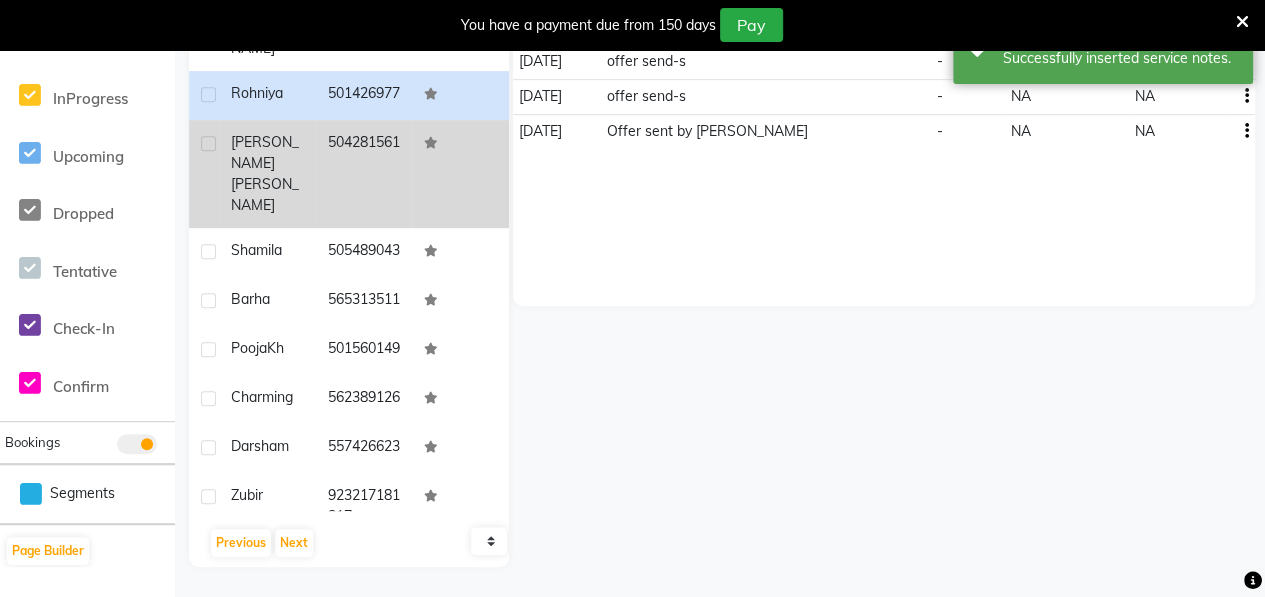 click on "Rehana  Khalid" 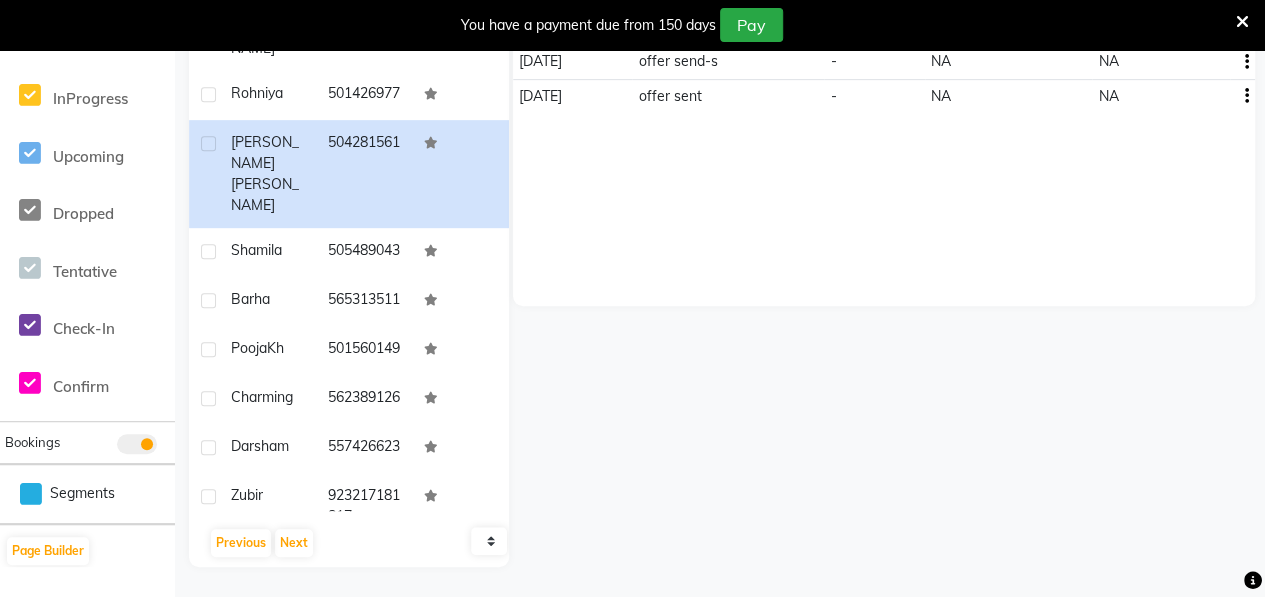 scroll, scrollTop: 0, scrollLeft: 0, axis: both 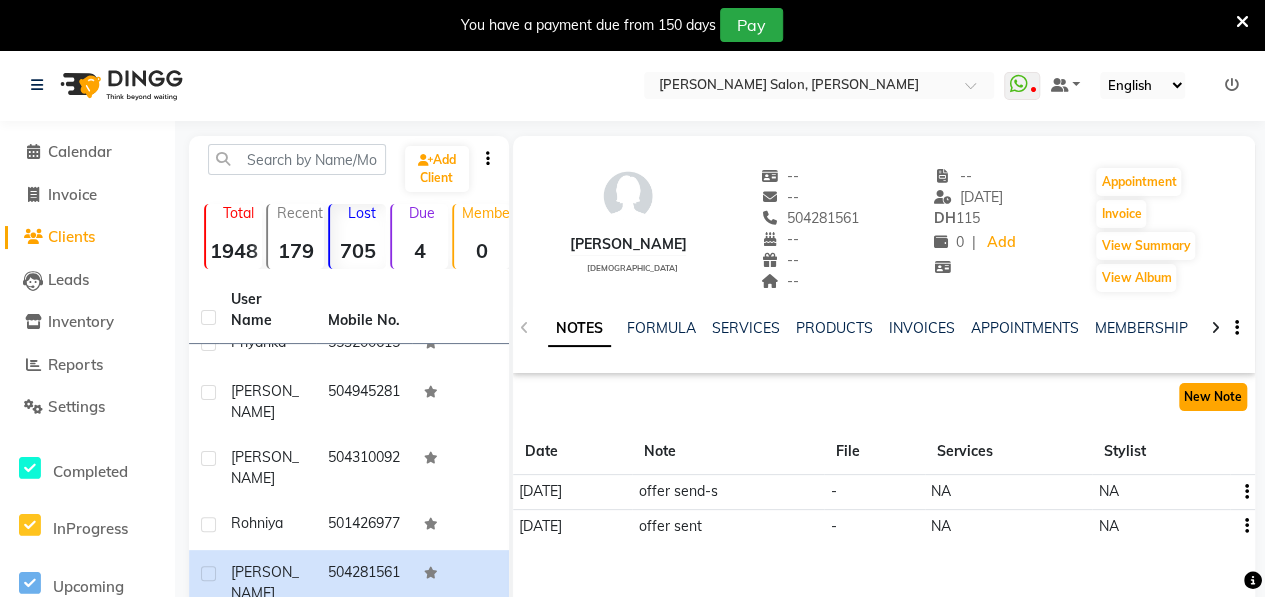 click on "New Note" 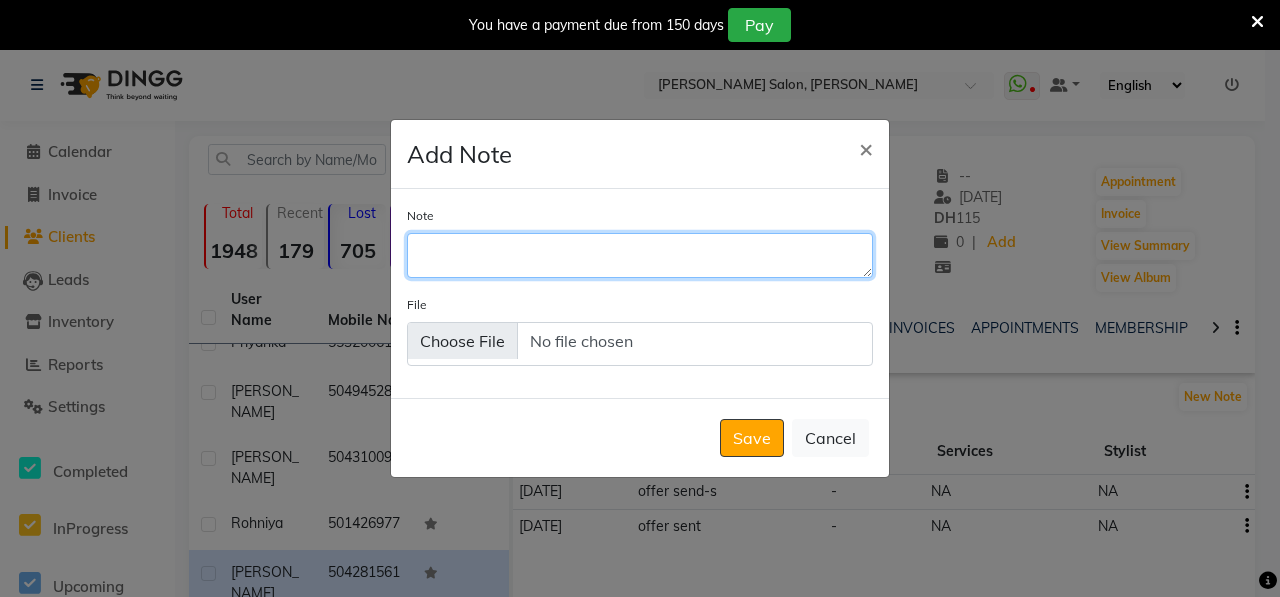 click on "Note" at bounding box center [640, 255] 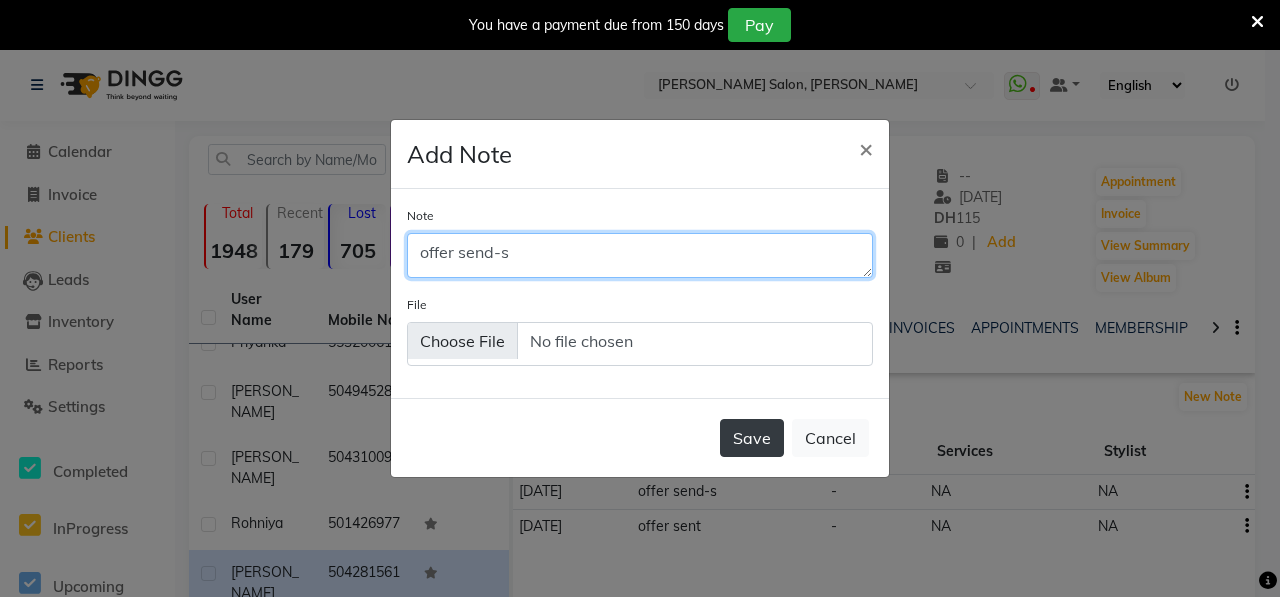 type on "offer send-s" 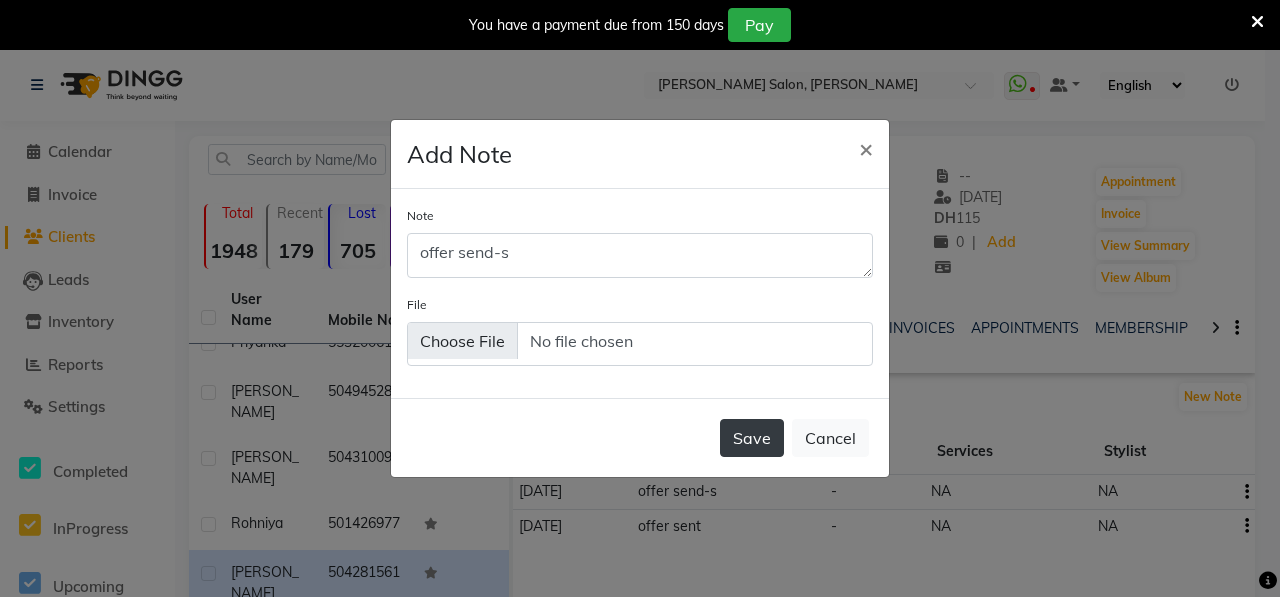 click on "Save" 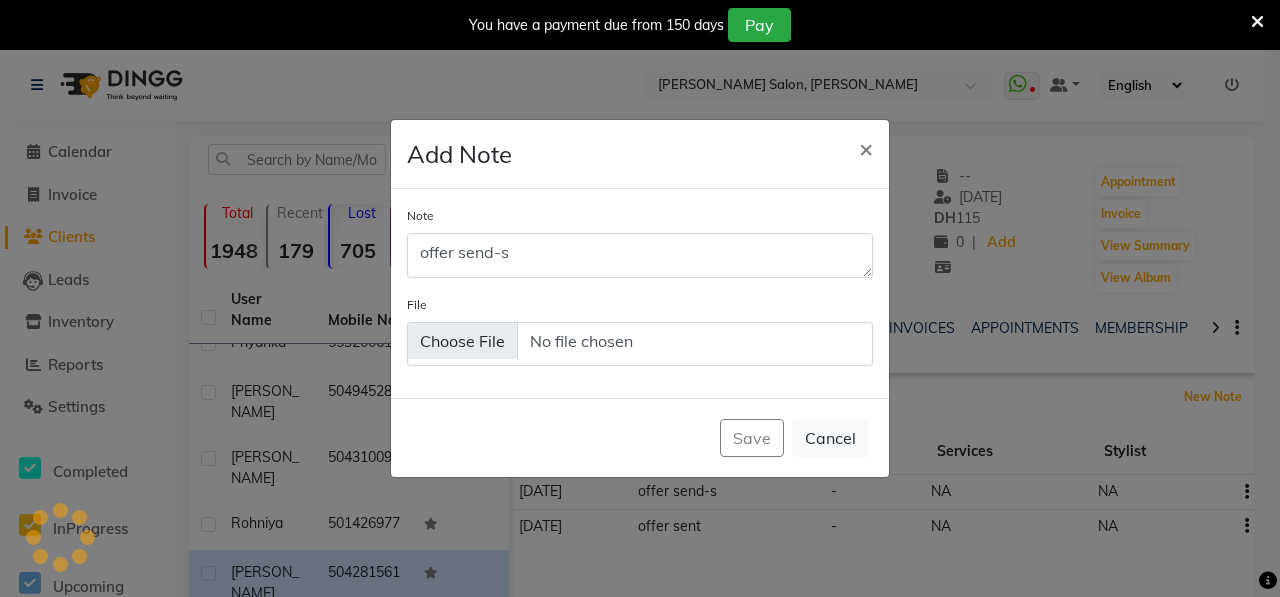type 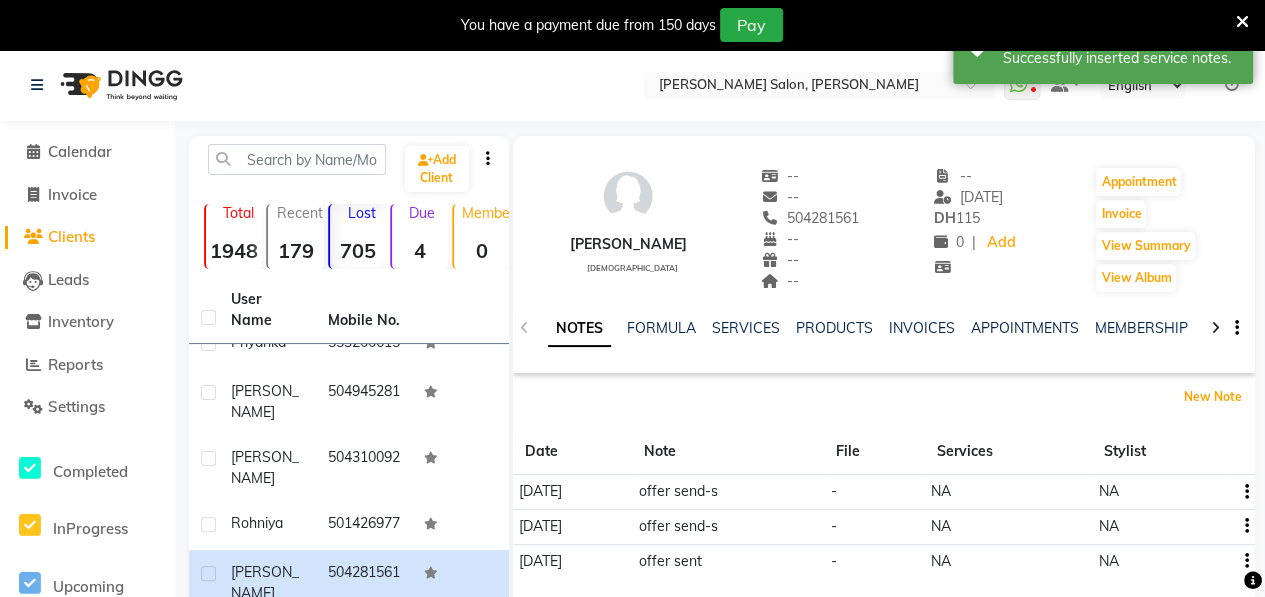 scroll, scrollTop: 430, scrollLeft: 0, axis: vertical 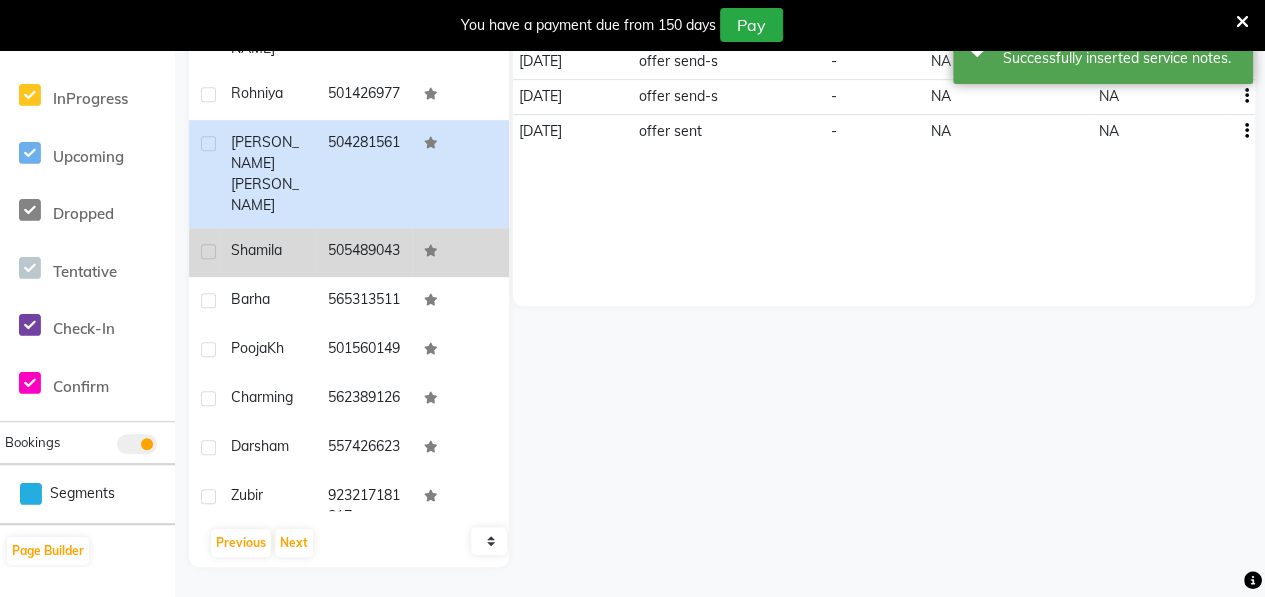 click on "Shamila" 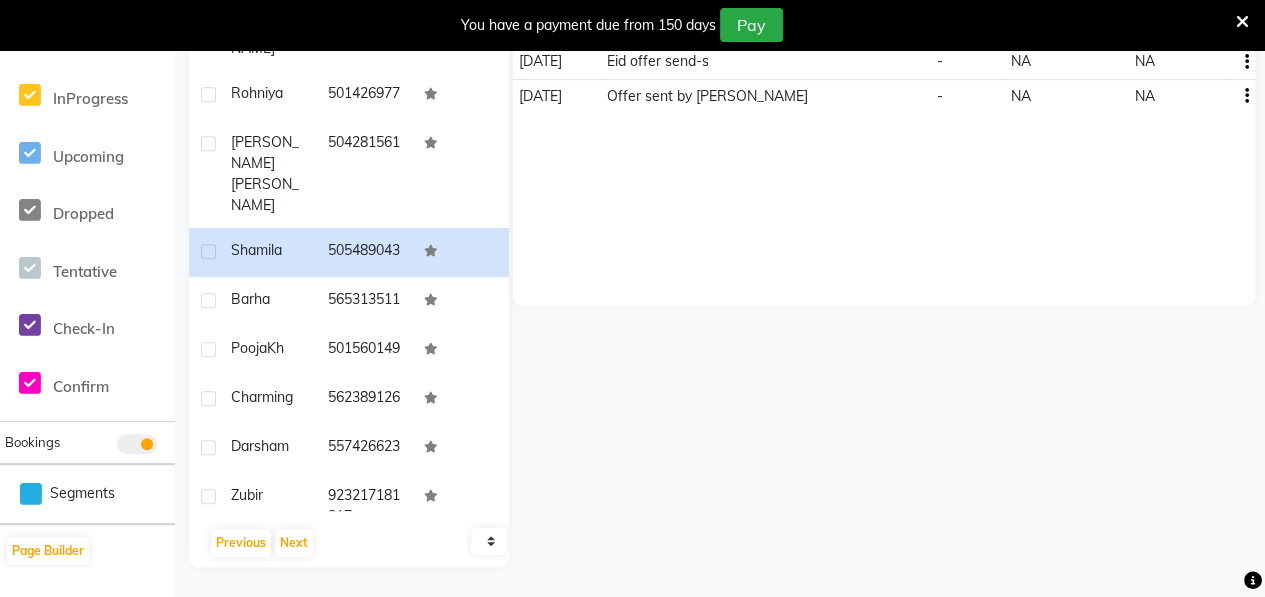scroll, scrollTop: 0, scrollLeft: 0, axis: both 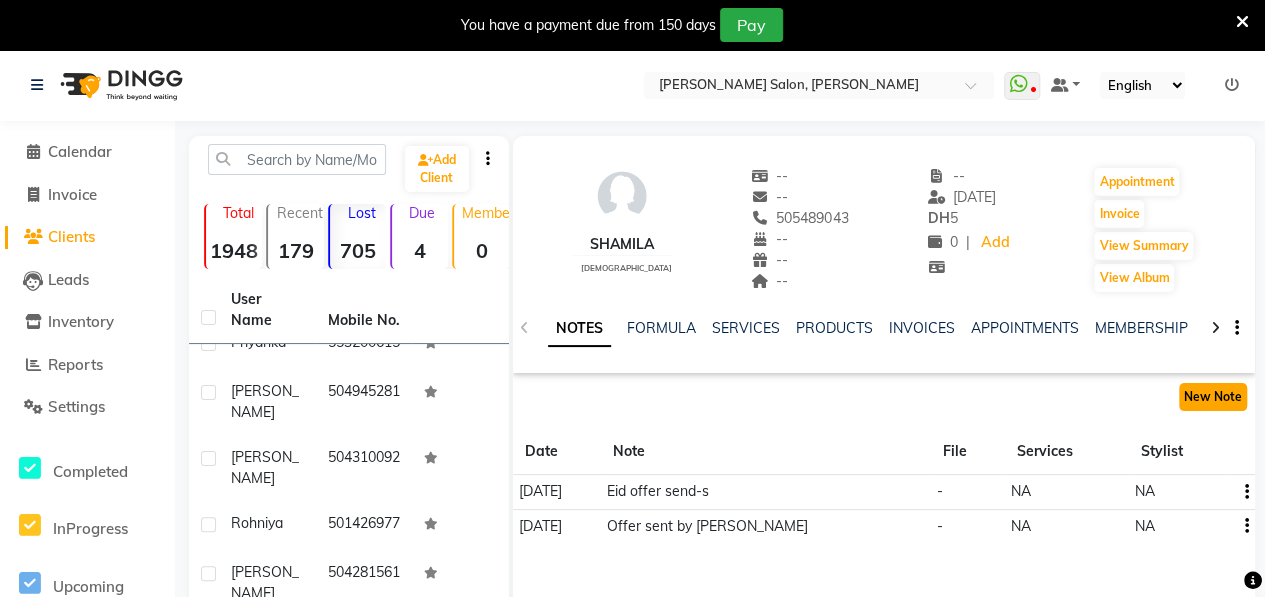 click on "New Note" 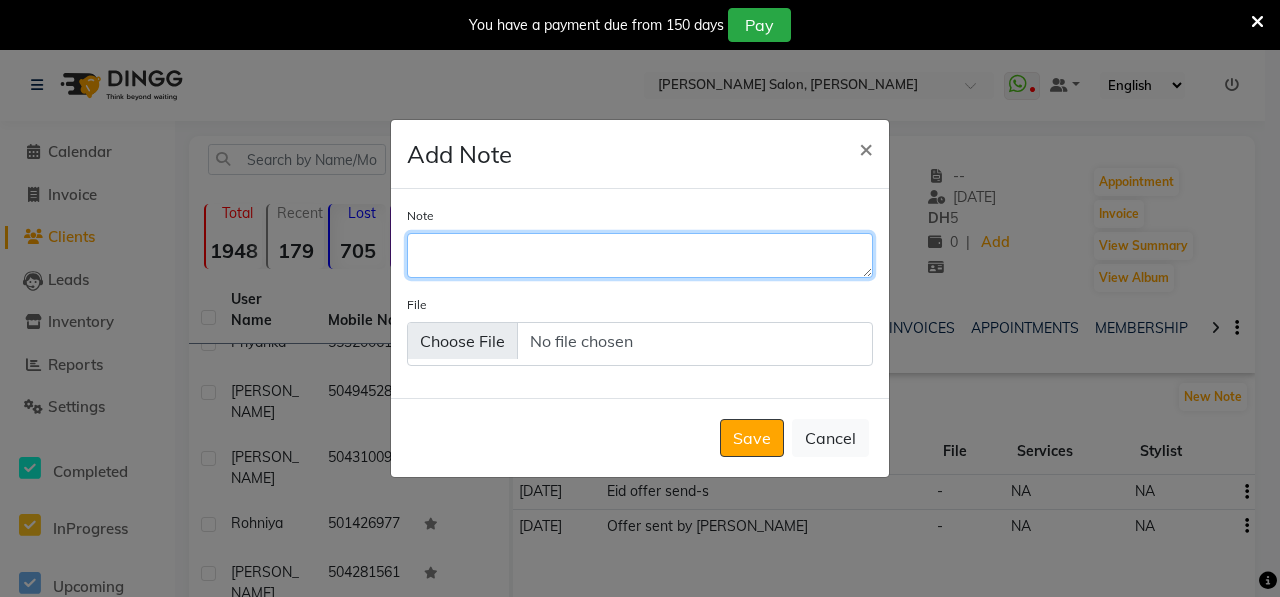 click on "Note" at bounding box center [640, 255] 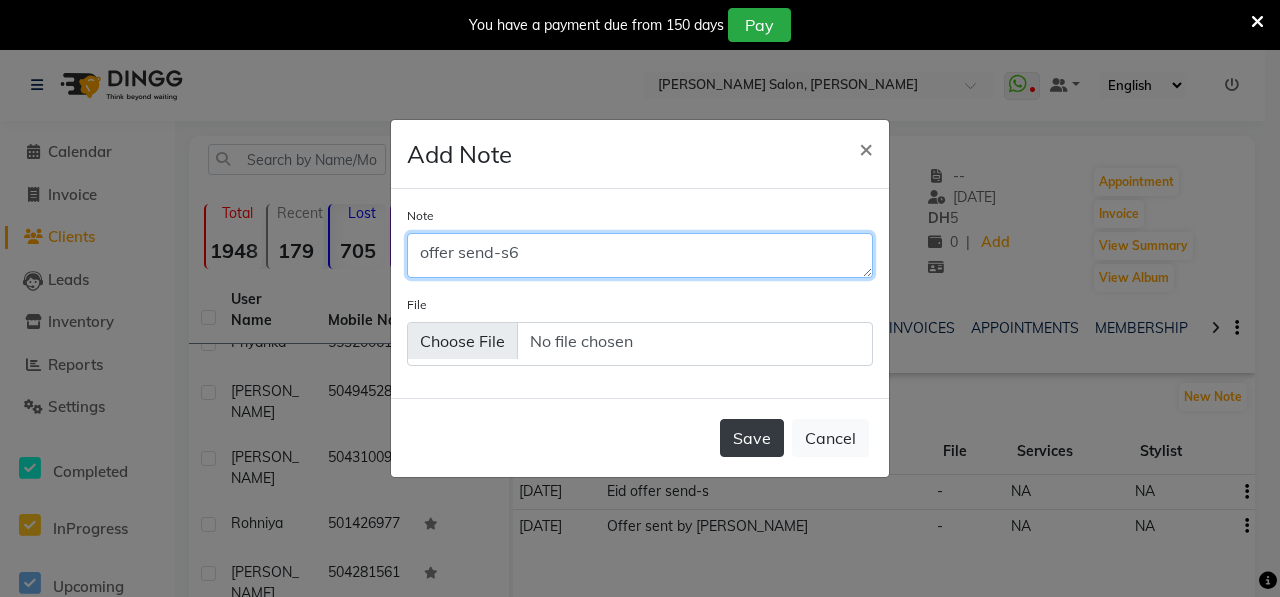 type on "offer send-s6" 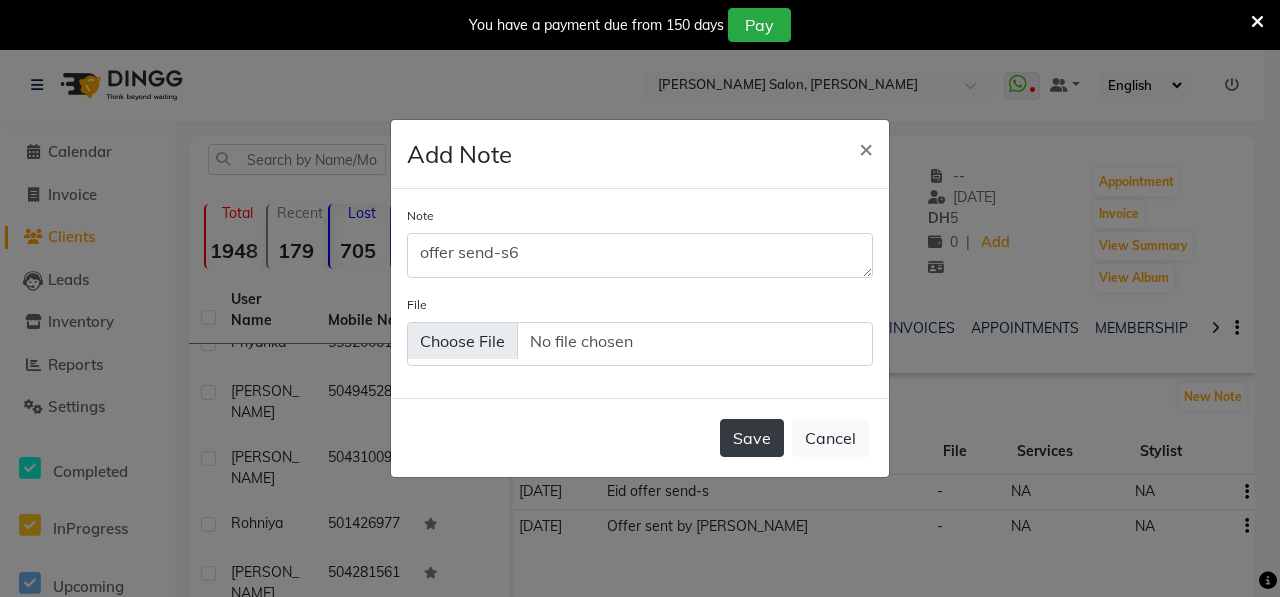 click on "Save" 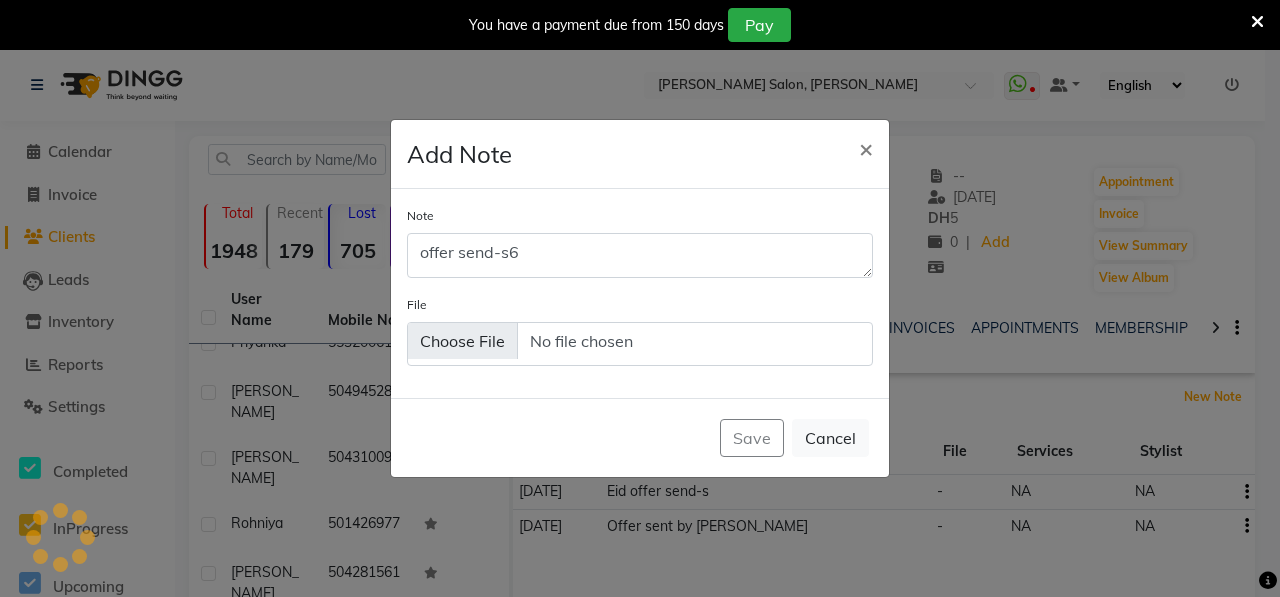 type 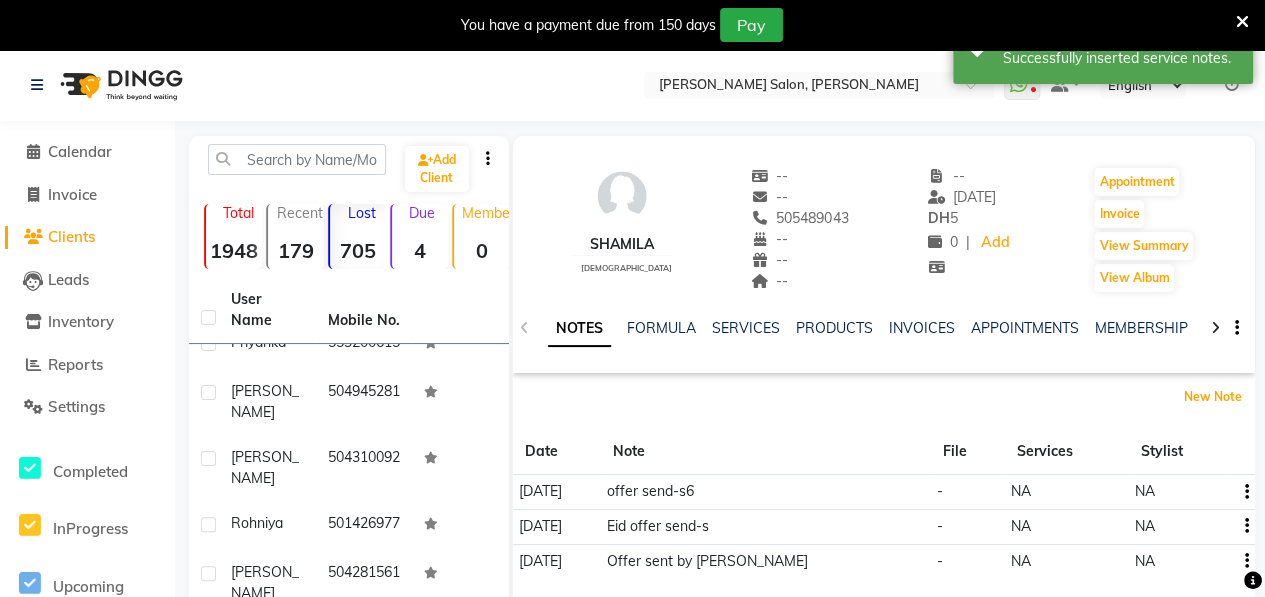 scroll, scrollTop: 430, scrollLeft: 0, axis: vertical 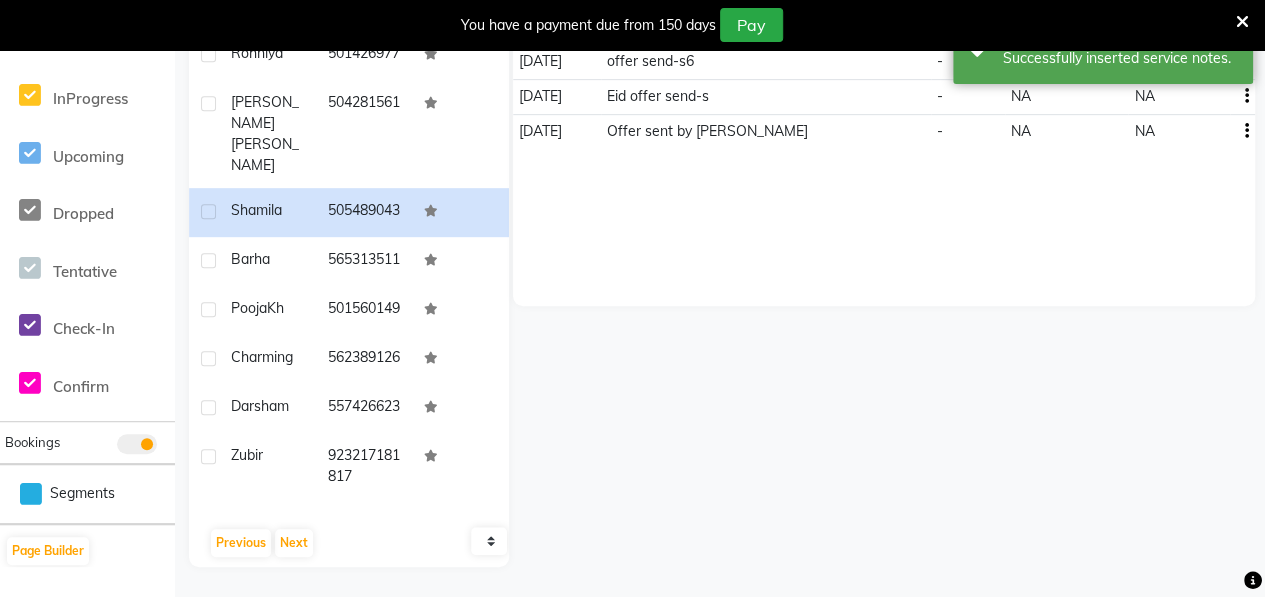 type 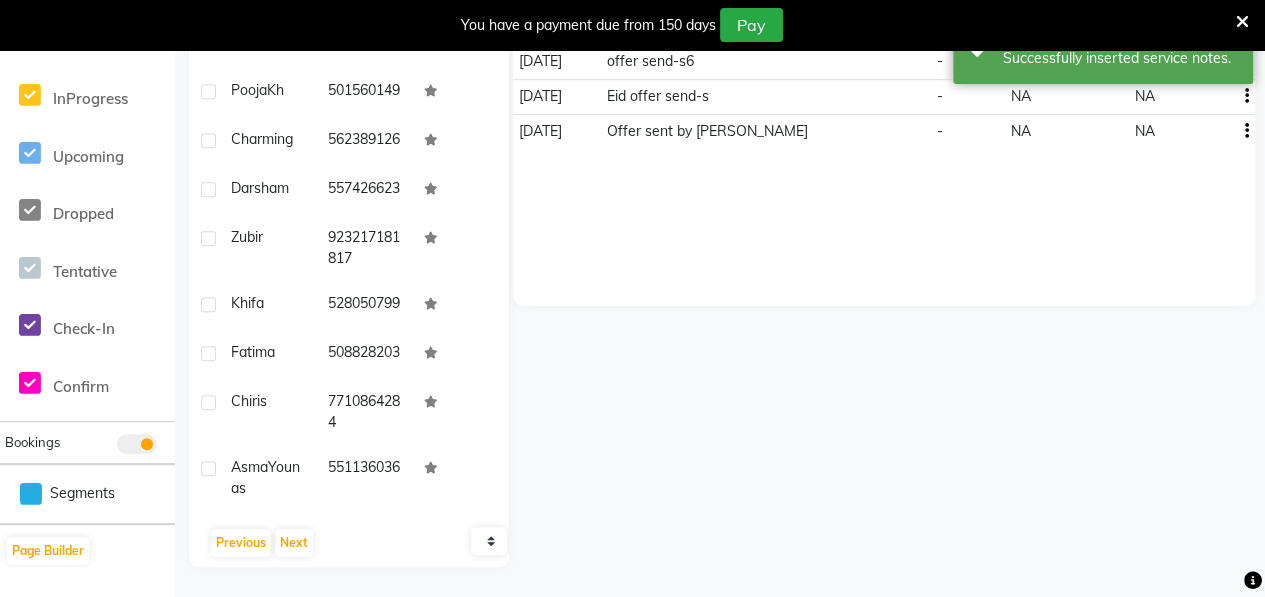 scroll, scrollTop: 2162, scrollLeft: 0, axis: vertical 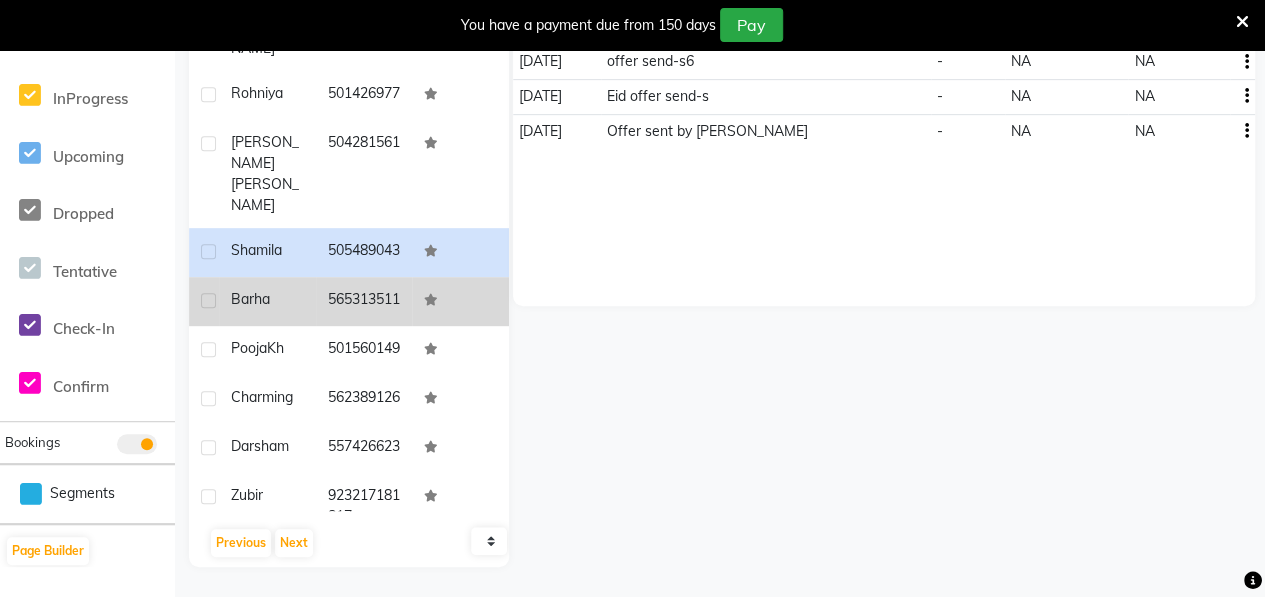 click on "Barha" 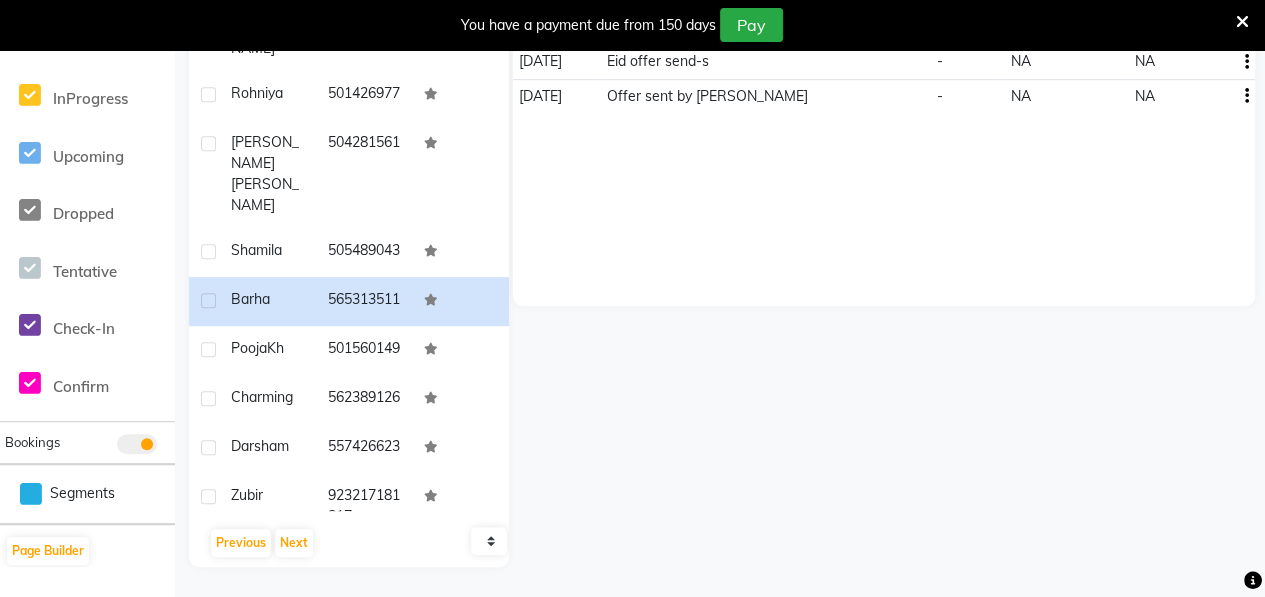 scroll, scrollTop: 0, scrollLeft: 0, axis: both 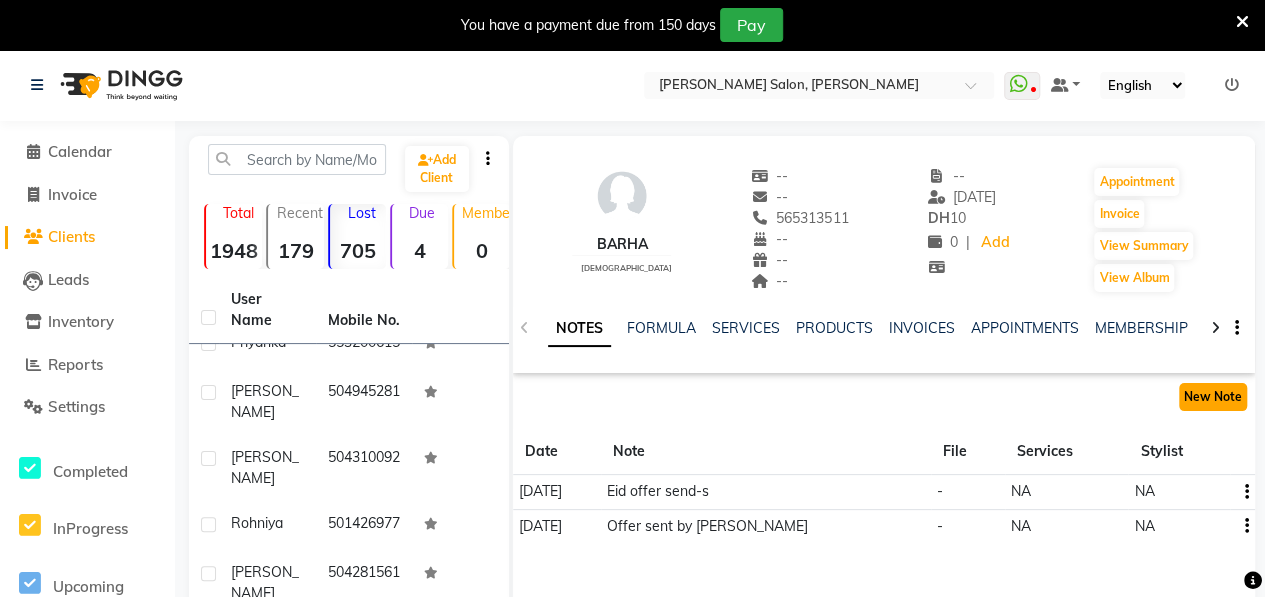 click on "New Note" 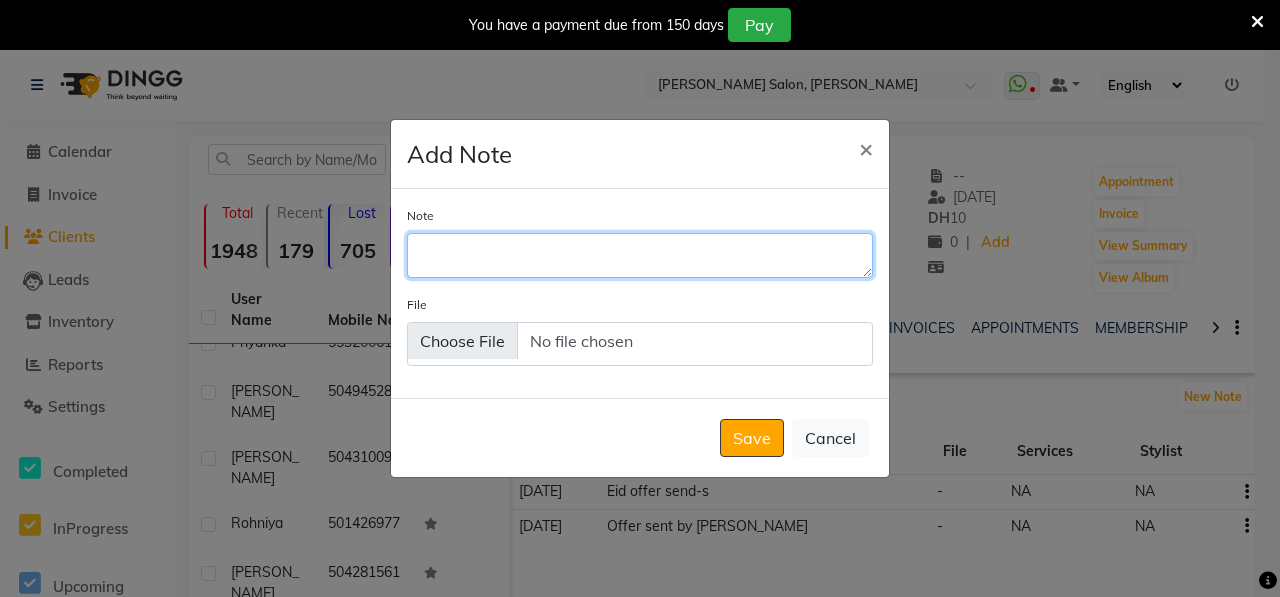 click on "Note" at bounding box center (640, 255) 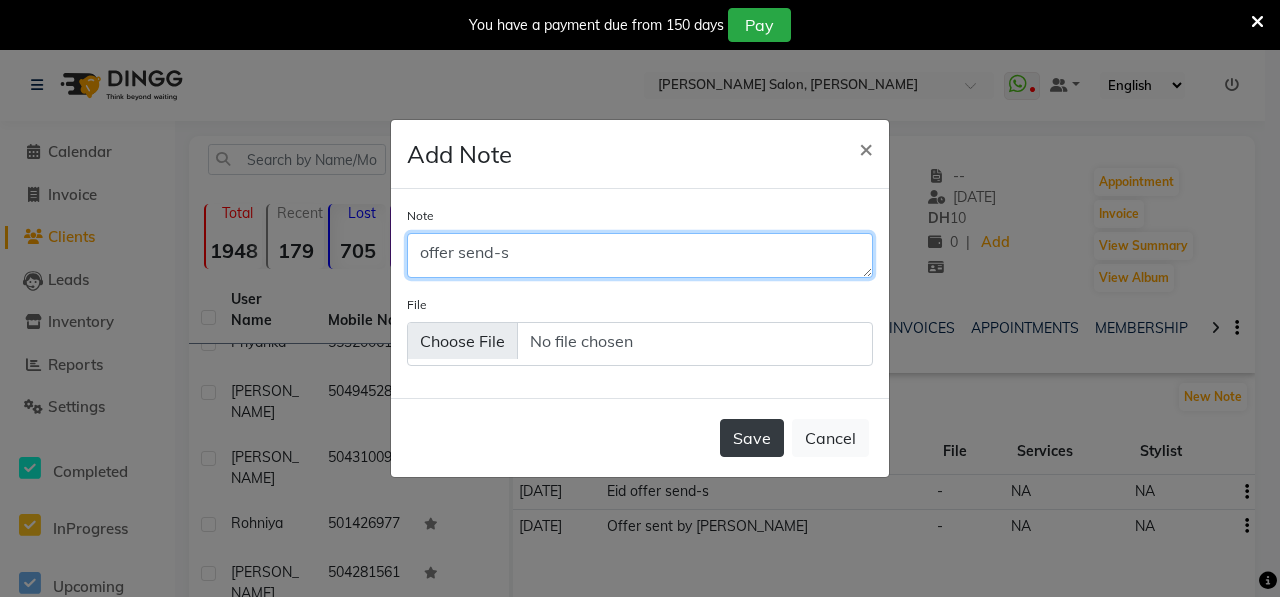 type on "offer send-s" 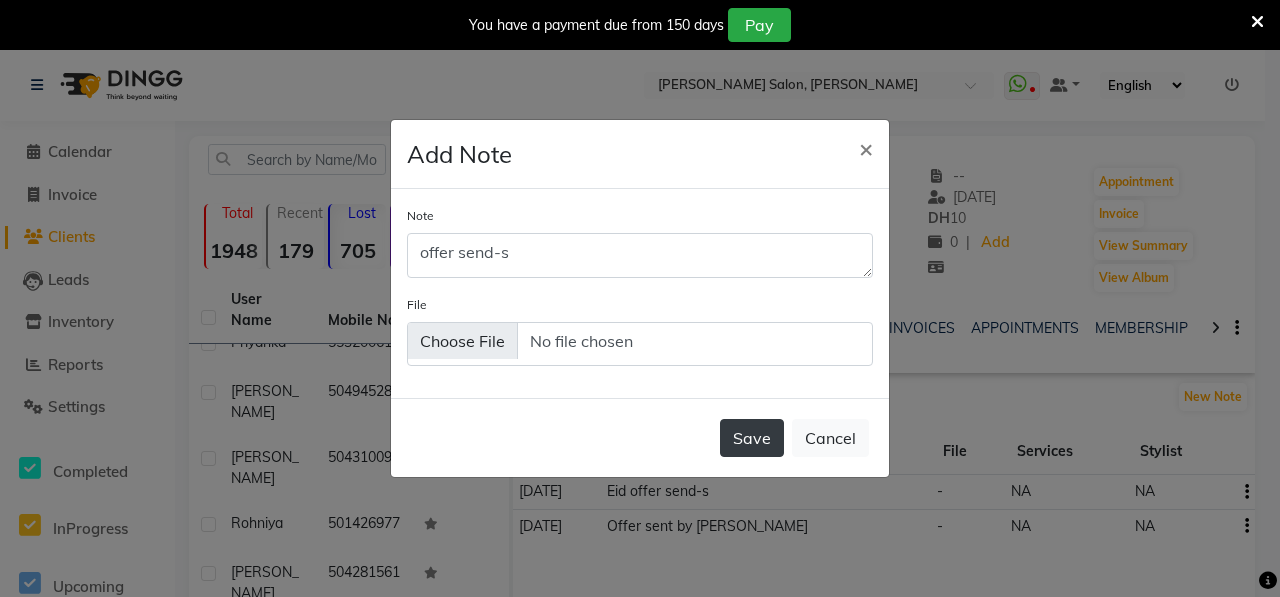 click on "Save" 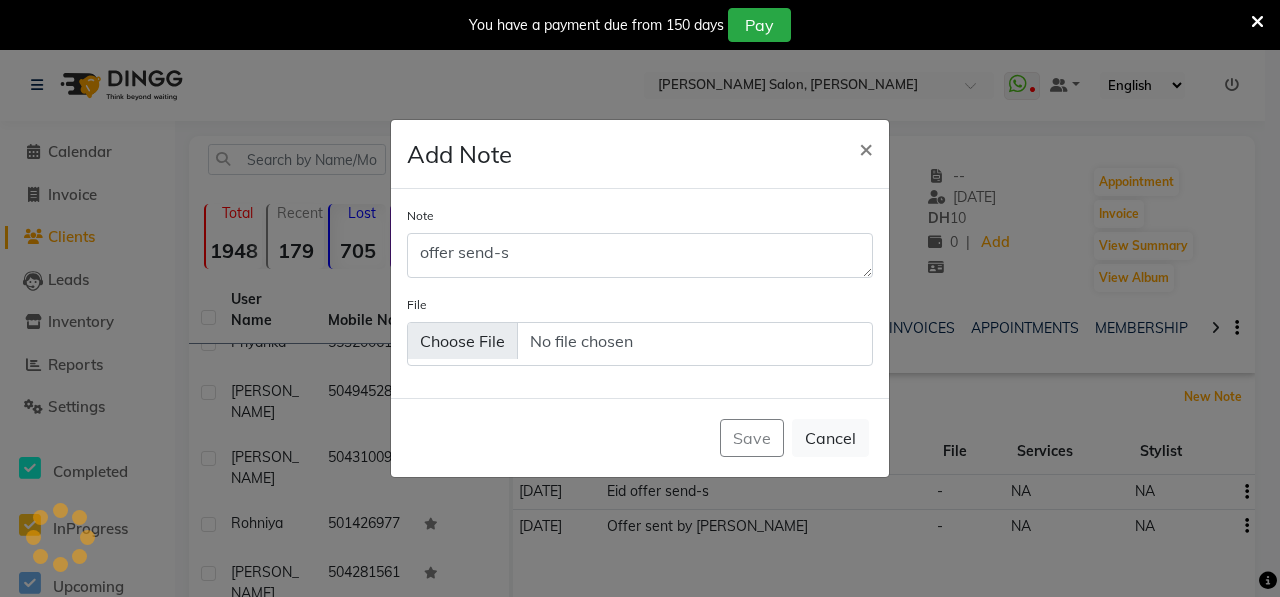 type 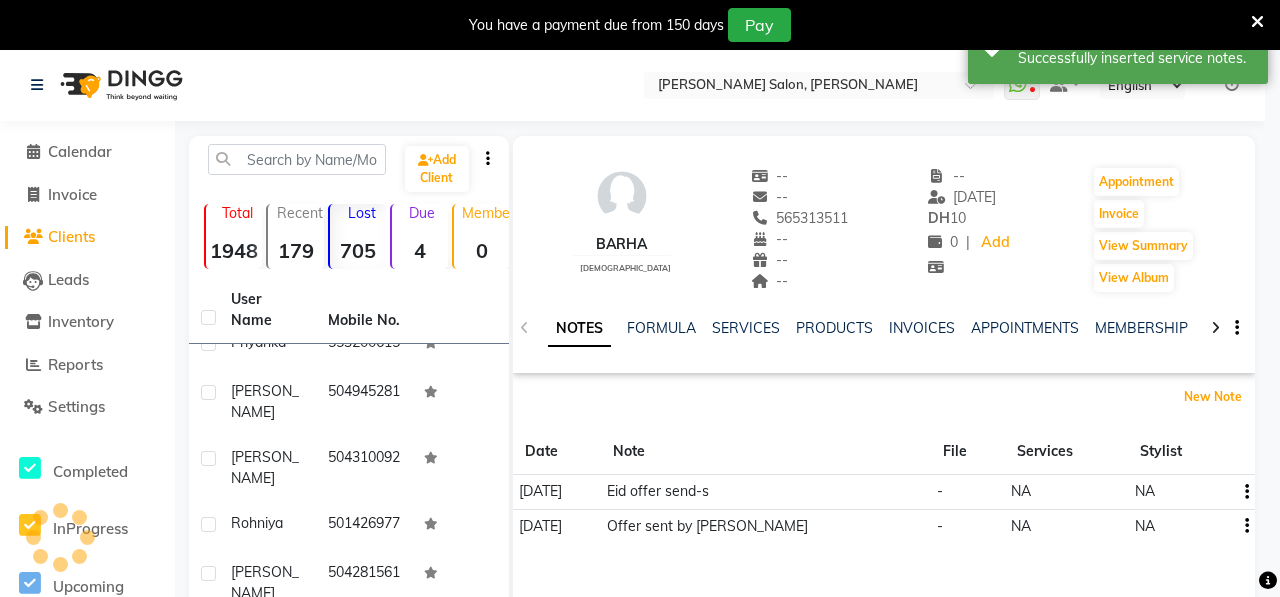 type 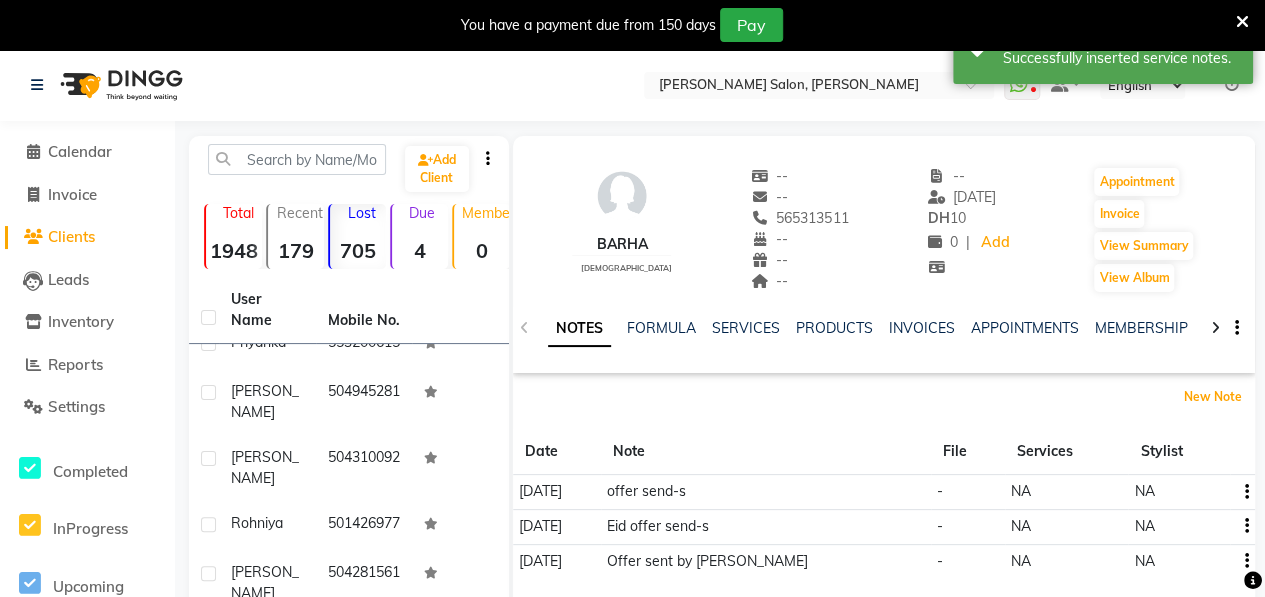 scroll, scrollTop: 430, scrollLeft: 0, axis: vertical 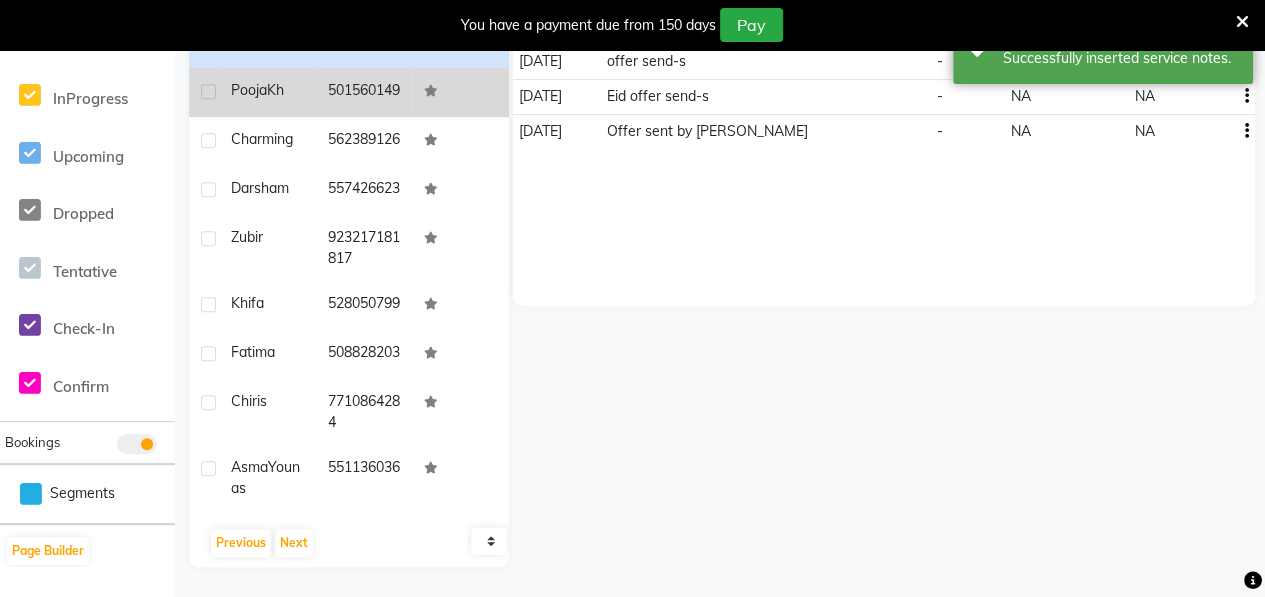 click on "pooja  Kh" 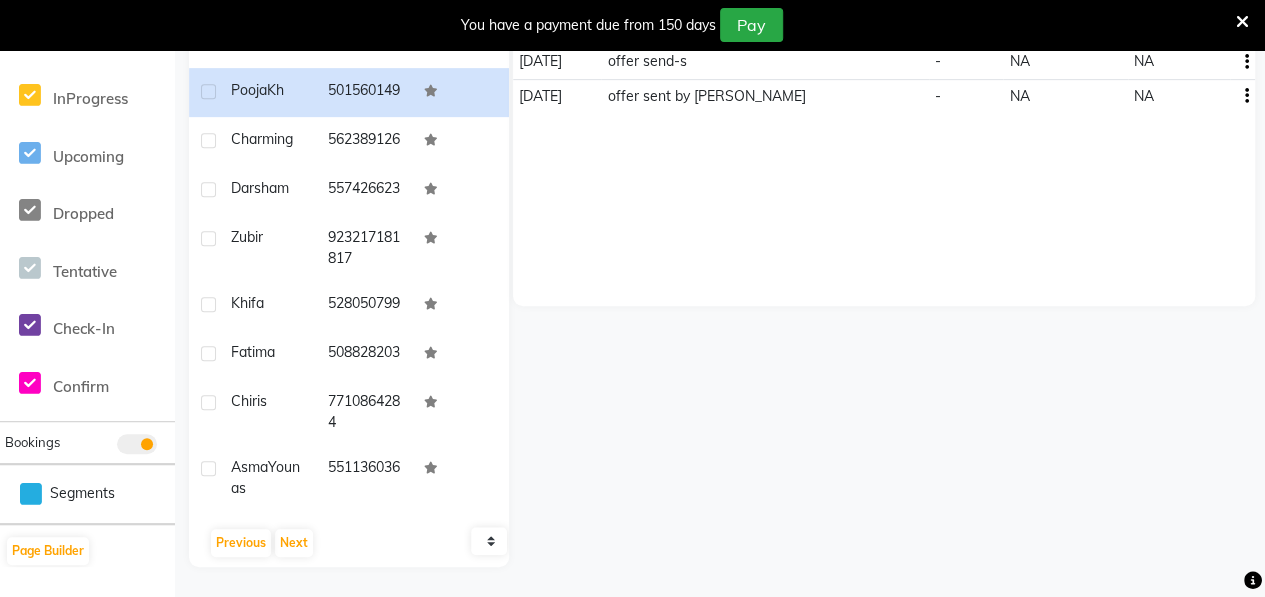 scroll, scrollTop: 0, scrollLeft: 0, axis: both 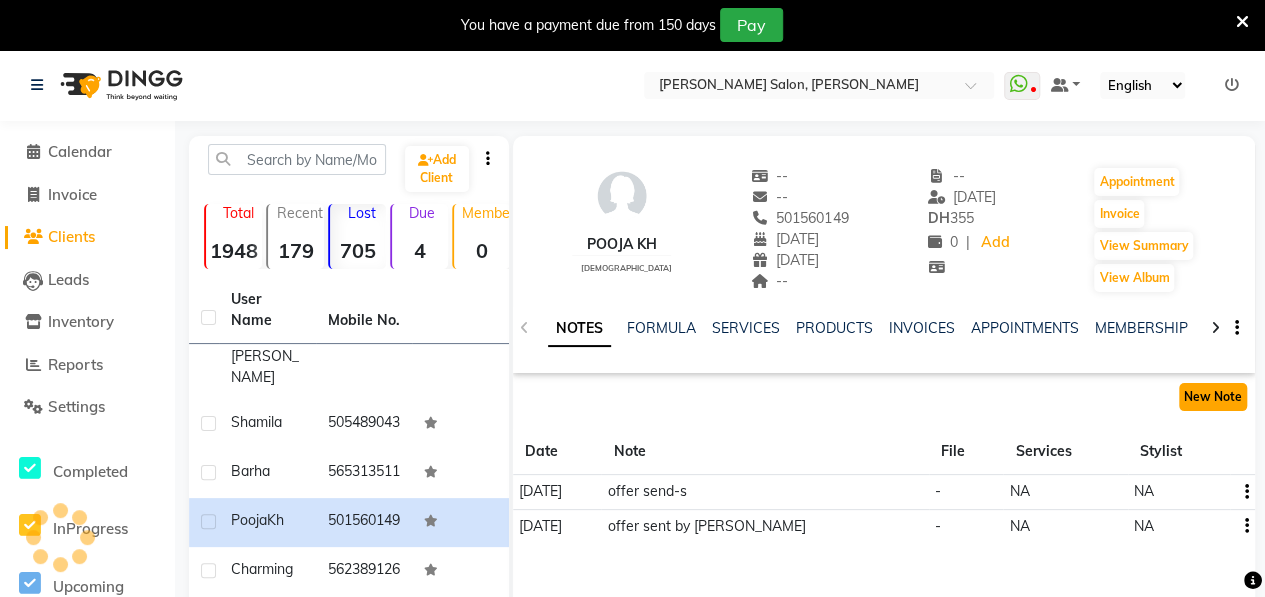 click on "New Note" 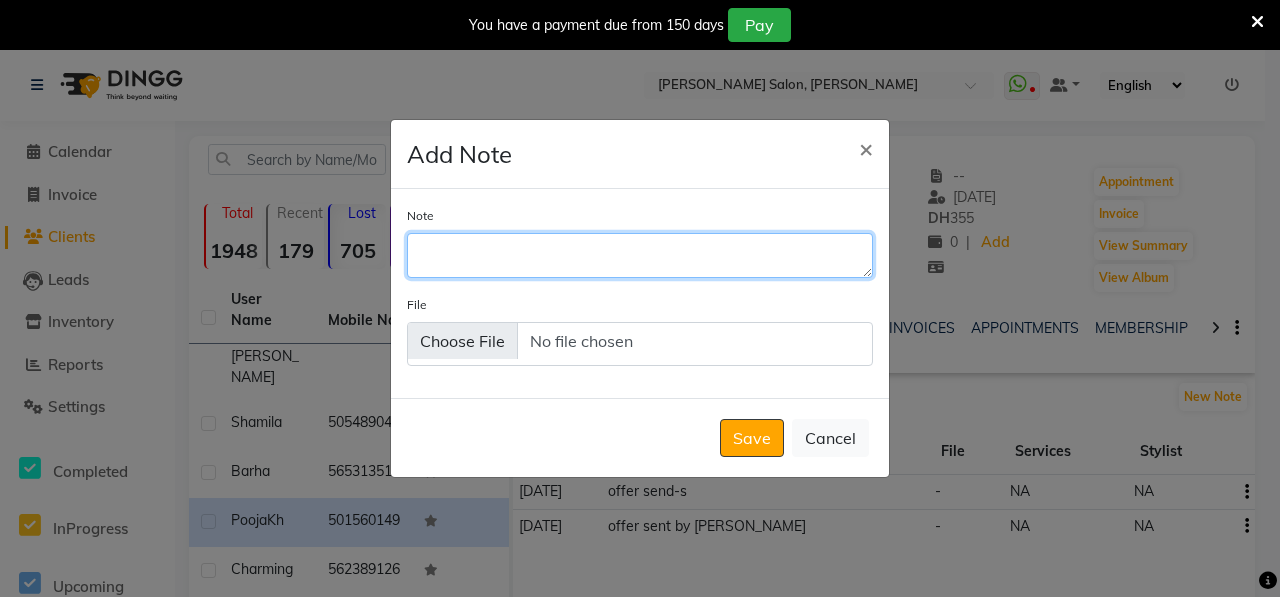 click on "Note" at bounding box center (640, 255) 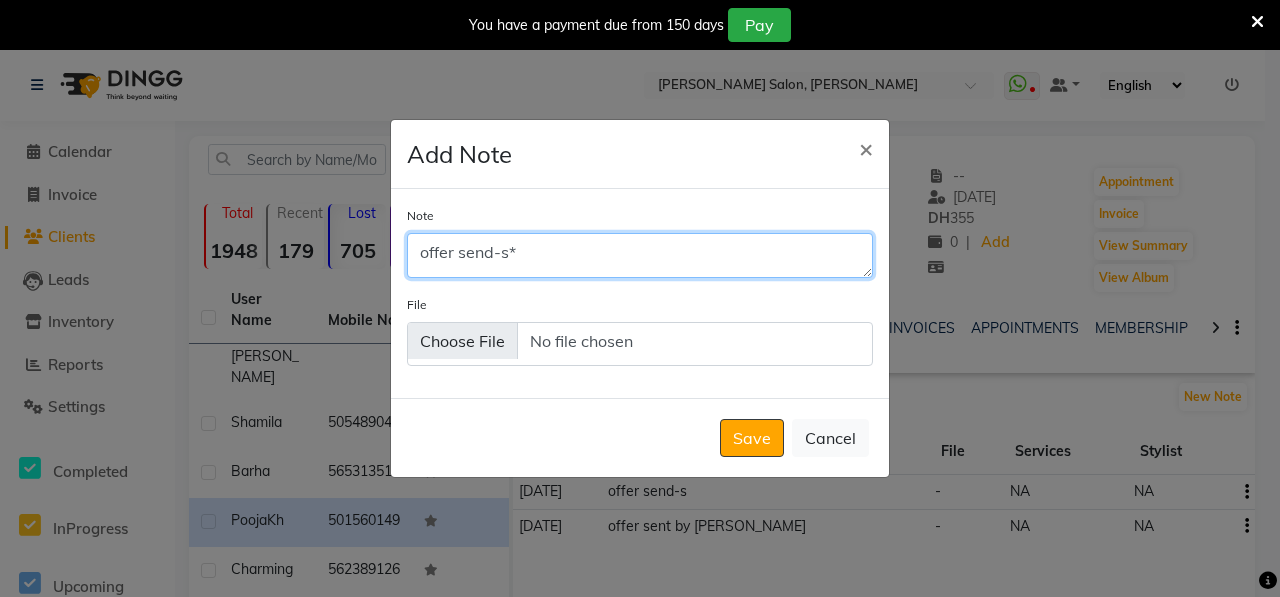 click on "offer send-s*" at bounding box center [640, 255] 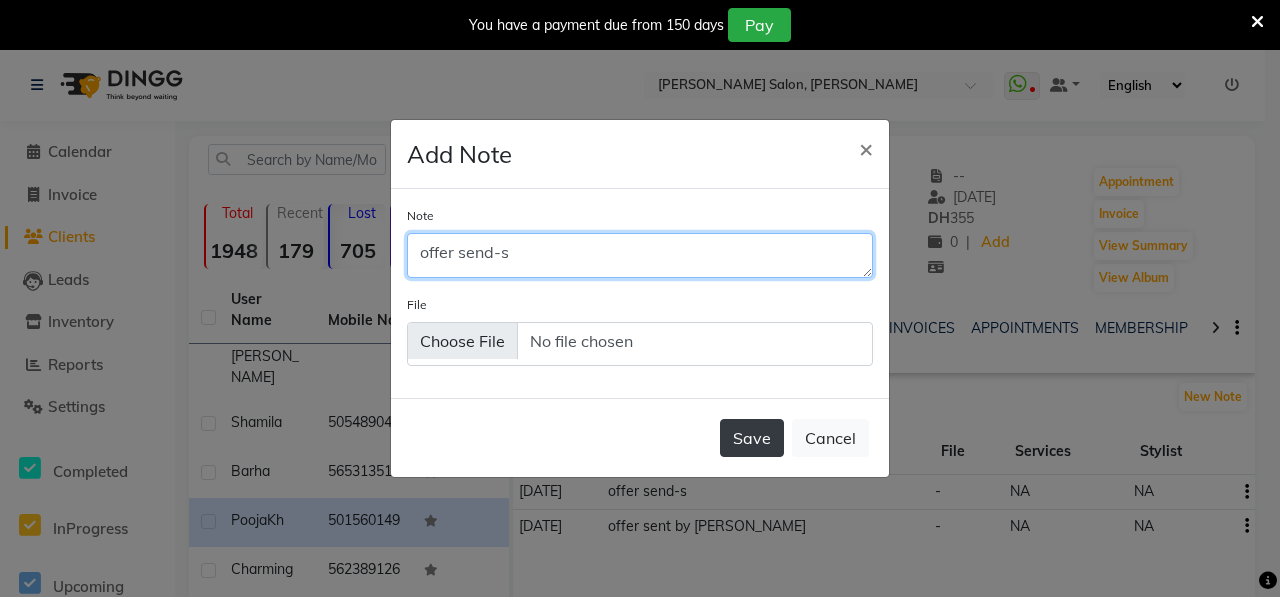 type on "offer send-s" 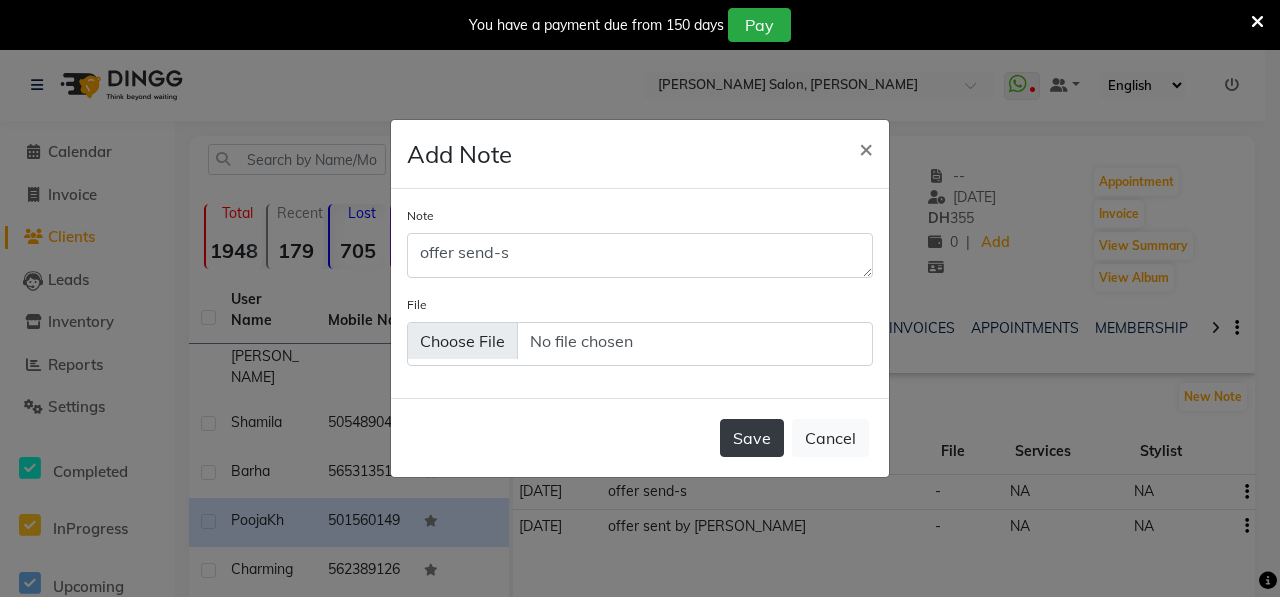 click on "Save" 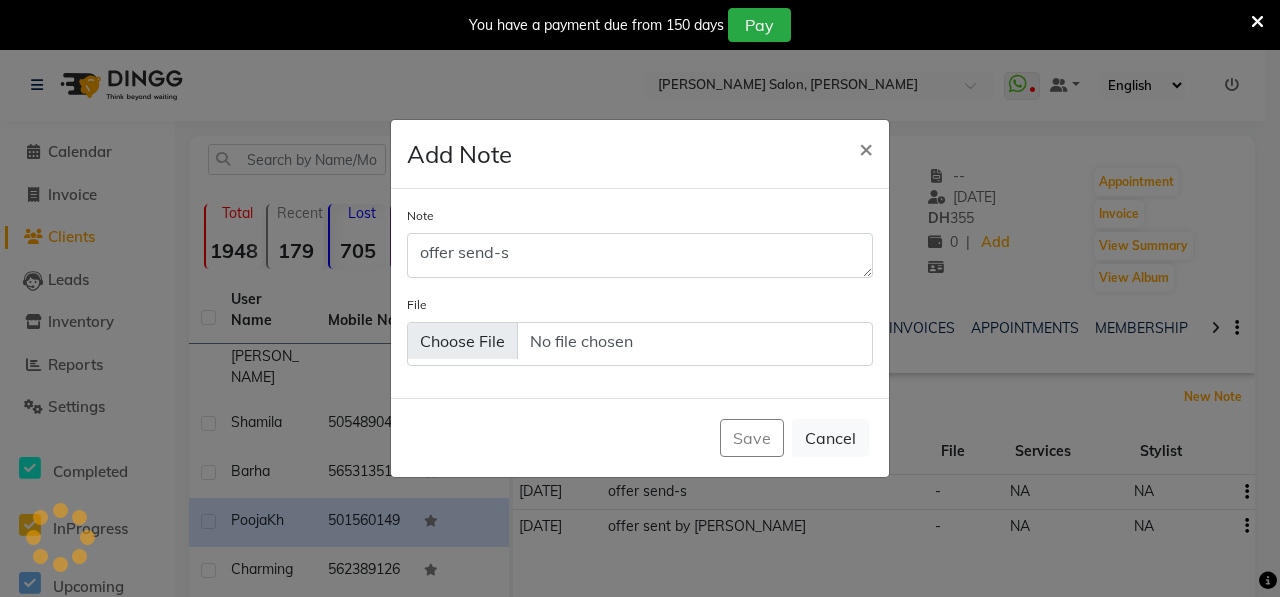 type 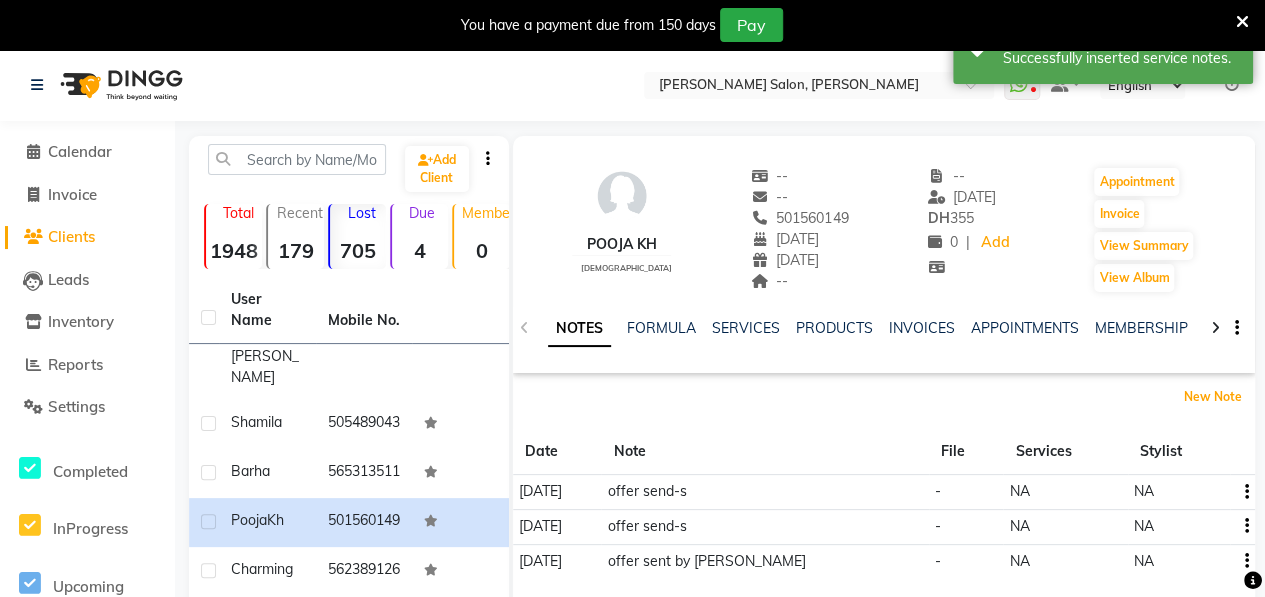 scroll, scrollTop: 430, scrollLeft: 0, axis: vertical 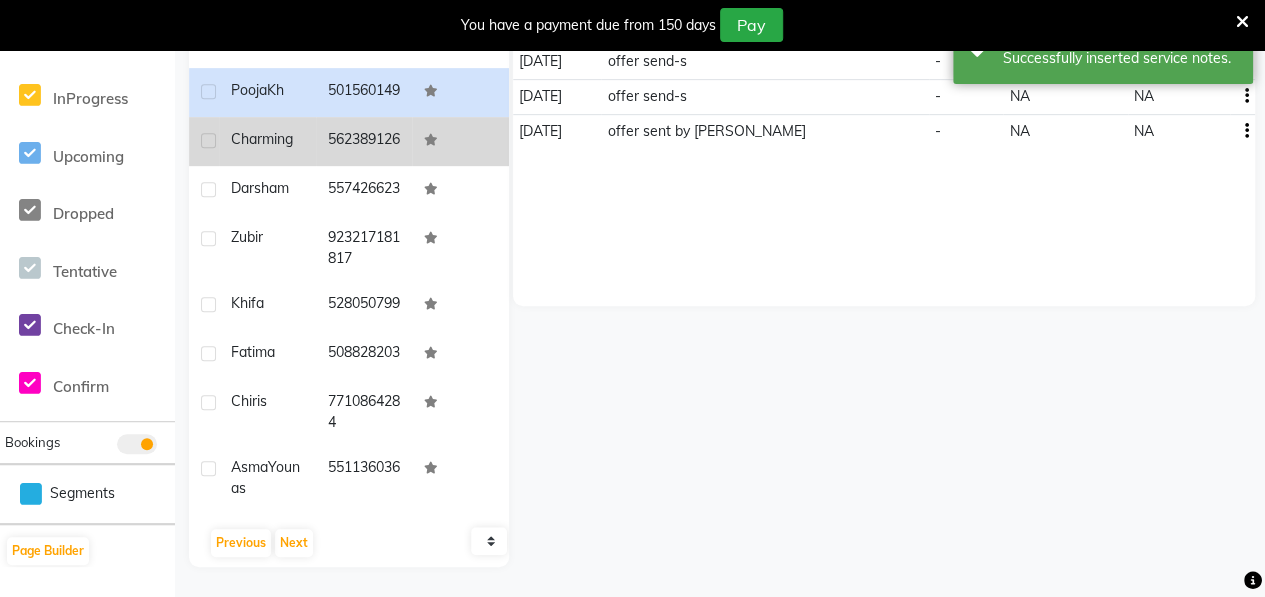 click on "Charming" 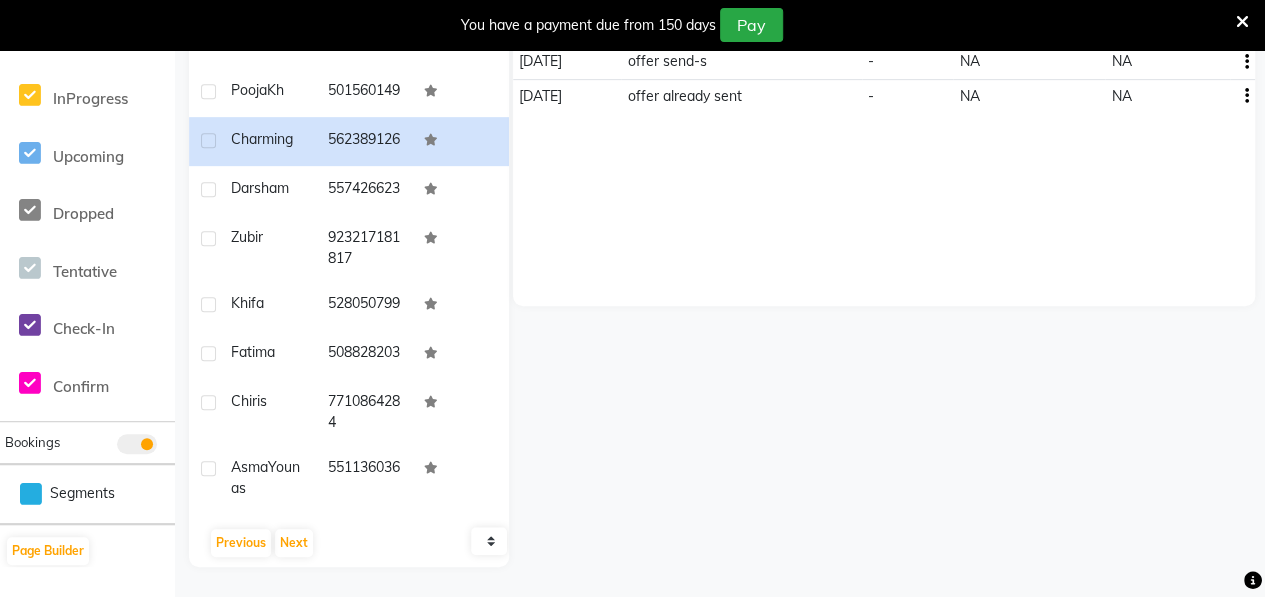 scroll, scrollTop: 0, scrollLeft: 0, axis: both 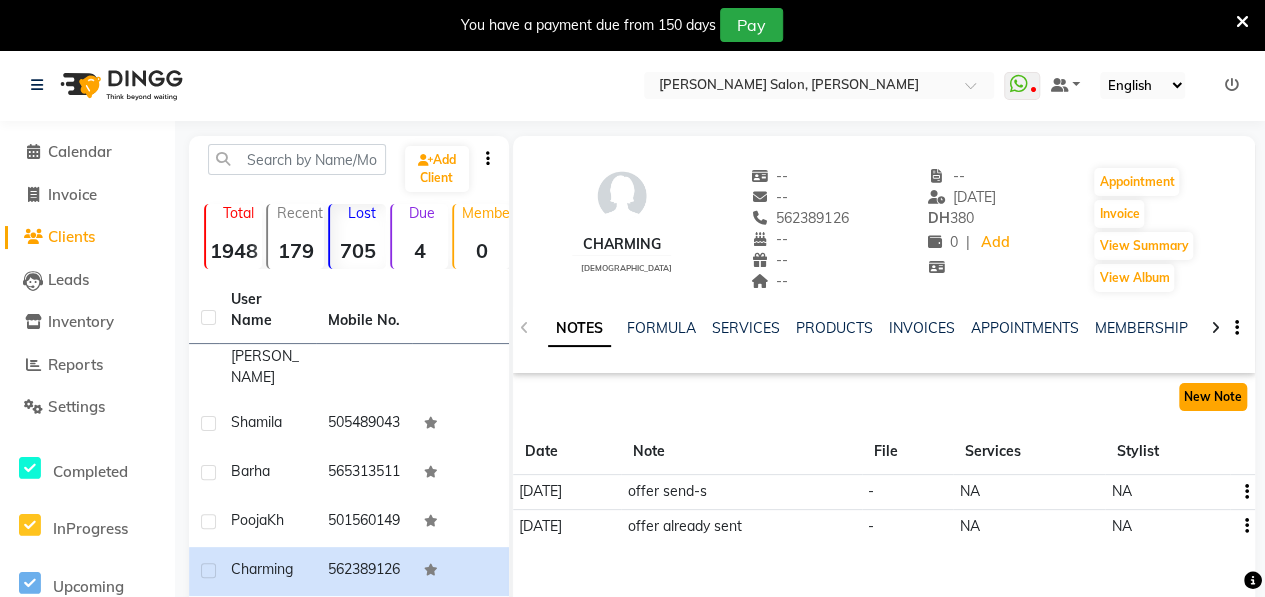 click on "New Note" 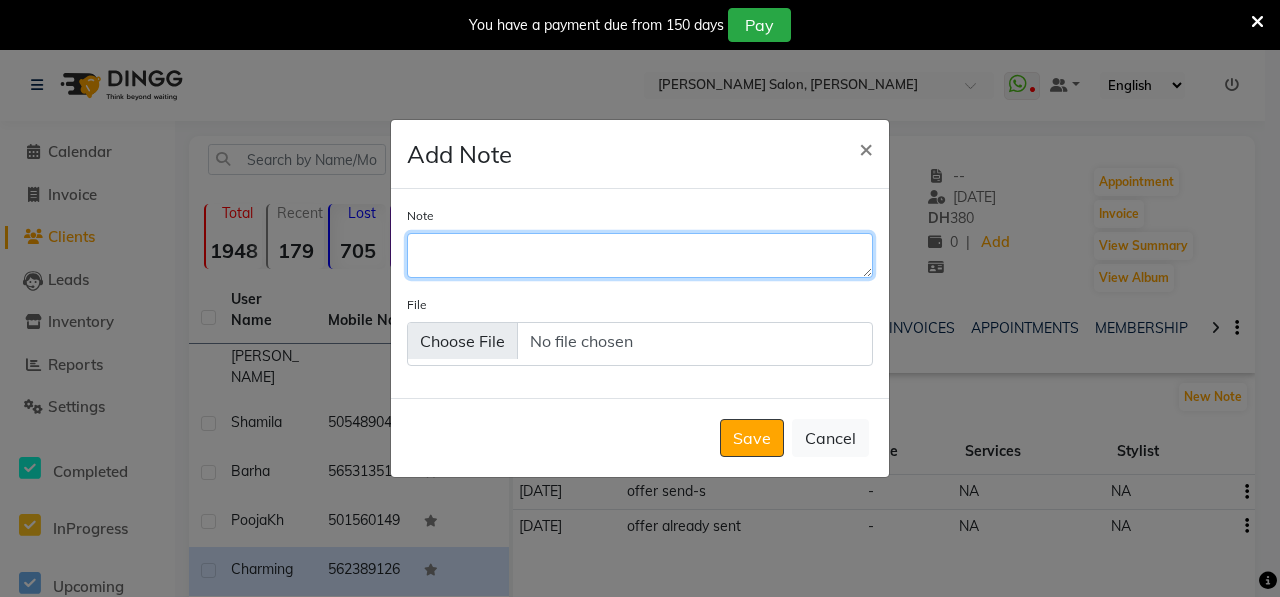 click on "Note" at bounding box center [640, 255] 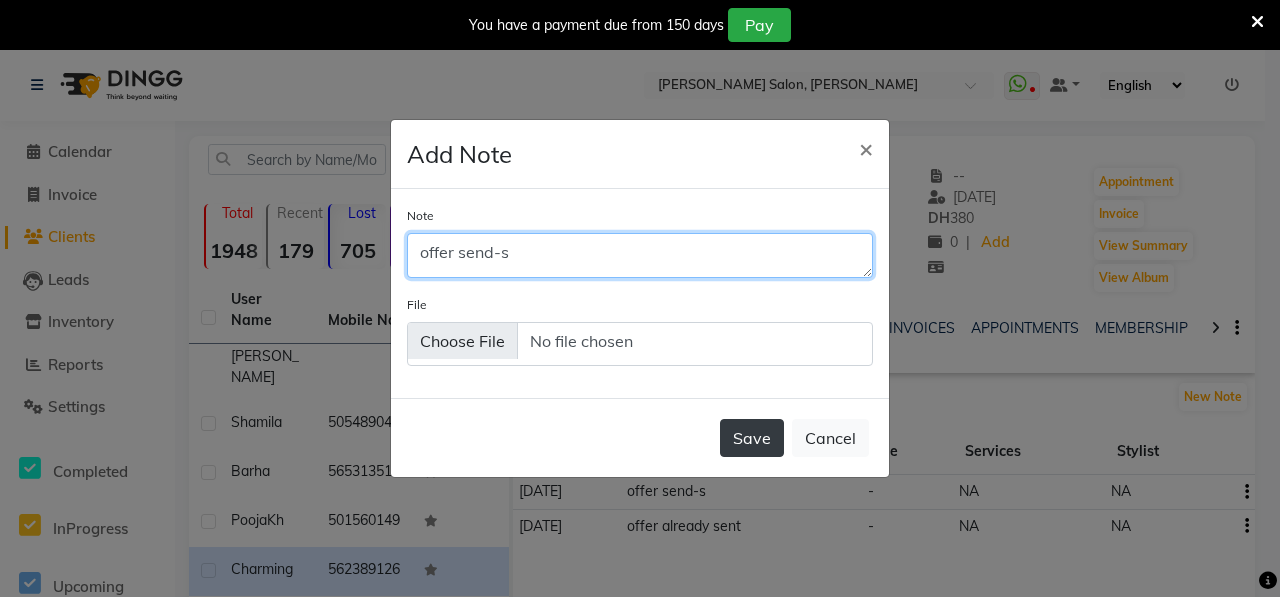 type on "offer send-s" 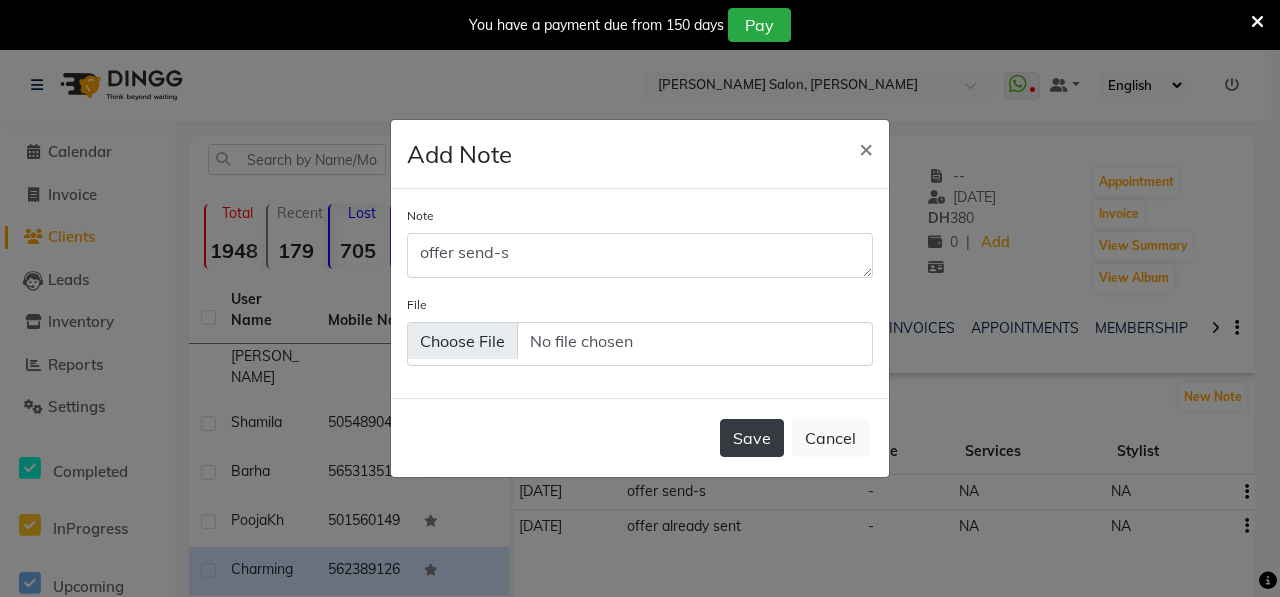 click on "Save" 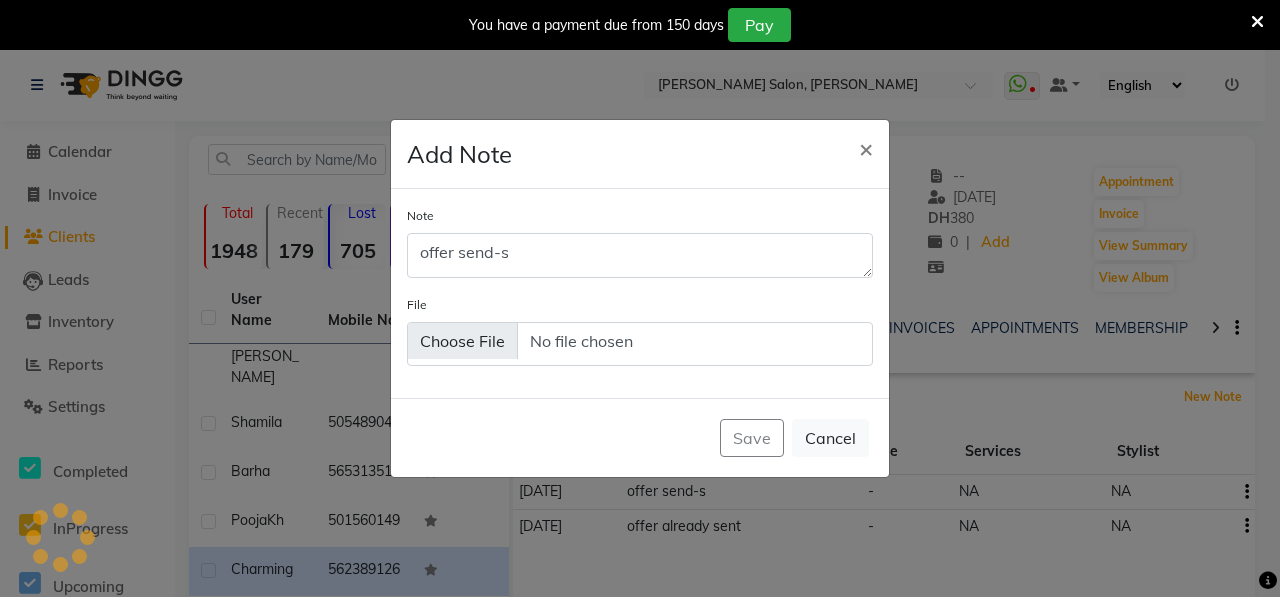 type 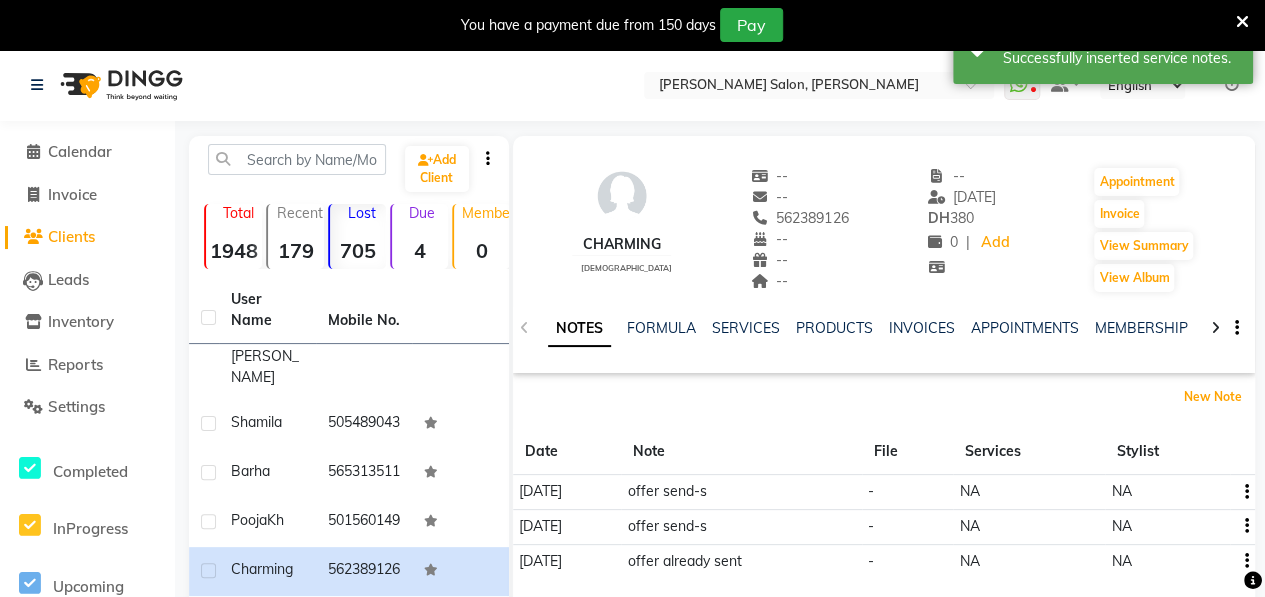 scroll, scrollTop: 430, scrollLeft: 0, axis: vertical 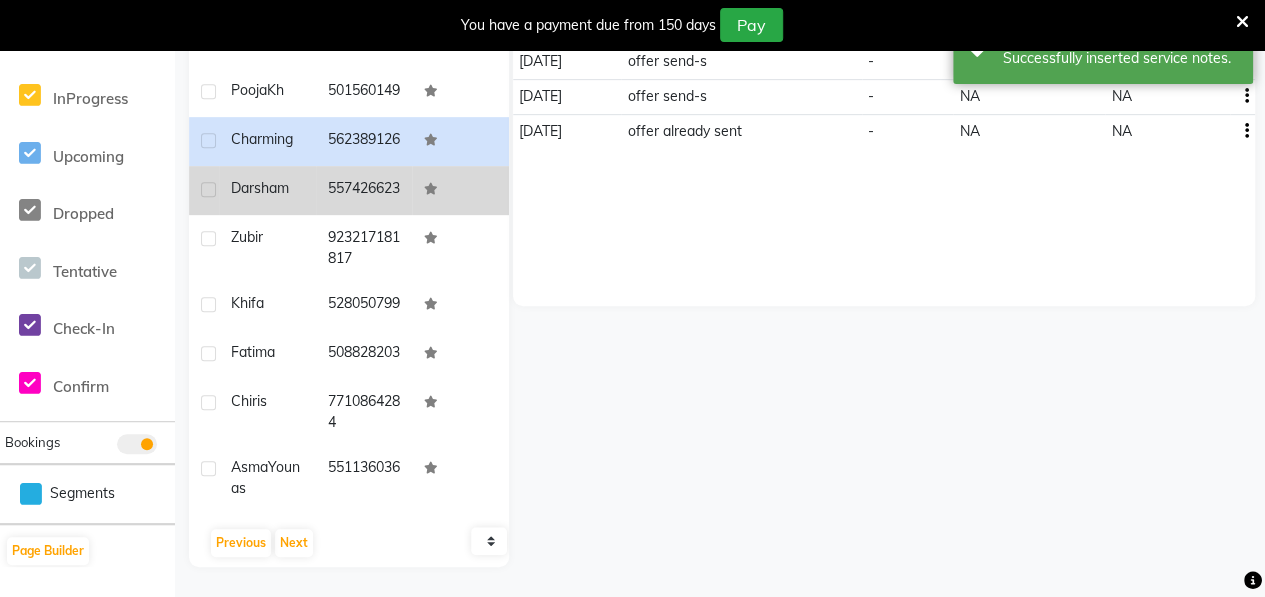 click on "Darsham" 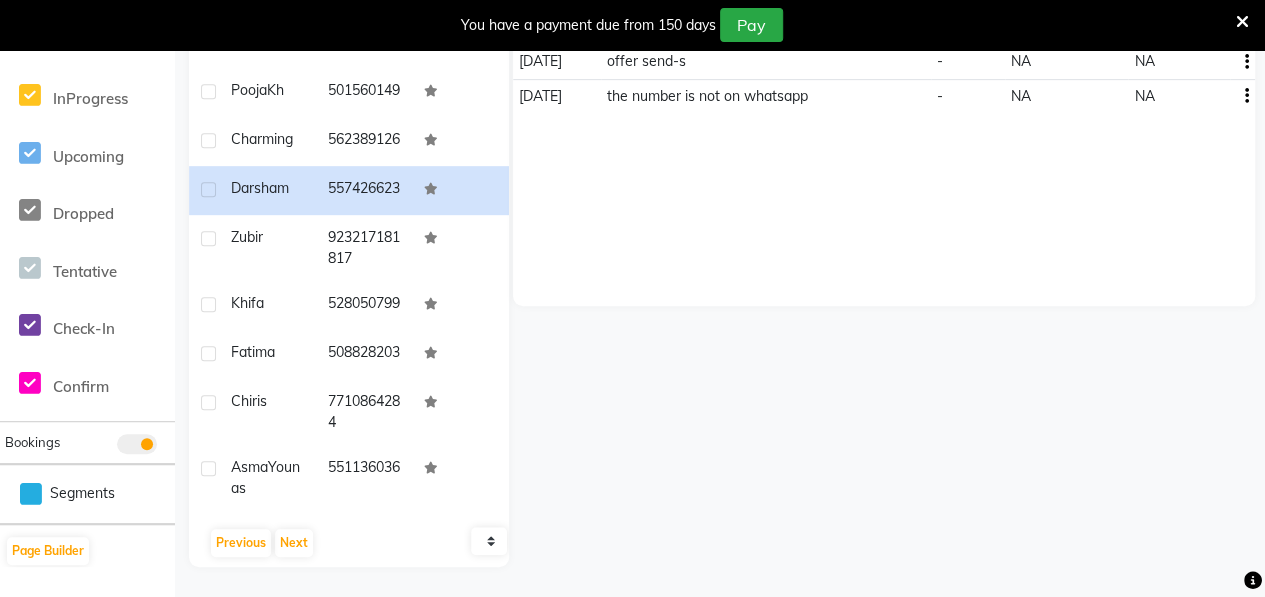 scroll, scrollTop: 0, scrollLeft: 0, axis: both 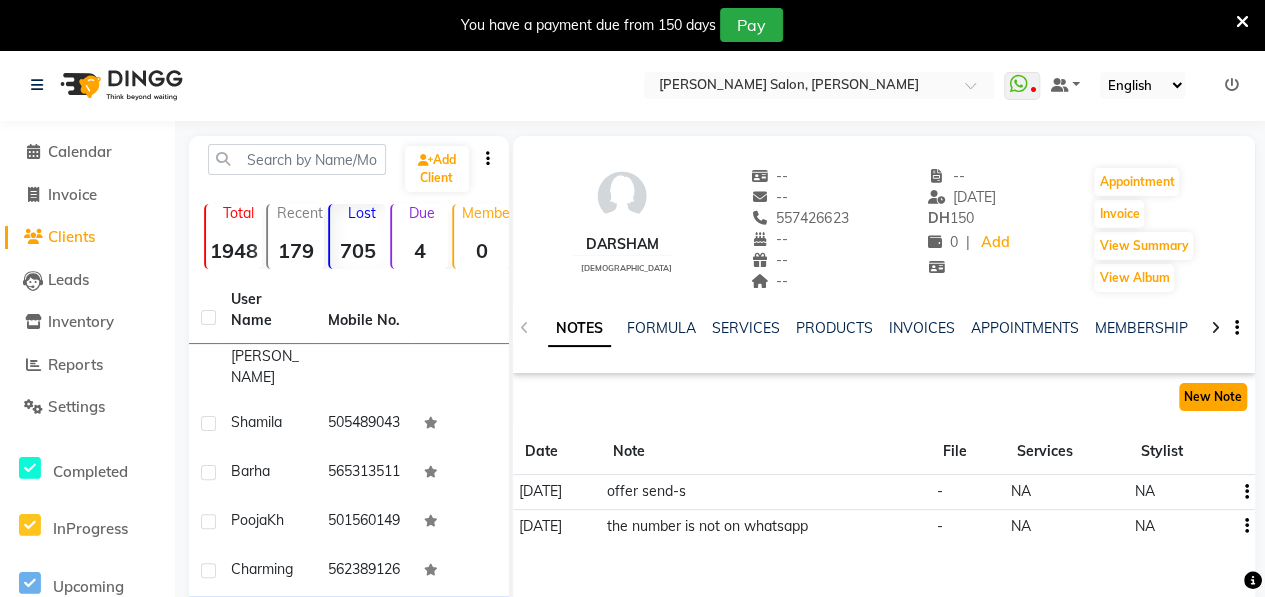 click on "New Note" 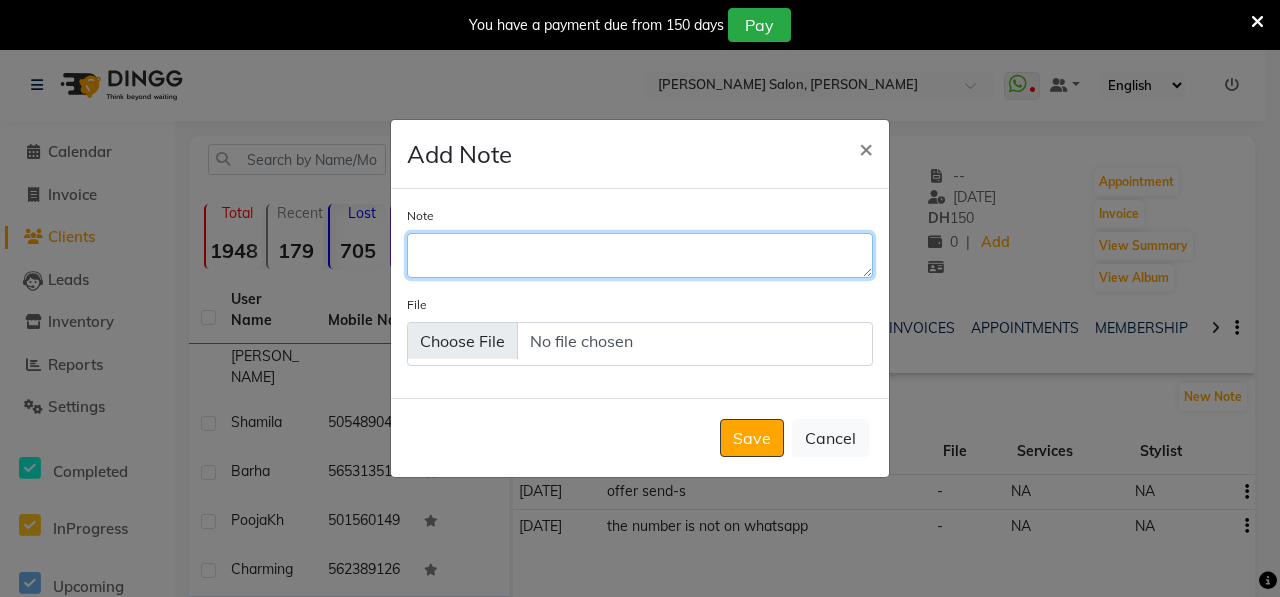 click on "Note" at bounding box center [640, 255] 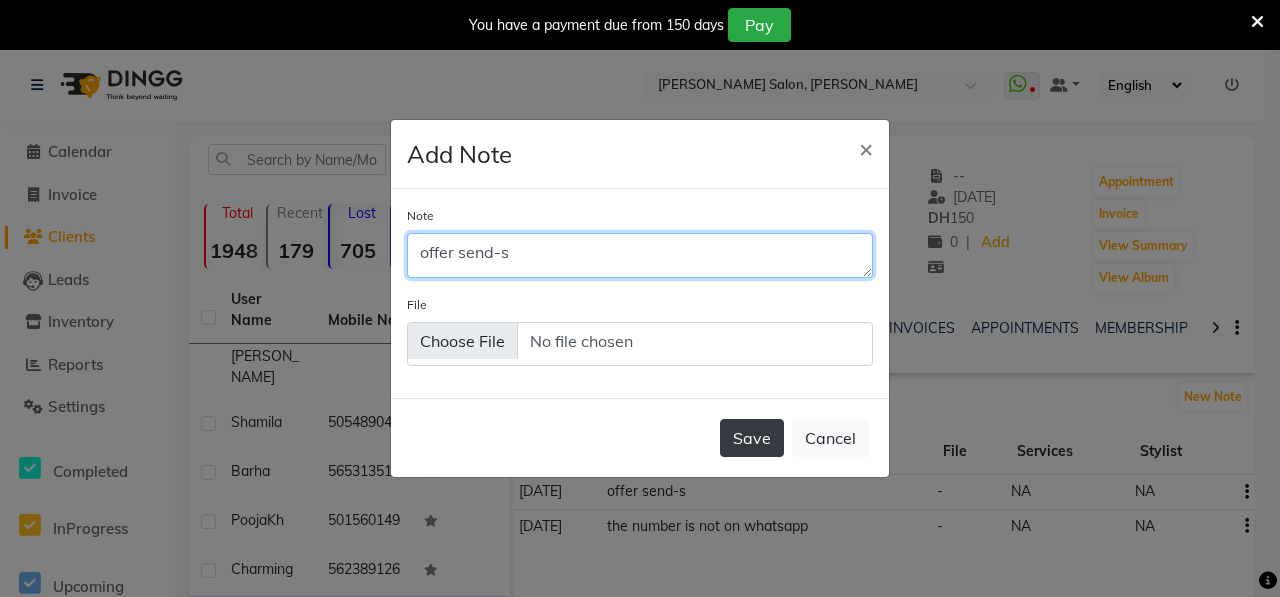type on "offer send-s" 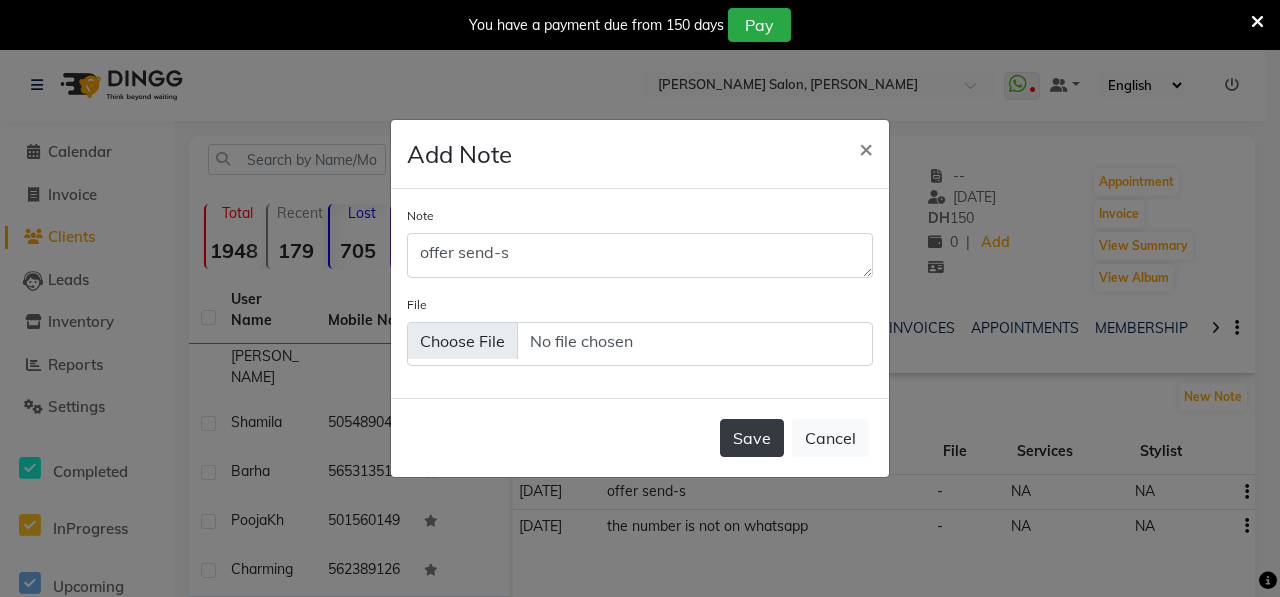 click on "Save" 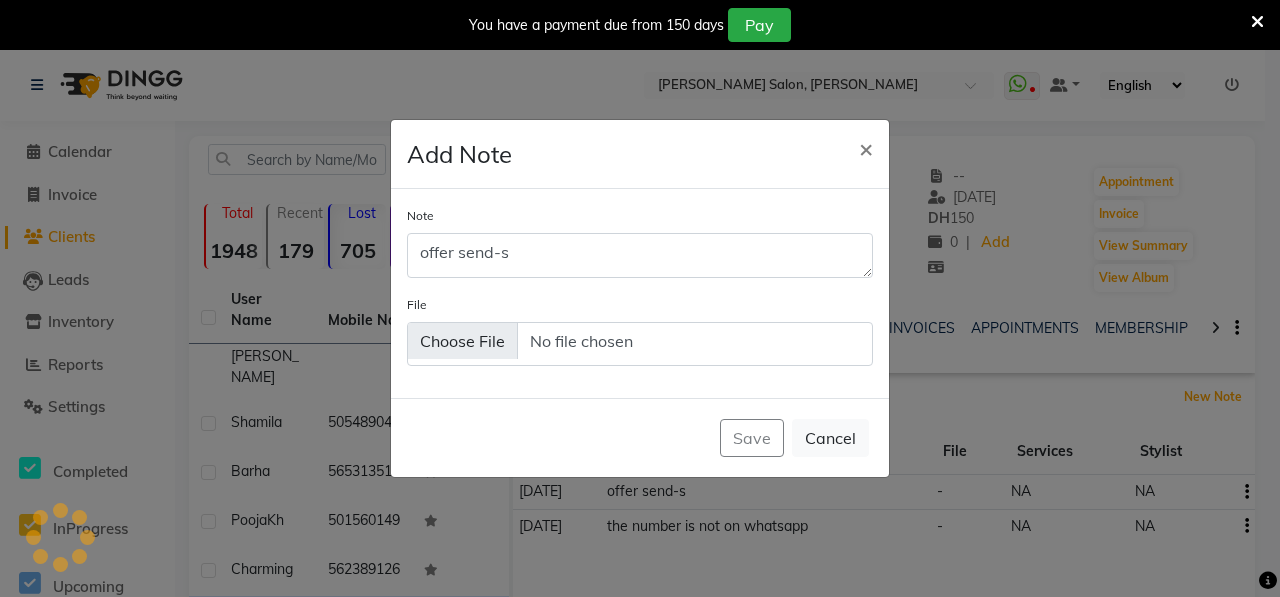 type 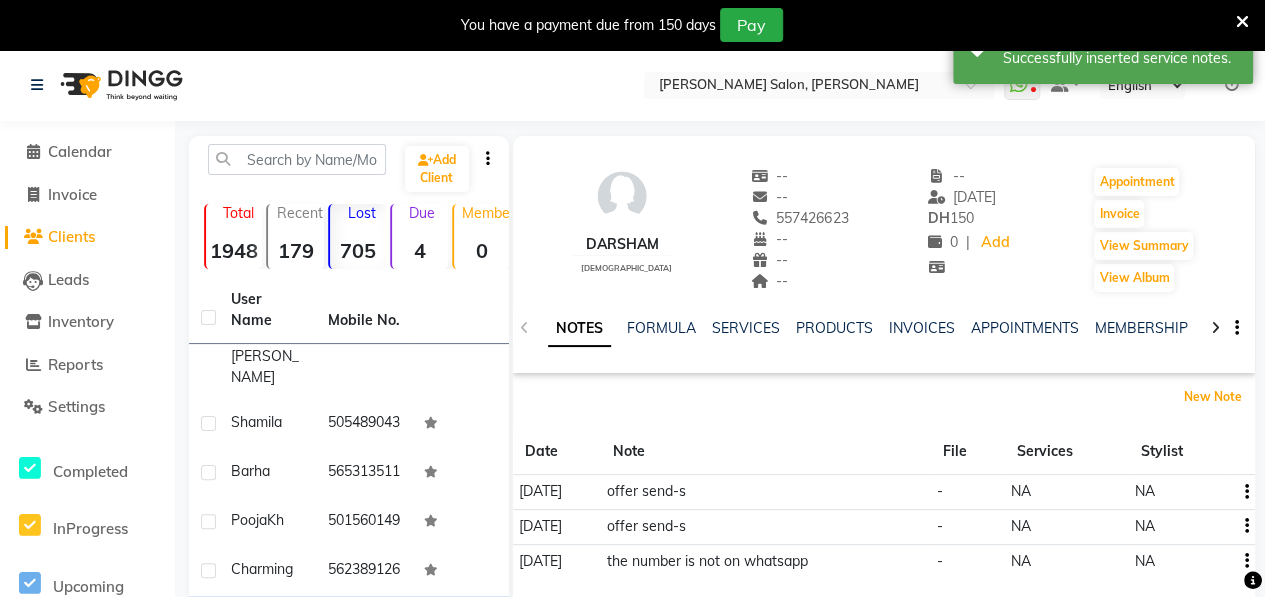 scroll, scrollTop: 430, scrollLeft: 0, axis: vertical 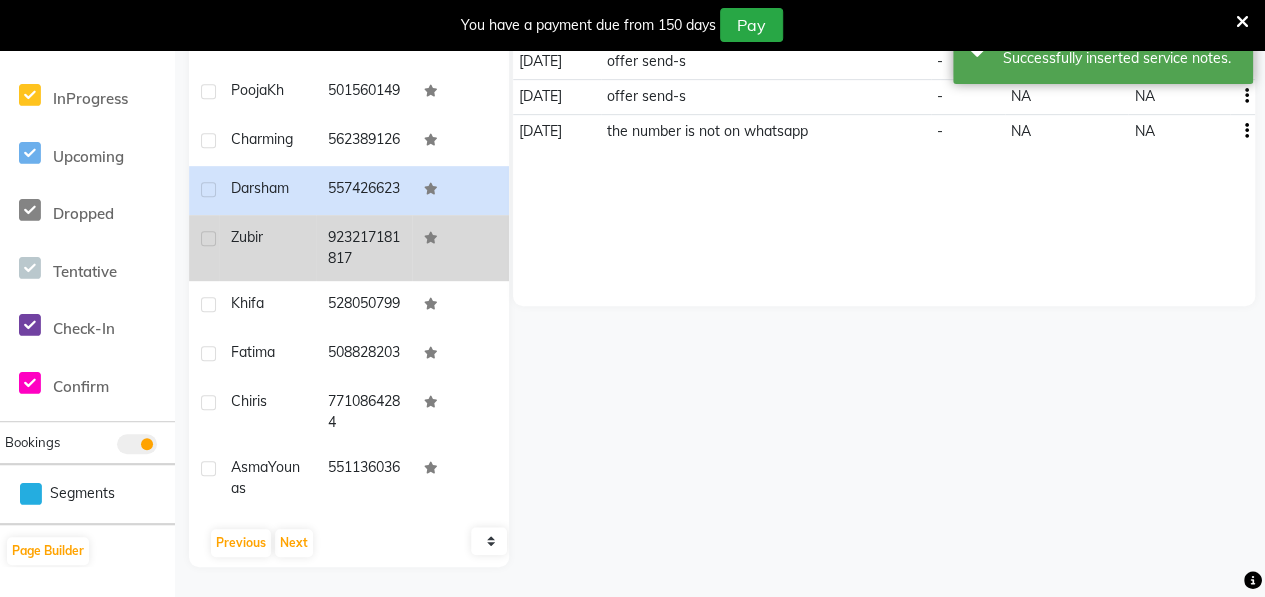 click on "Zubir" 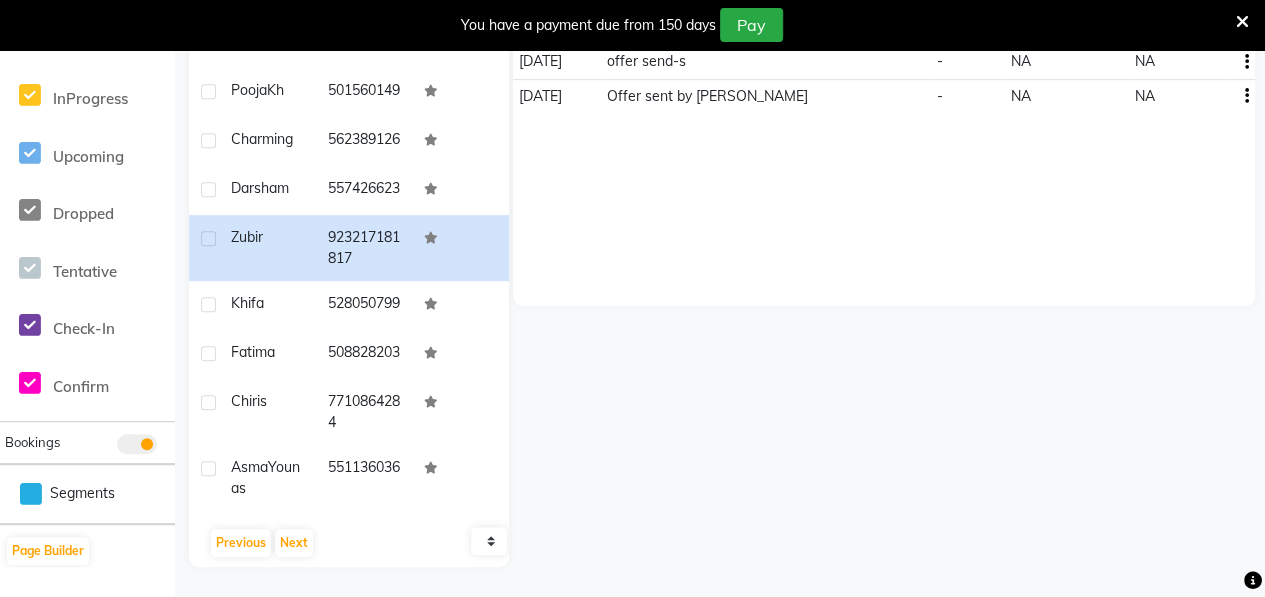 scroll, scrollTop: 0, scrollLeft: 0, axis: both 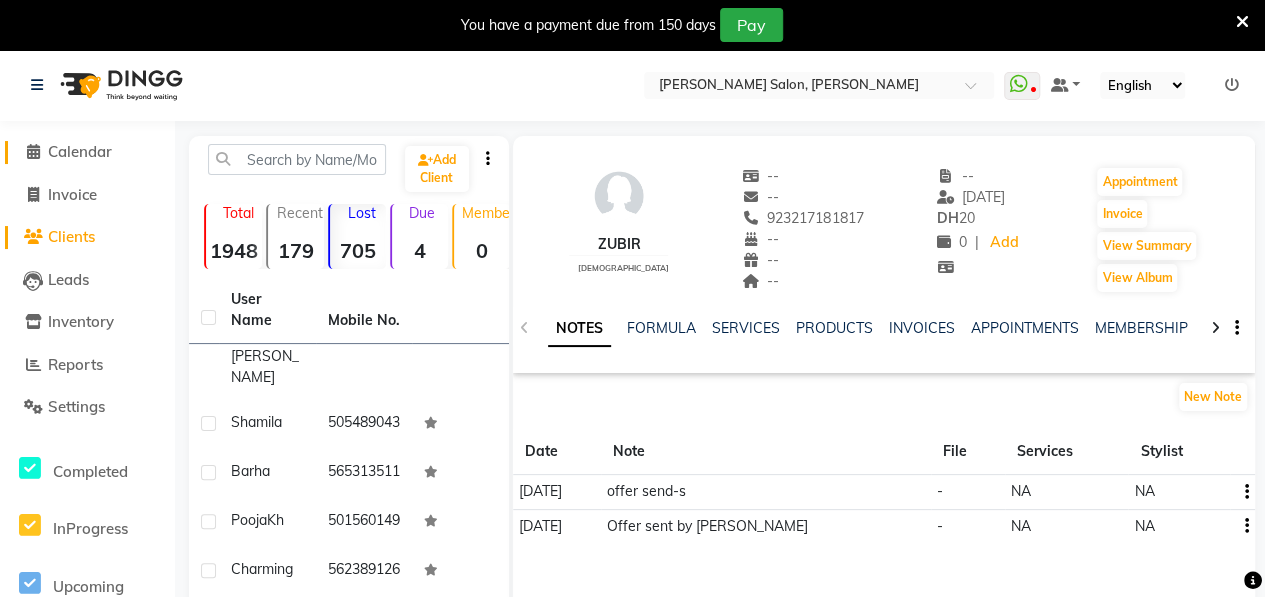 click on "Calendar" 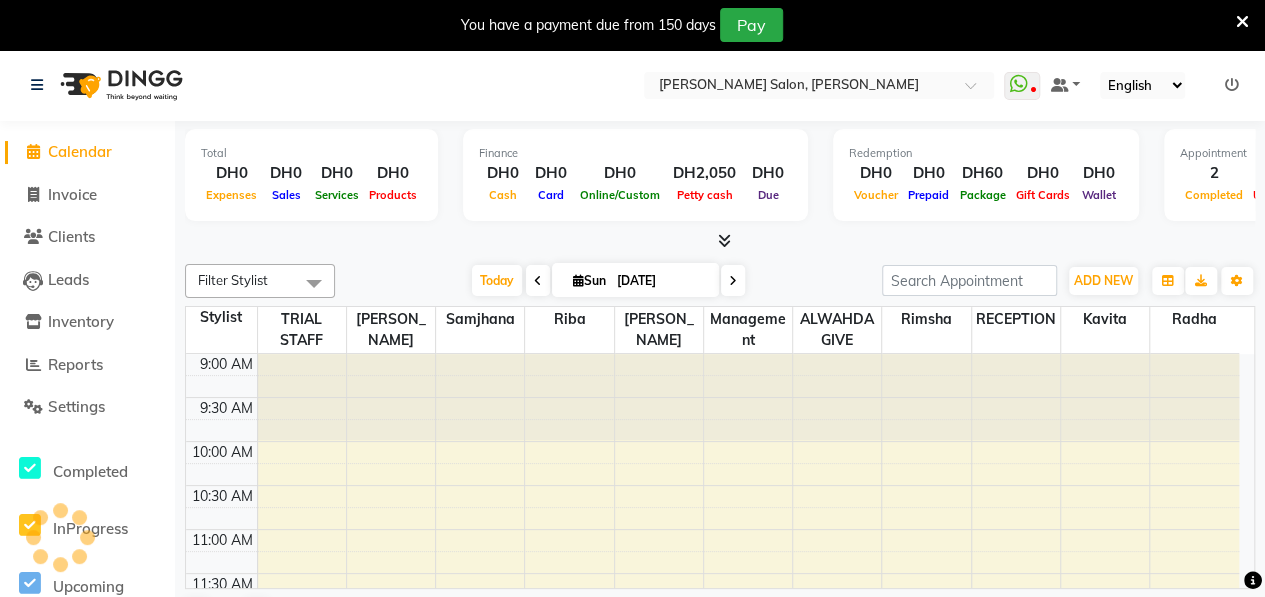 scroll, scrollTop: 0, scrollLeft: 0, axis: both 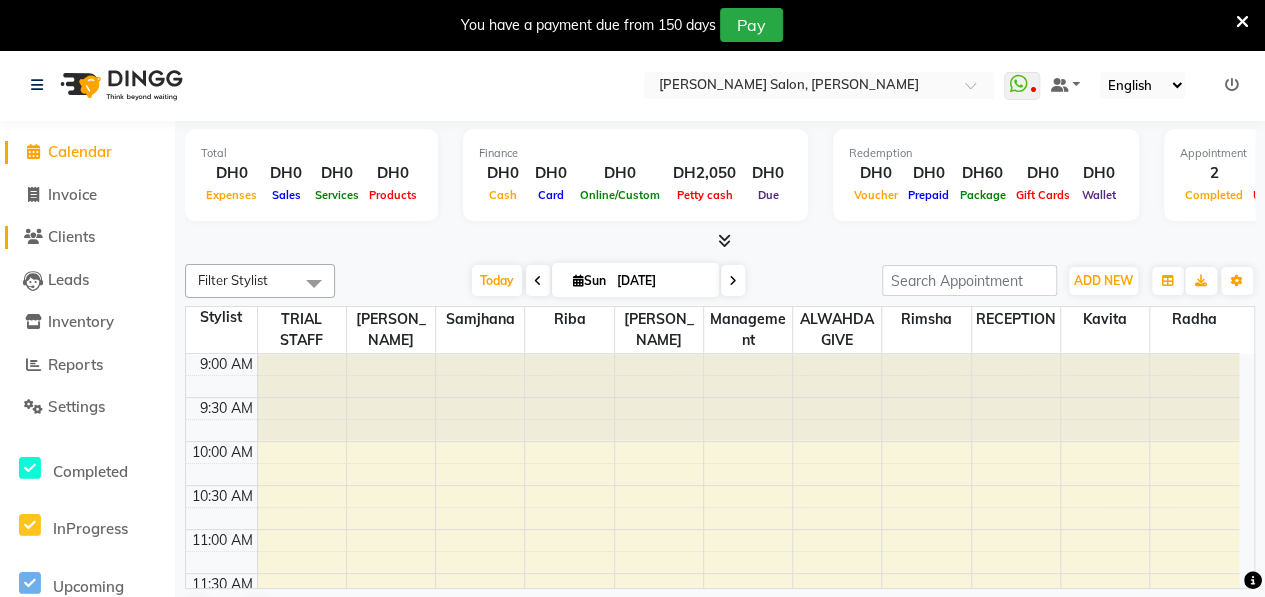 click on "Clients" 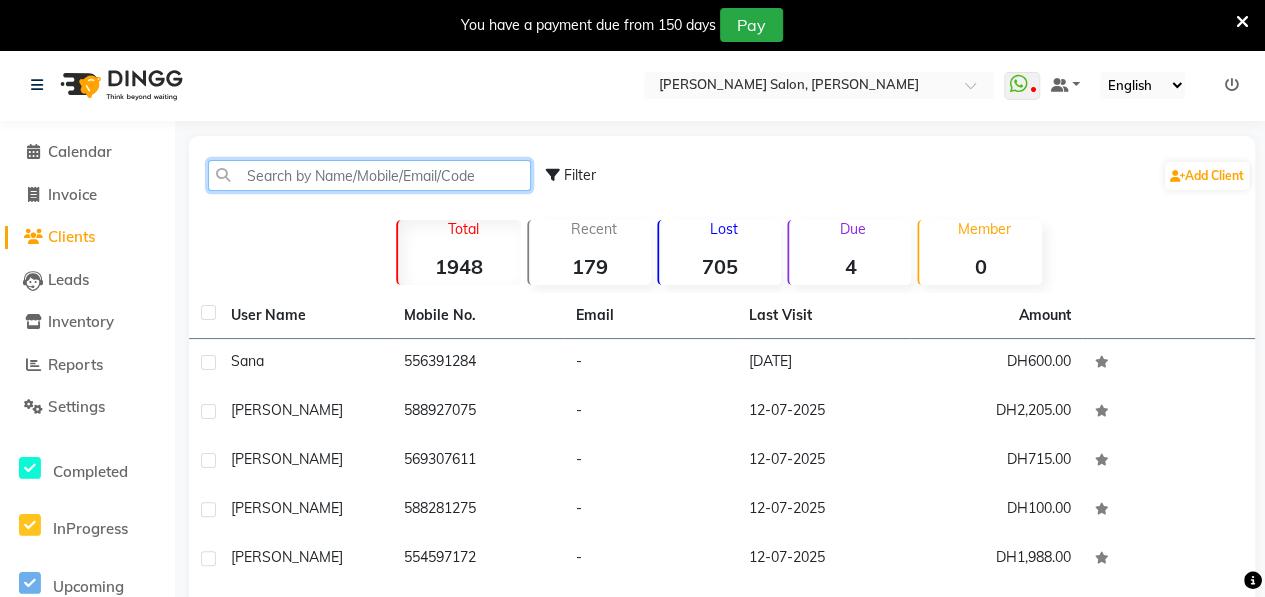 click 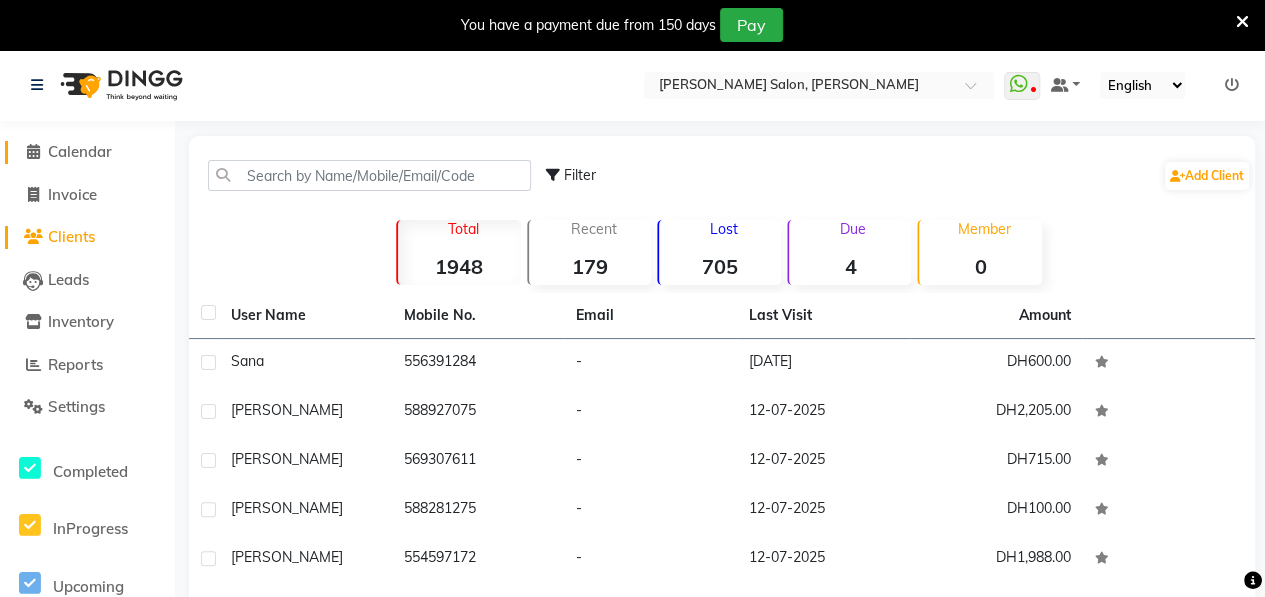 click on "Calendar" 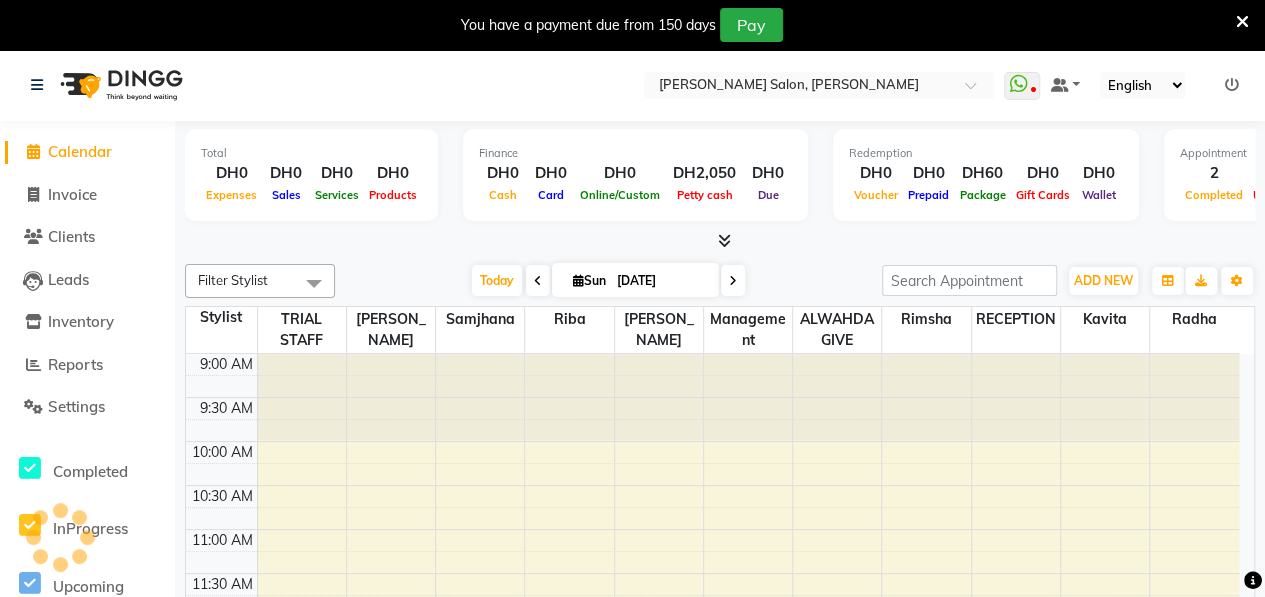 scroll, scrollTop: 0, scrollLeft: 0, axis: both 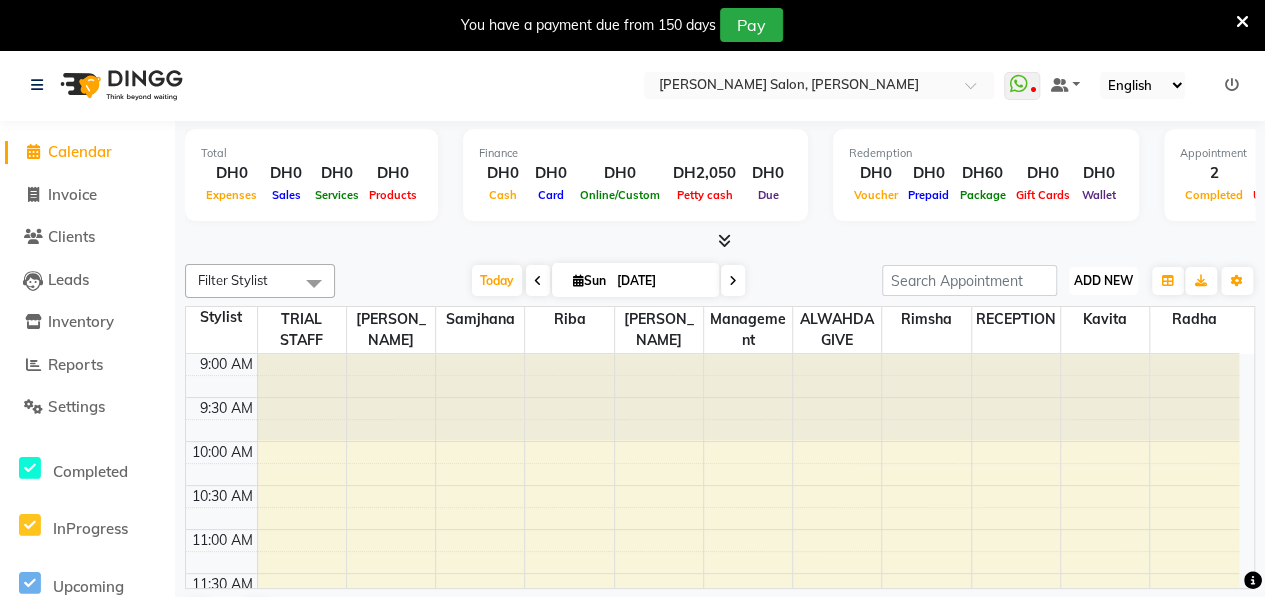 click on "ADD NEW" at bounding box center [1103, 280] 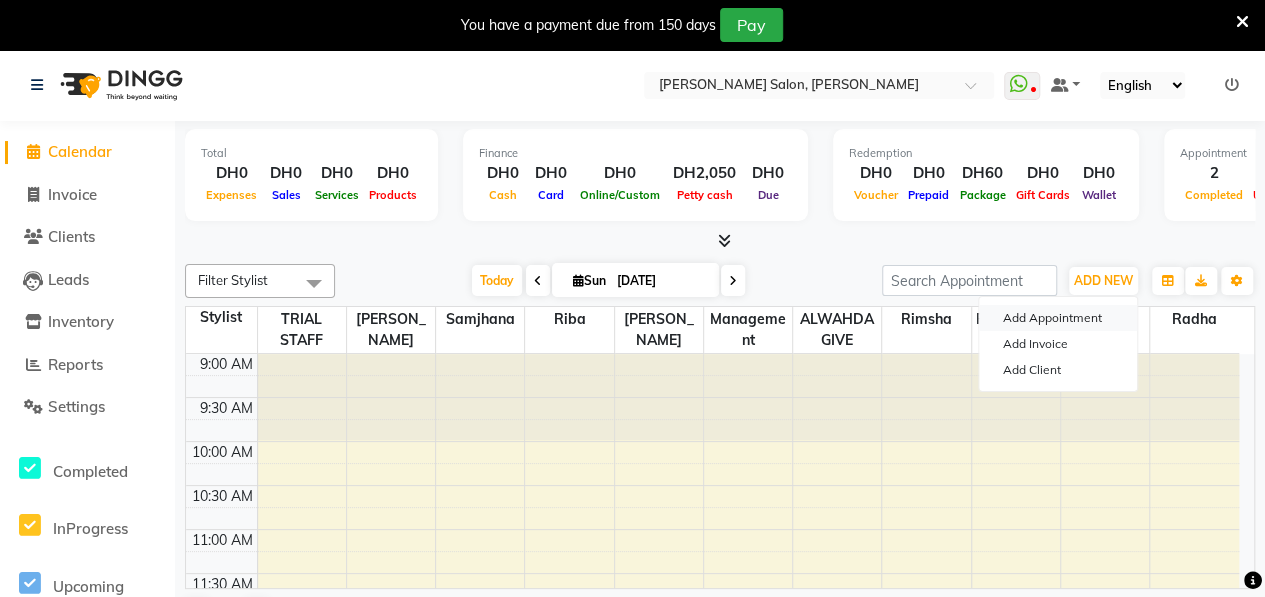 click on "Add Appointment" at bounding box center [1058, 318] 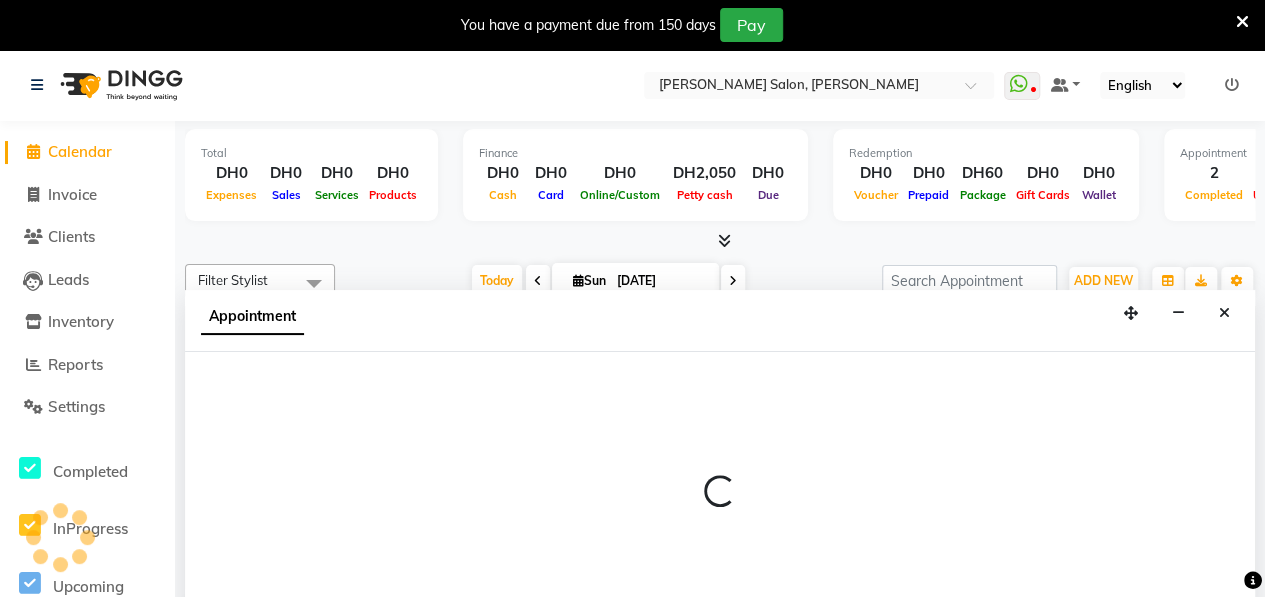 scroll, scrollTop: 50, scrollLeft: 0, axis: vertical 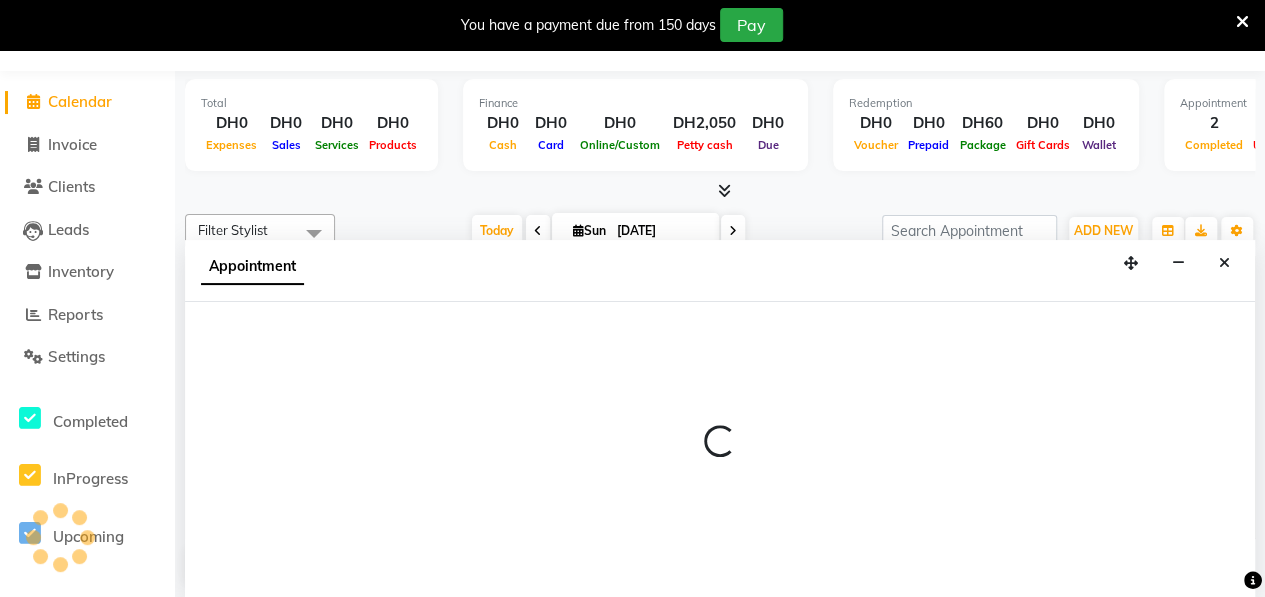 select on "600" 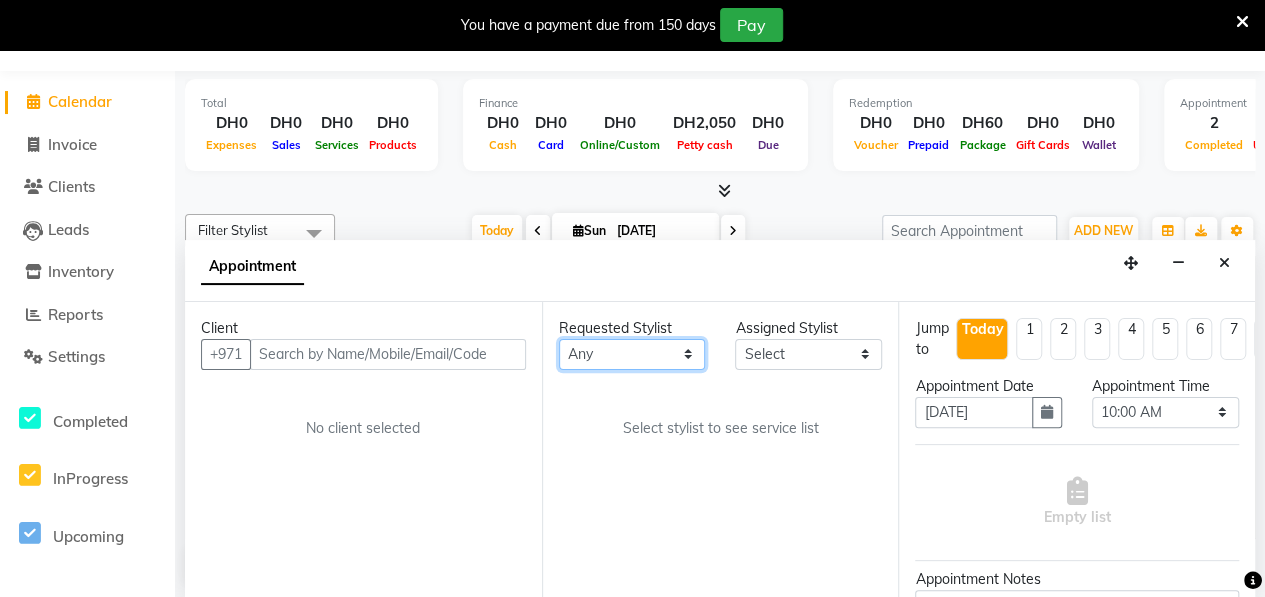 click on "Any ALWAHDA GIVE Kavita LAXMI Management Manisha Radha RECEPTION Riba Rimsha Samjhana TRIAL STAFF" at bounding box center (632, 354) 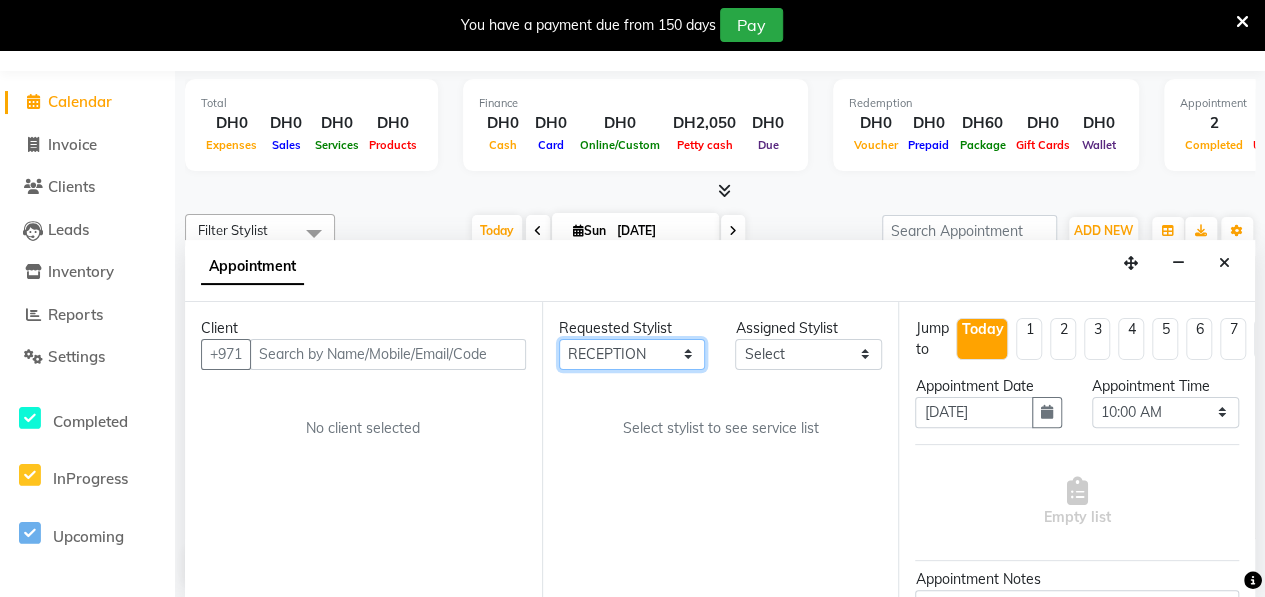 click on "Any ALWAHDA GIVE Kavita LAXMI Management Manisha Radha RECEPTION Riba Rimsha Samjhana TRIAL STAFF" at bounding box center [632, 354] 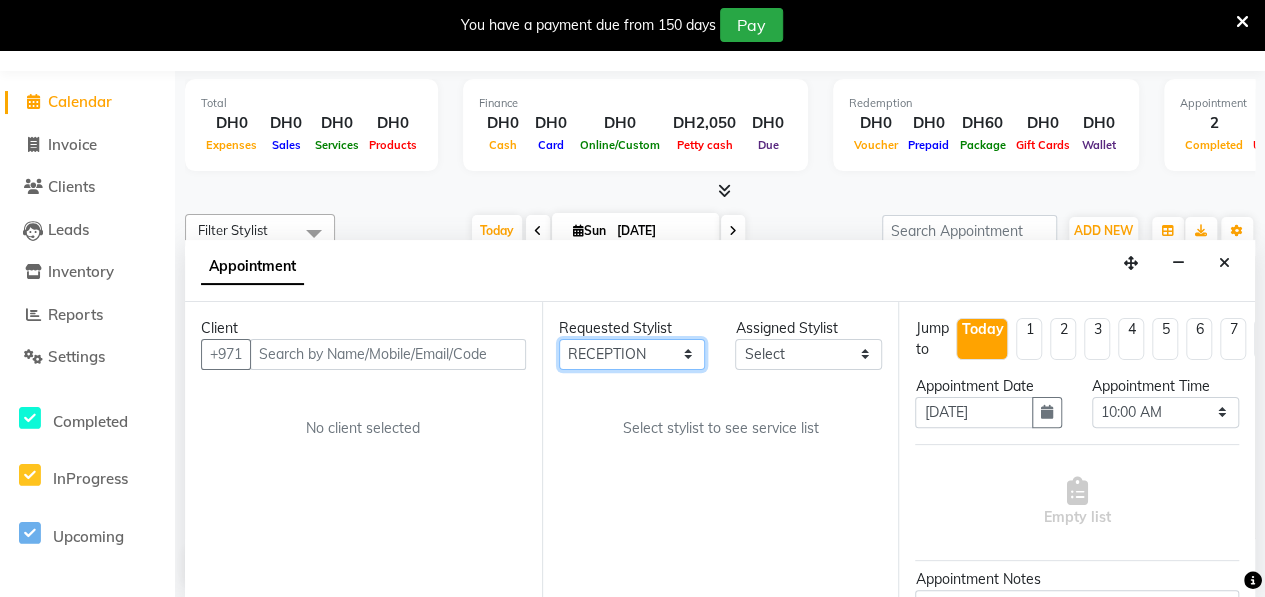 select on "76470" 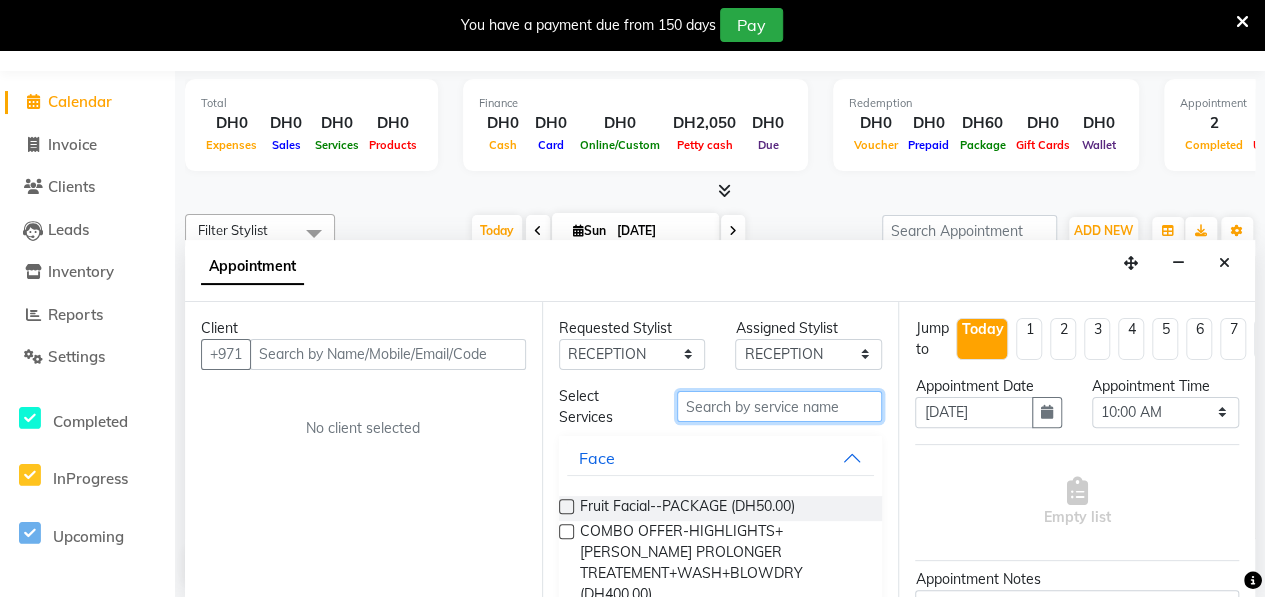 click at bounding box center (780, 406) 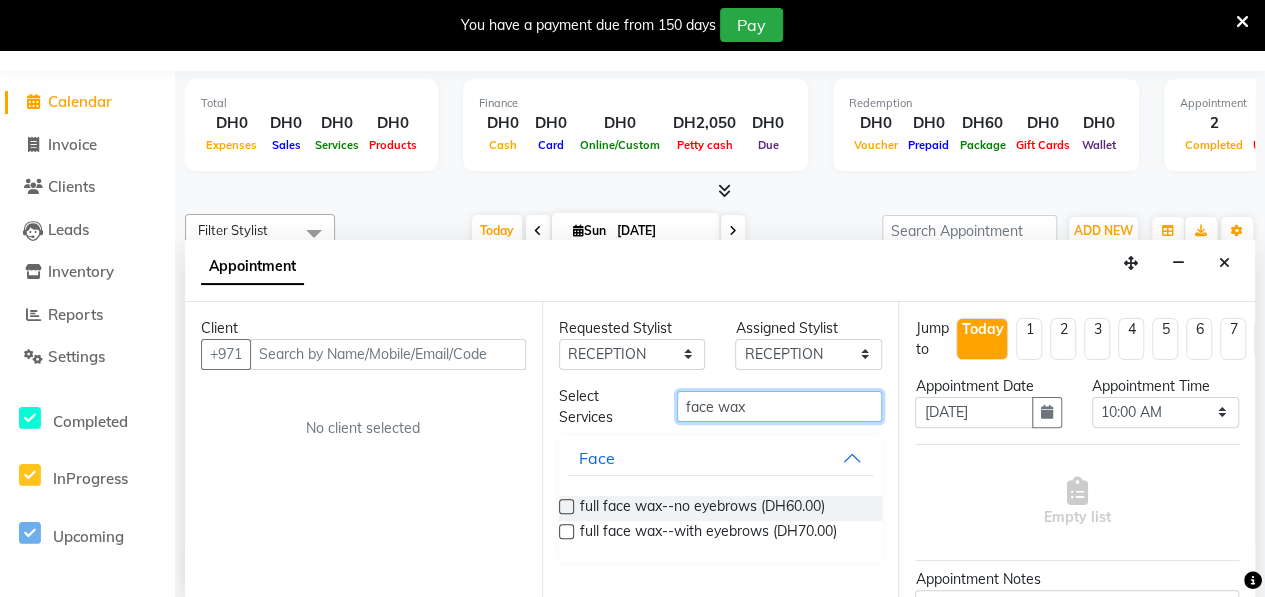 type on "face wax" 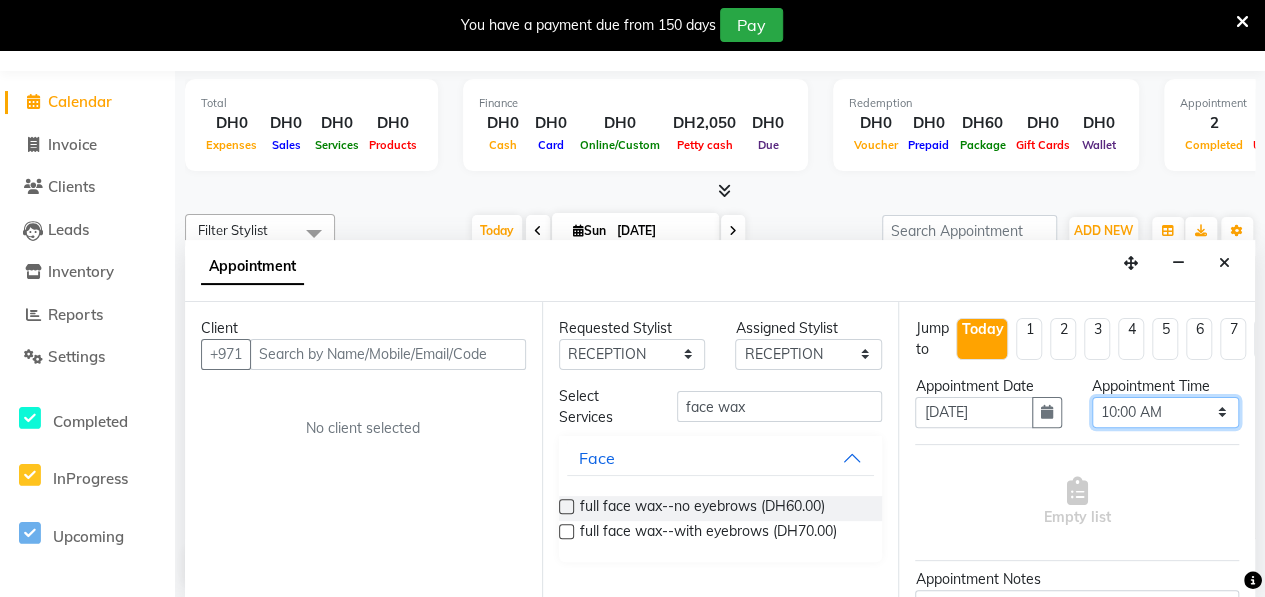 click on "Select 10:00 AM 10:15 AM 10:30 AM 10:45 AM 11:00 AM 11:15 AM 11:30 AM 11:45 AM 12:00 PM 12:15 PM 12:30 PM 12:45 PM 01:00 PM 01:15 PM 01:30 PM 01:45 PM 02:00 PM 02:15 PM 02:30 PM 02:45 PM 03:00 PM 03:15 PM 03:30 PM 03:45 PM 04:00 PM 04:15 PM 04:30 PM 04:45 PM 05:00 PM 05:15 PM 05:30 PM 05:45 PM 06:00 PM 06:15 PM 06:30 PM 06:45 PM 07:00 PM 07:15 PM 07:30 PM 07:45 PM 08:00 PM 08:15 PM 08:30 PM 08:45 PM 09:00 PM 09:15 PM 09:30 PM 09:45 PM 10:00 PM" at bounding box center [1165, 412] 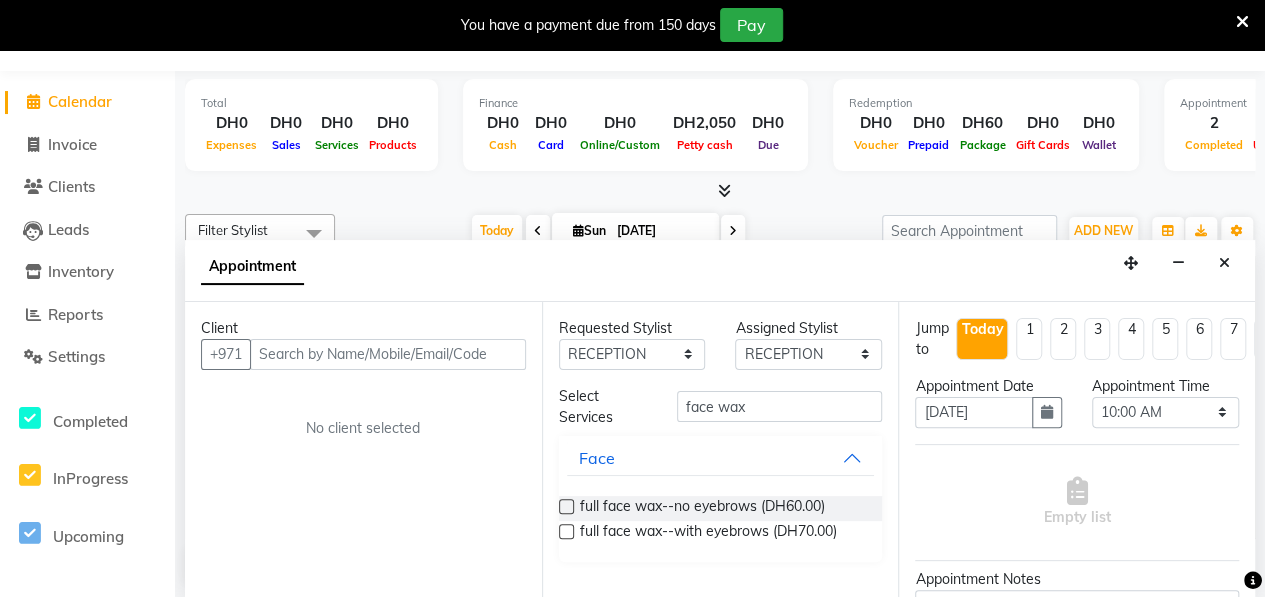 click on "Appointment" at bounding box center [720, 271] 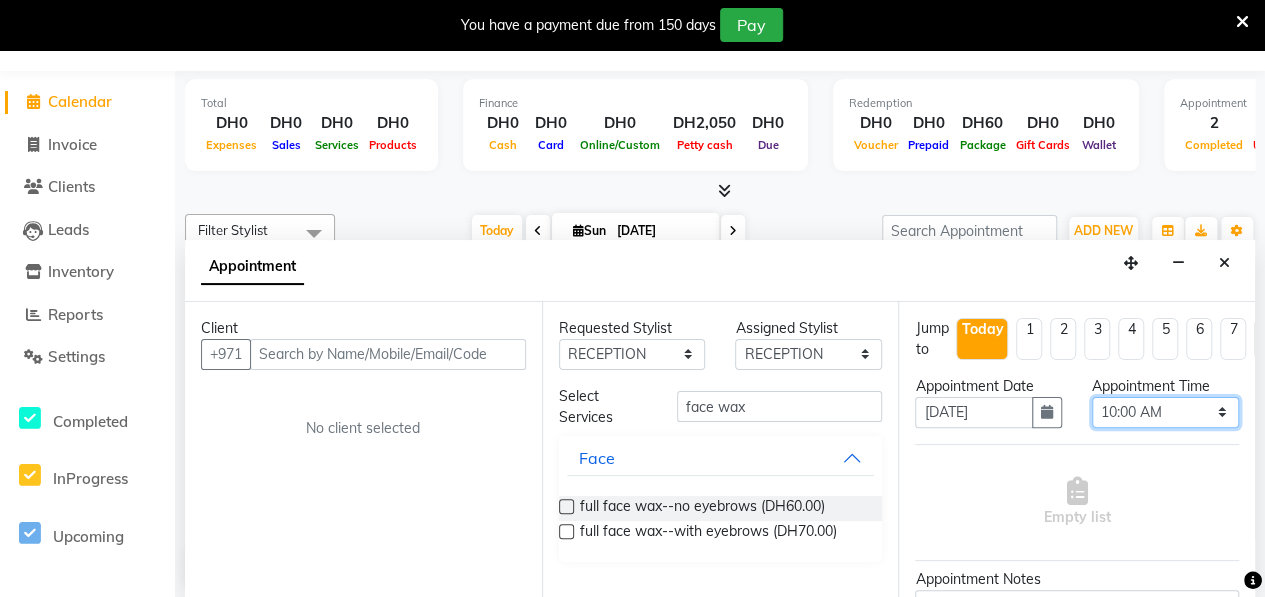 click on "Select 10:00 AM 10:15 AM 10:30 AM 10:45 AM 11:00 AM 11:15 AM 11:30 AM 11:45 AM 12:00 PM 12:15 PM 12:30 PM 12:45 PM 01:00 PM 01:15 PM 01:30 PM 01:45 PM 02:00 PM 02:15 PM 02:30 PM 02:45 PM 03:00 PM 03:15 PM 03:30 PM 03:45 PM 04:00 PM 04:15 PM 04:30 PM 04:45 PM 05:00 PM 05:15 PM 05:30 PM 05:45 PM 06:00 PM 06:15 PM 06:30 PM 06:45 PM 07:00 PM 07:15 PM 07:30 PM 07:45 PM 08:00 PM 08:15 PM 08:30 PM 08:45 PM 09:00 PM 09:15 PM 09:30 PM 09:45 PM 10:00 PM" at bounding box center [1165, 412] 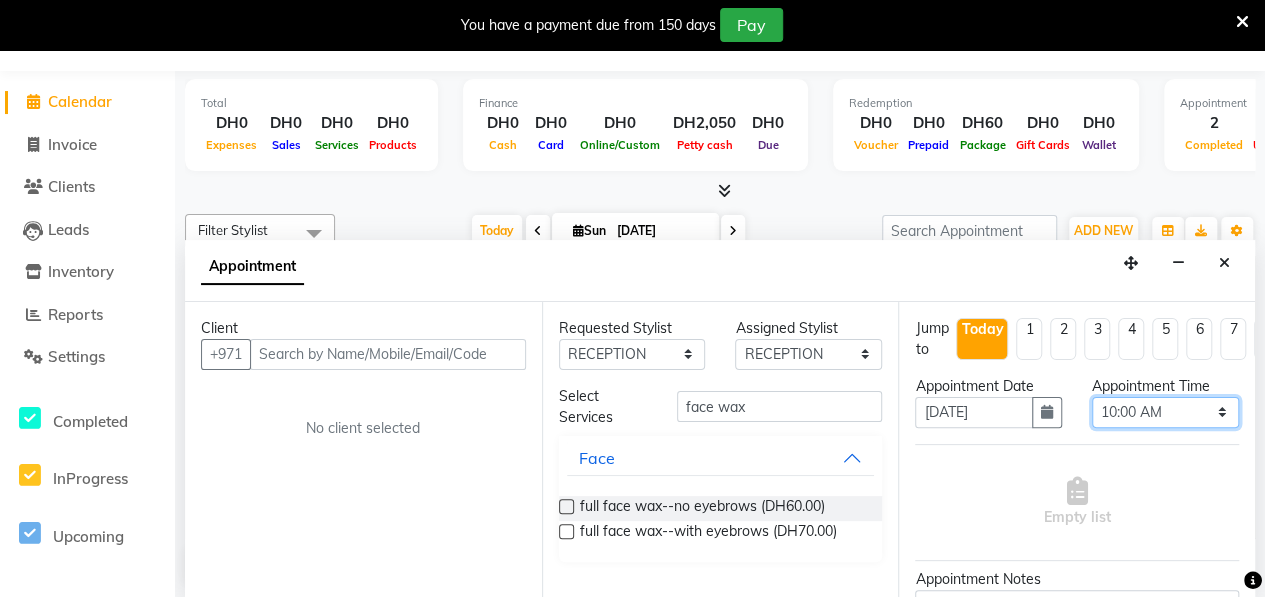 select on "1110" 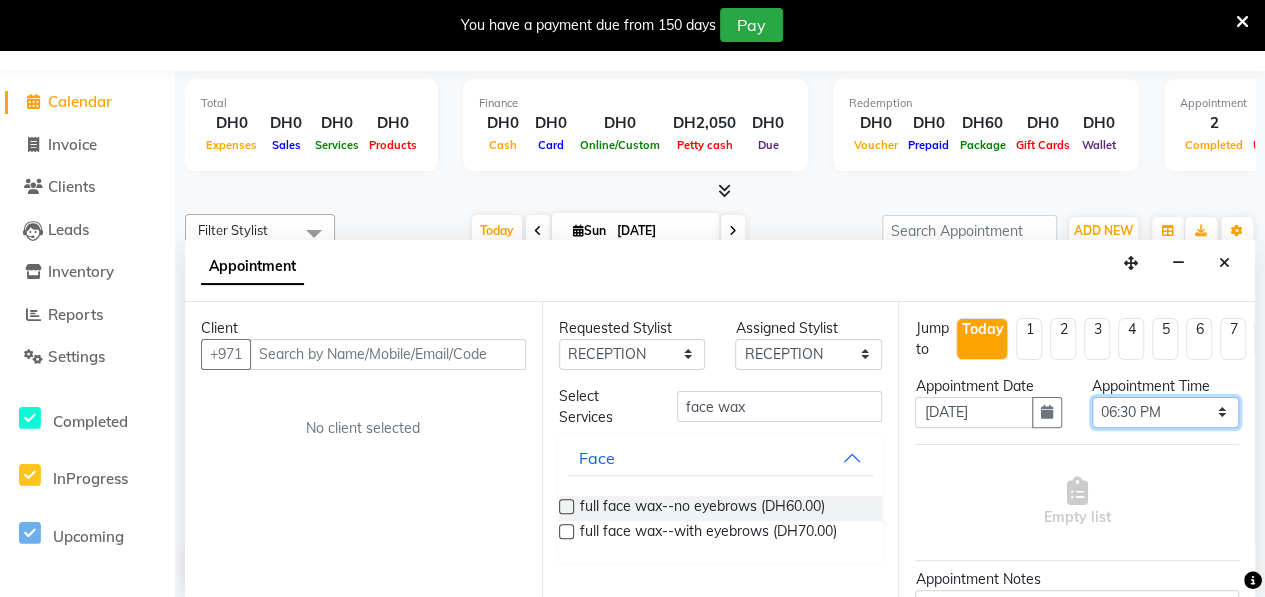 click on "Select 10:00 AM 10:15 AM 10:30 AM 10:45 AM 11:00 AM 11:15 AM 11:30 AM 11:45 AM 12:00 PM 12:15 PM 12:30 PM 12:45 PM 01:00 PM 01:15 PM 01:30 PM 01:45 PM 02:00 PM 02:15 PM 02:30 PM 02:45 PM 03:00 PM 03:15 PM 03:30 PM 03:45 PM 04:00 PM 04:15 PM 04:30 PM 04:45 PM 05:00 PM 05:15 PM 05:30 PM 05:45 PM 06:00 PM 06:15 PM 06:30 PM 06:45 PM 07:00 PM 07:15 PM 07:30 PM 07:45 PM 08:00 PM 08:15 PM 08:30 PM 08:45 PM 09:00 PM 09:15 PM 09:30 PM 09:45 PM 10:00 PM" at bounding box center [1165, 412] 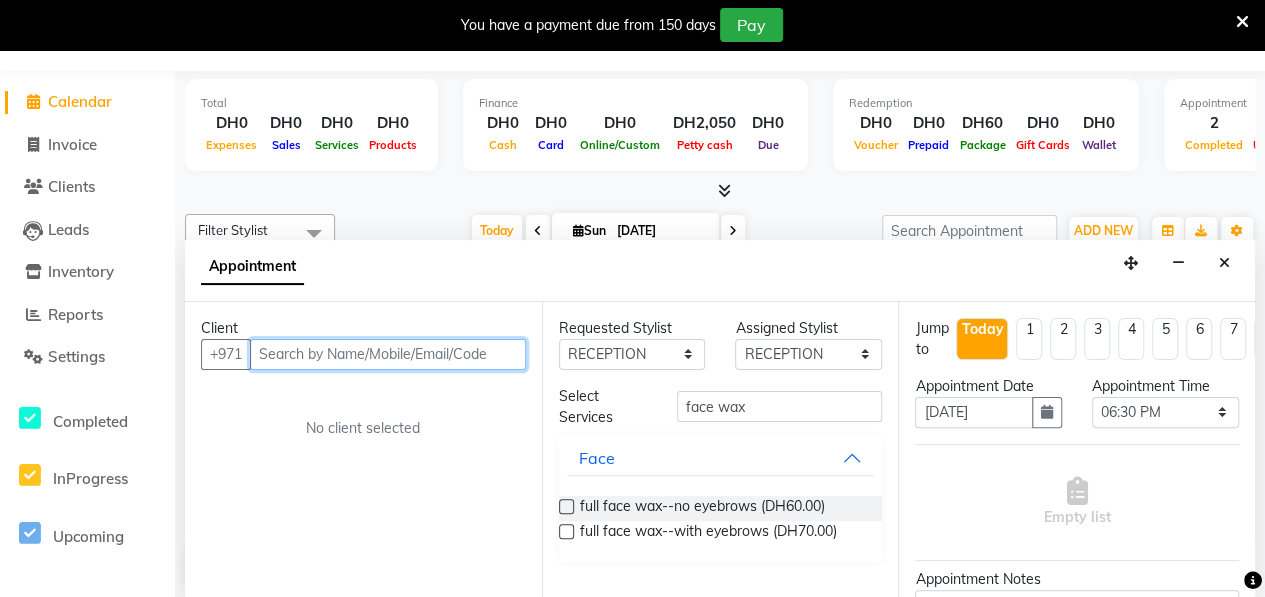 click at bounding box center [388, 354] 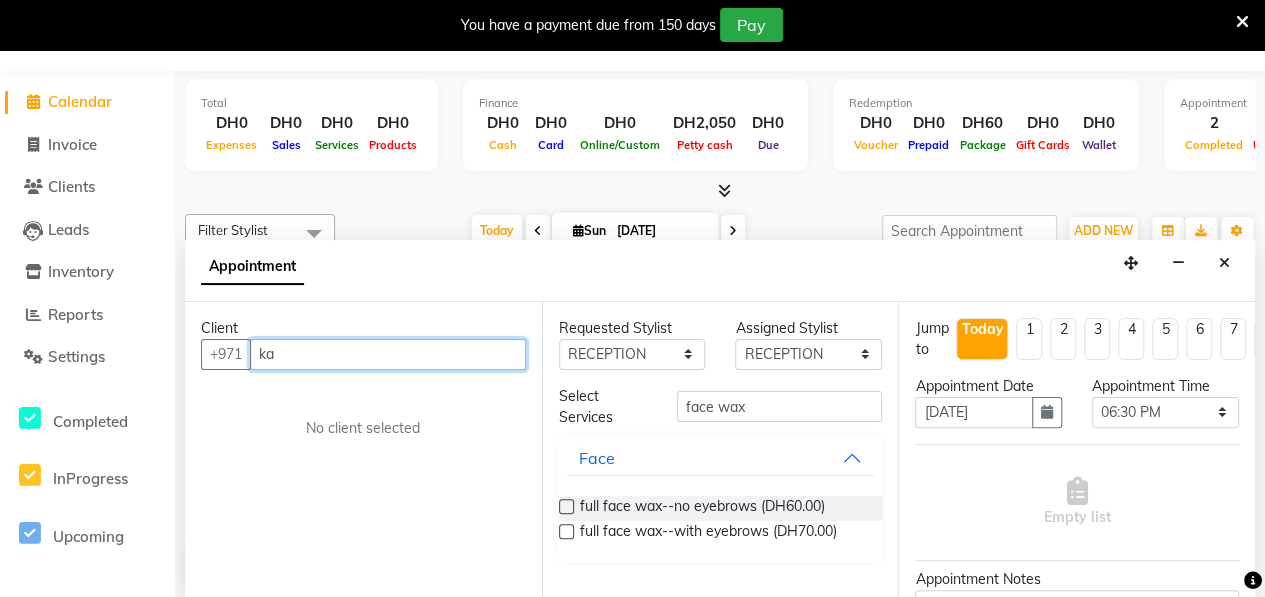 type on "k" 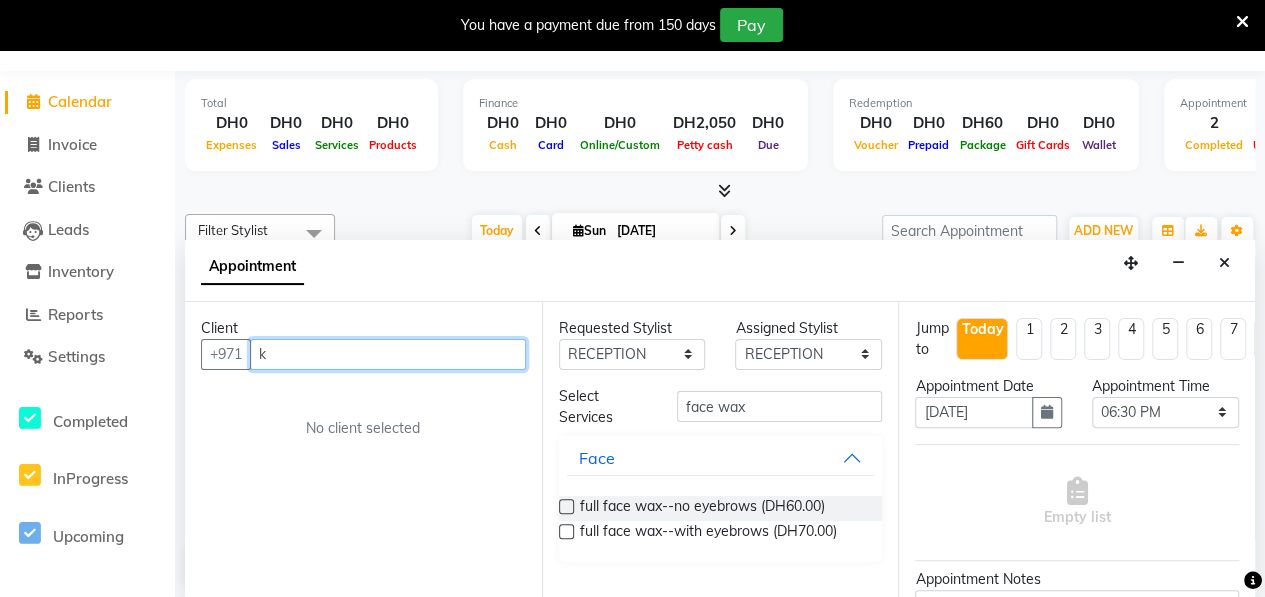 type 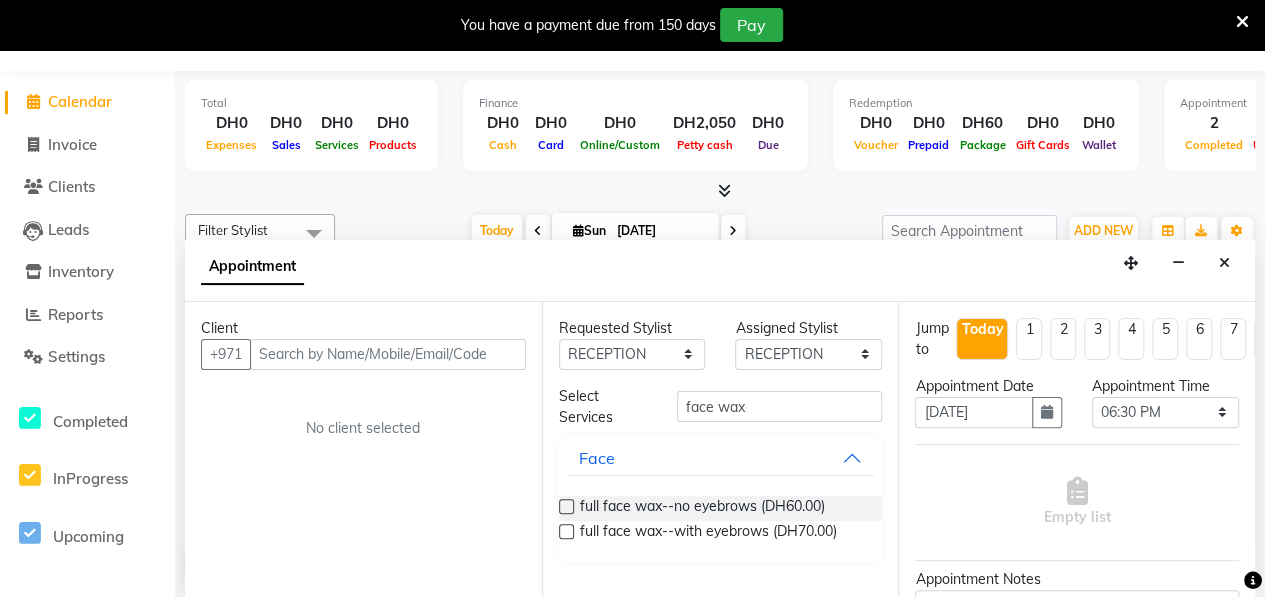 click at bounding box center (566, 506) 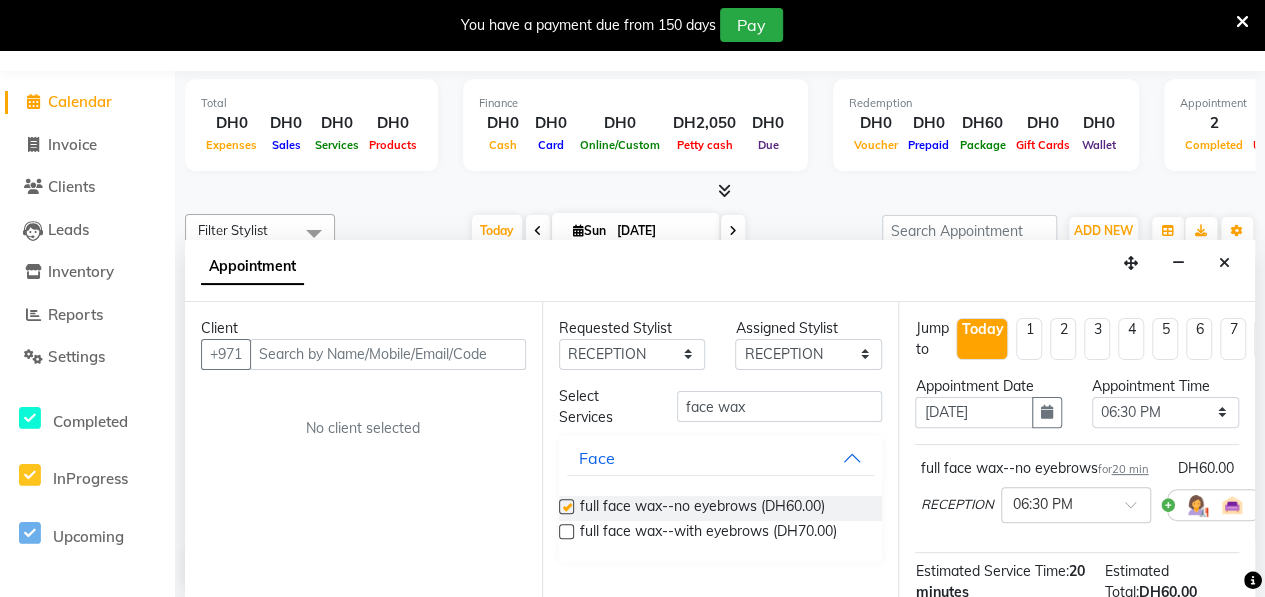 checkbox on "false" 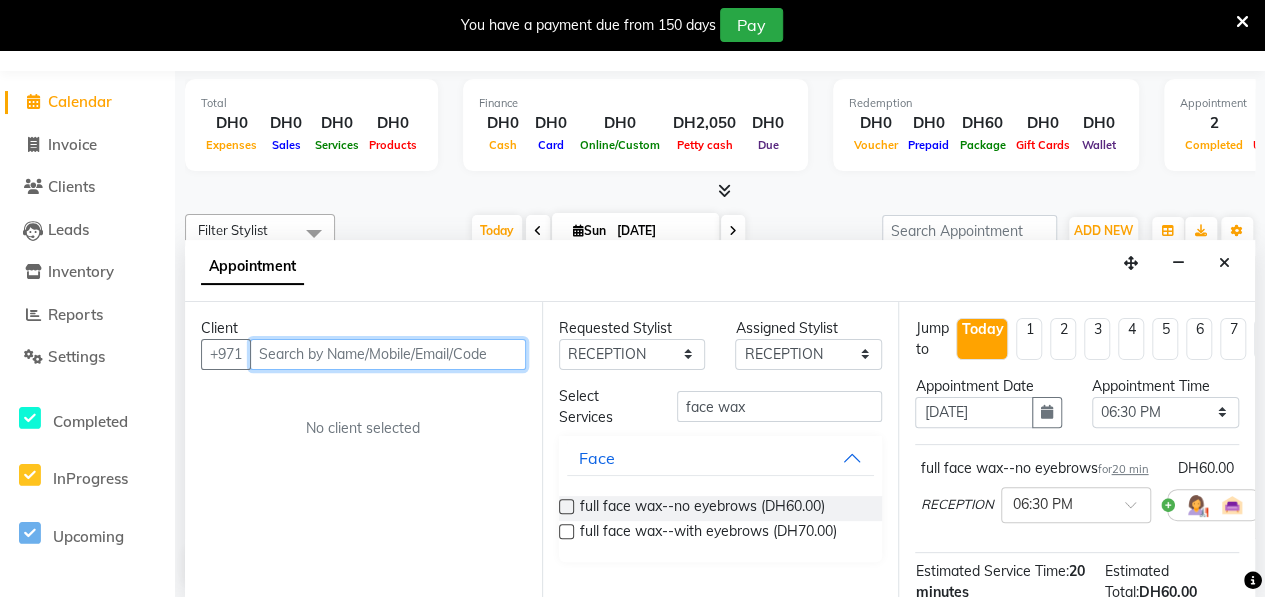 click at bounding box center [388, 354] 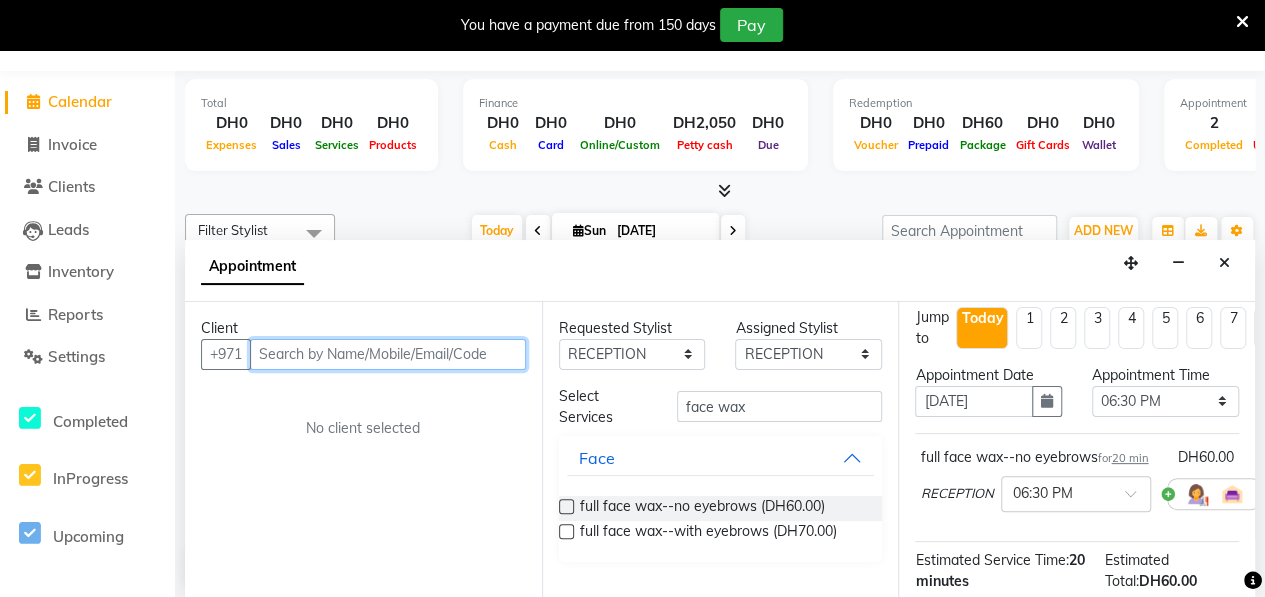 scroll, scrollTop: 0, scrollLeft: 0, axis: both 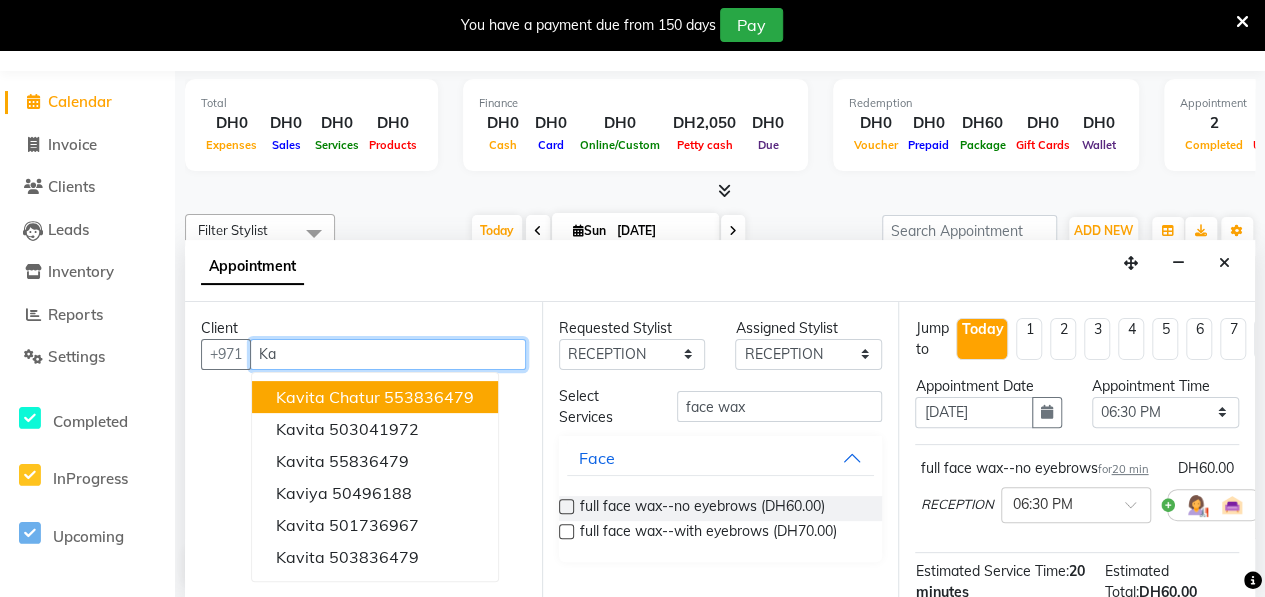 type on "K" 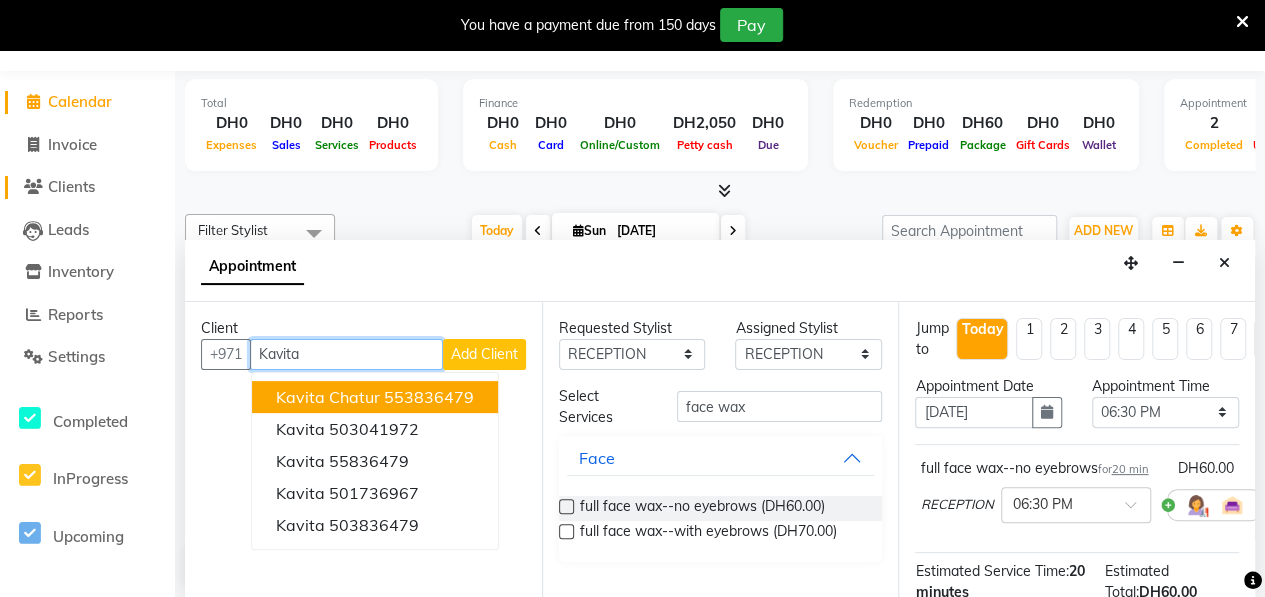 type on "Kavita" 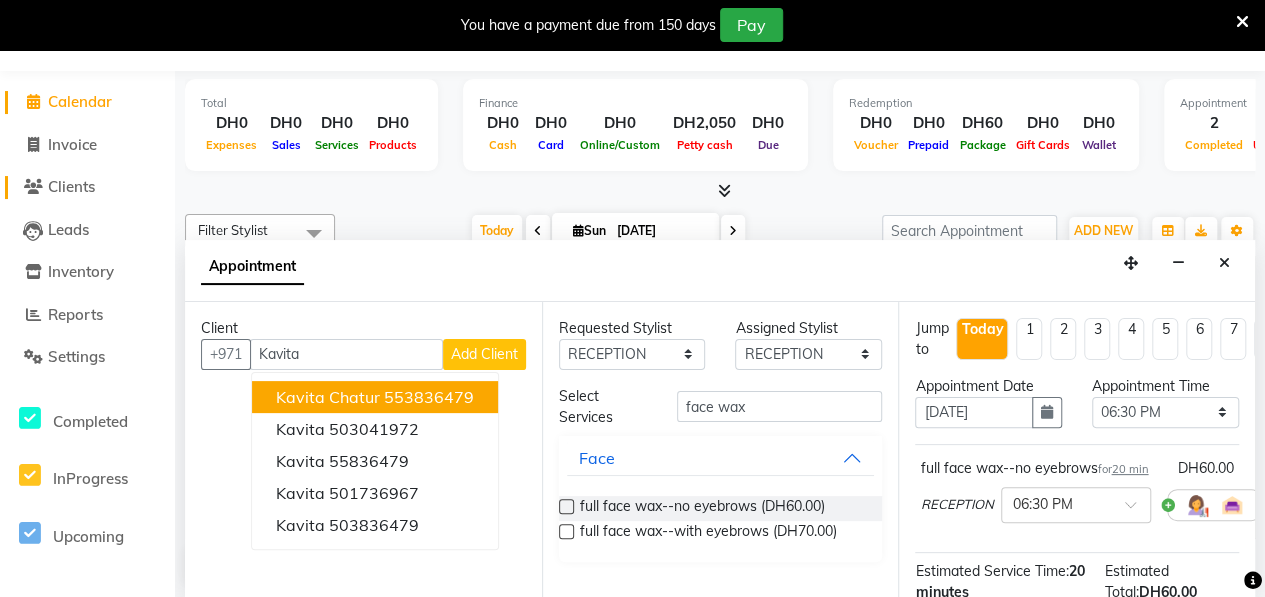 click on "Clients" 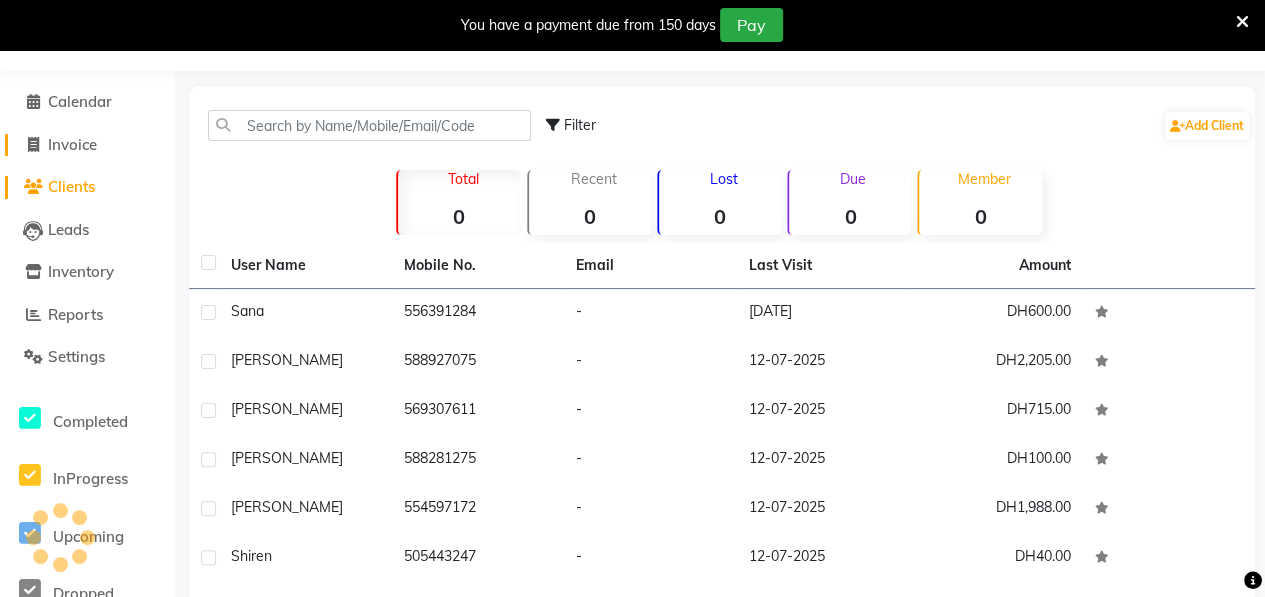 scroll, scrollTop: 0, scrollLeft: 0, axis: both 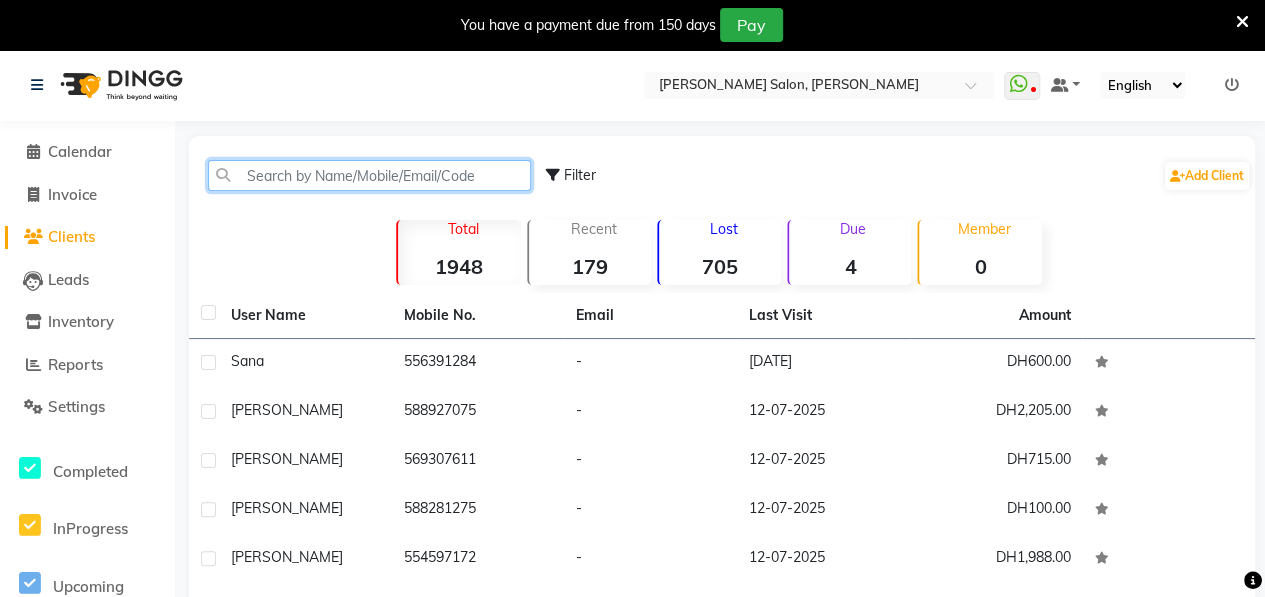 click 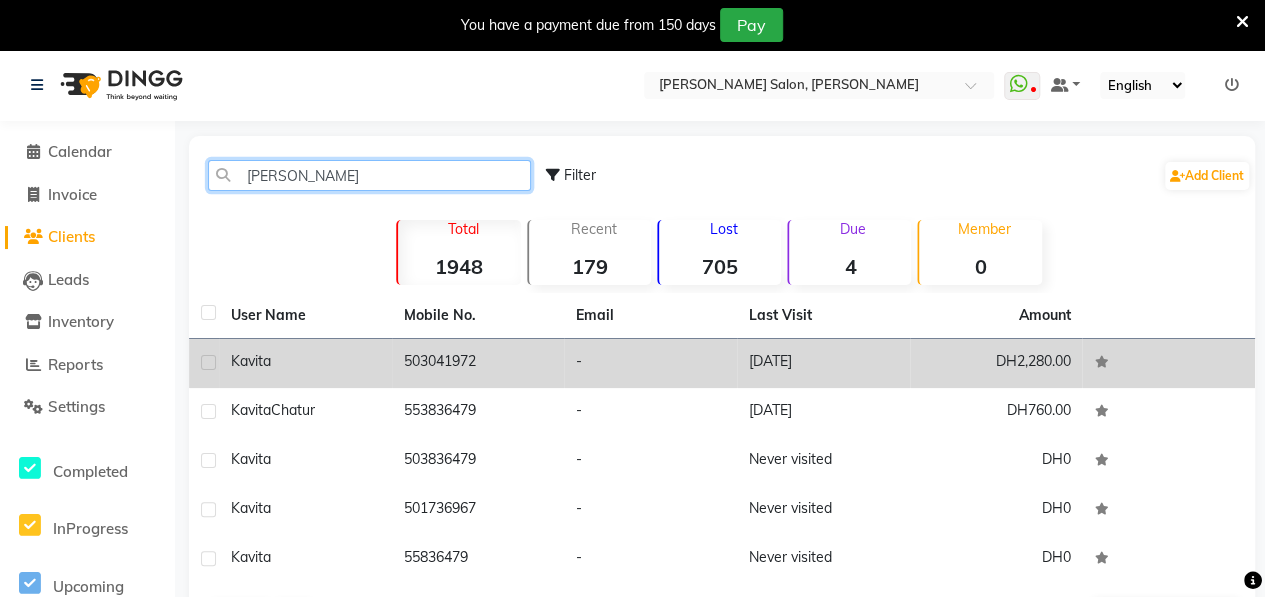 type on "Kavit" 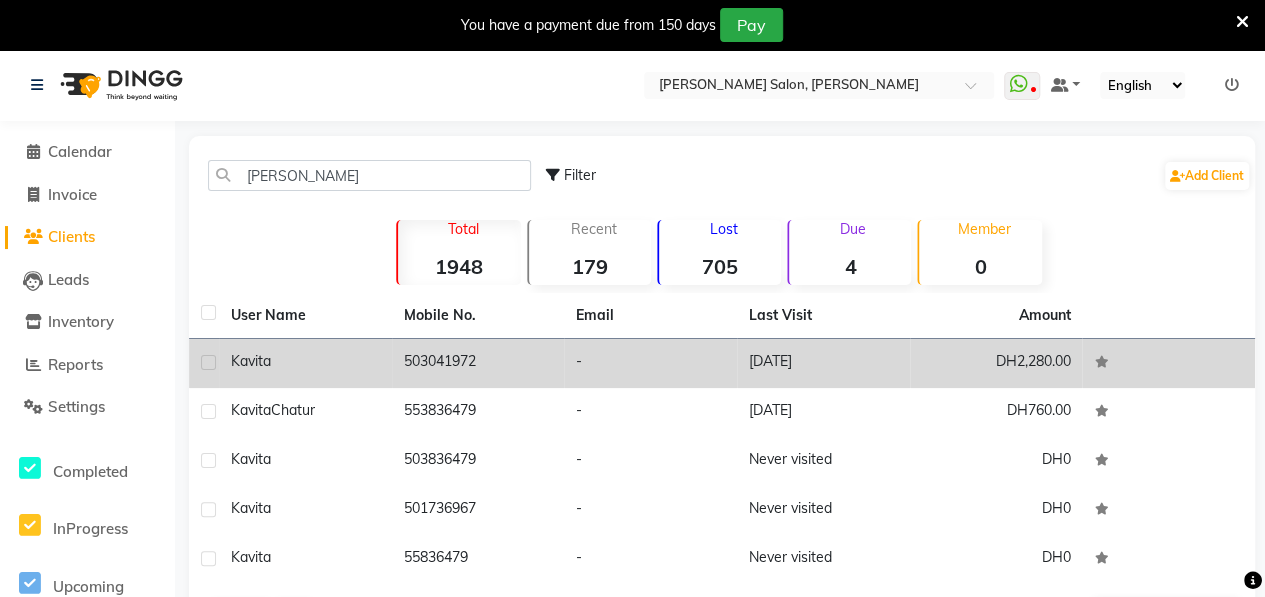 click on "Kavita" 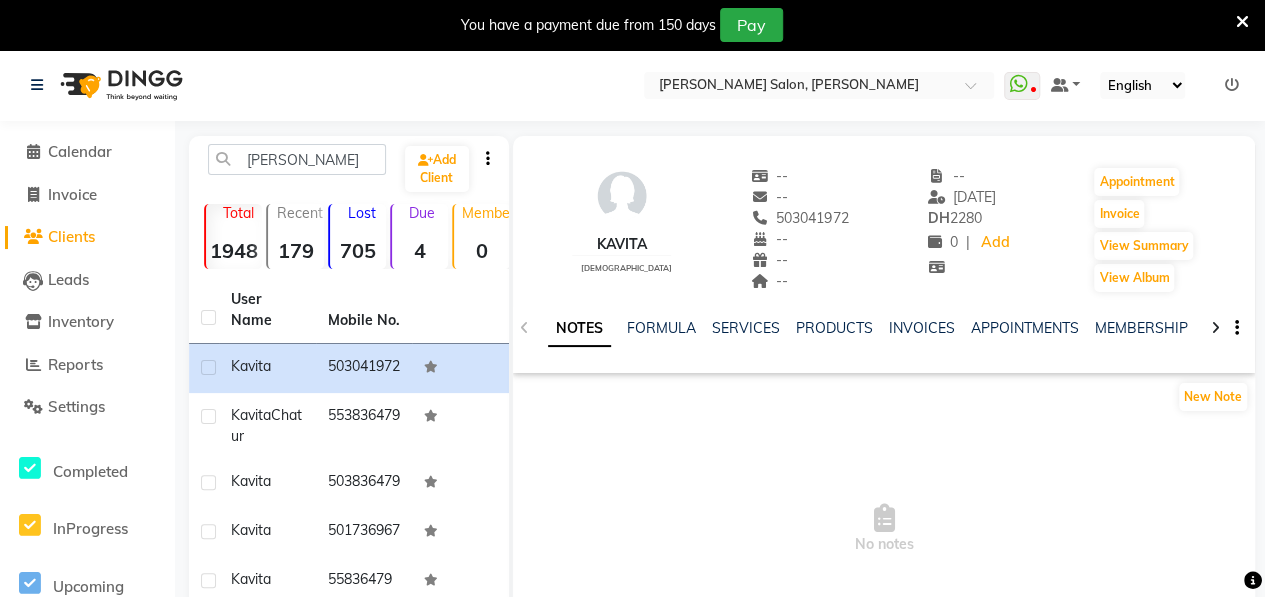 click 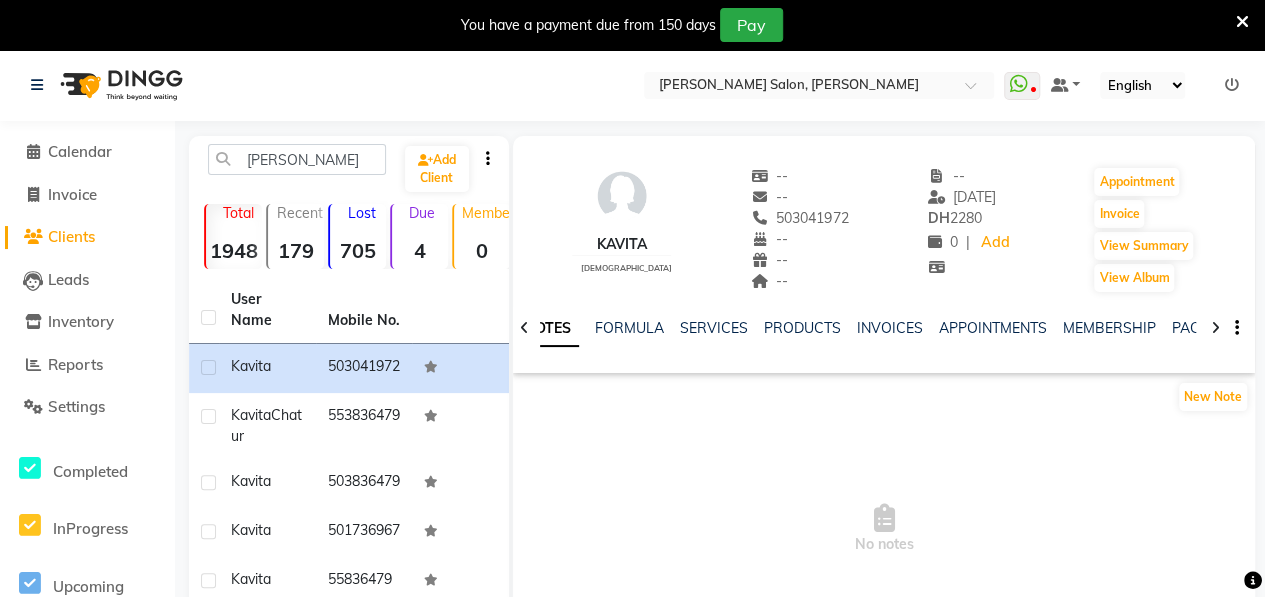 click 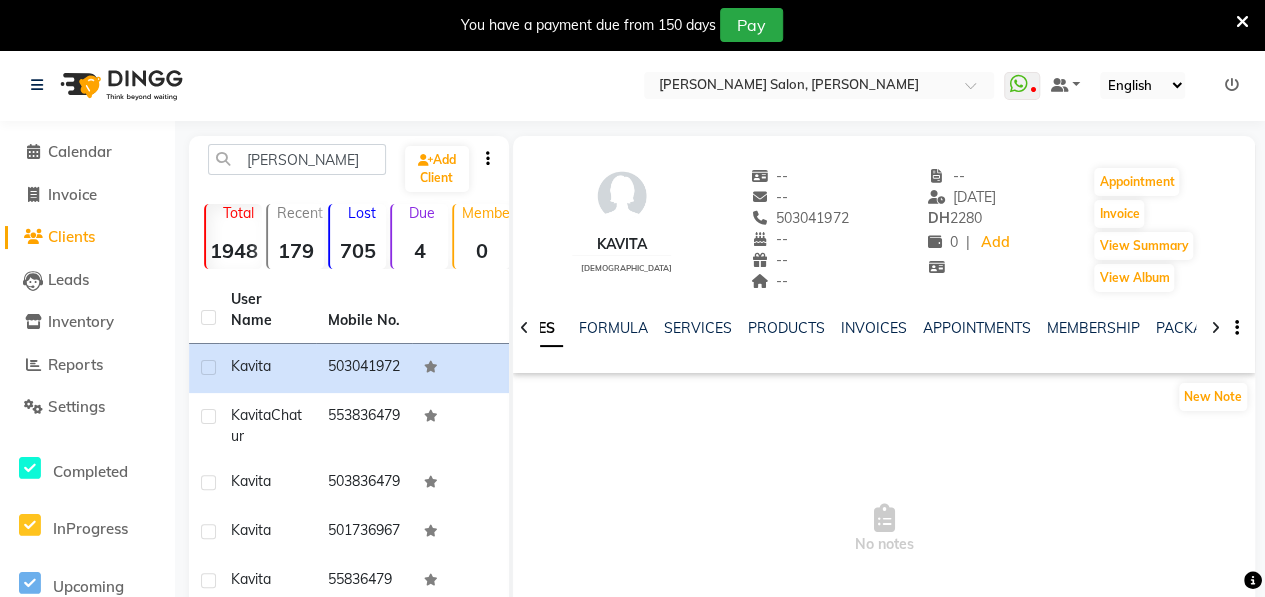 click 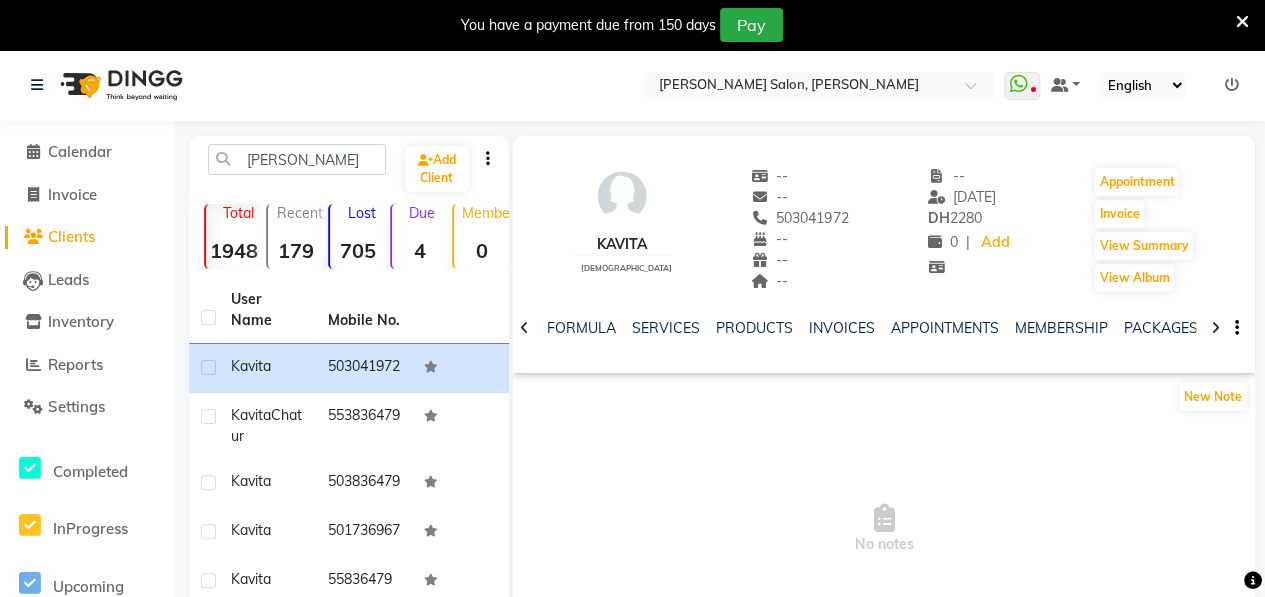 click 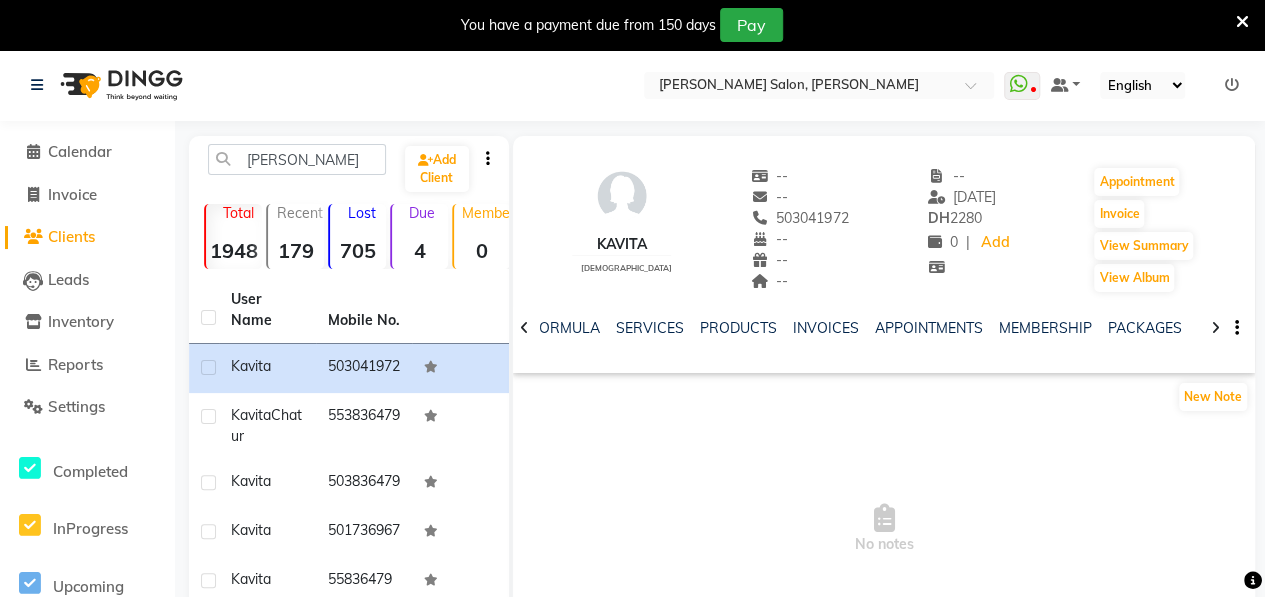 click 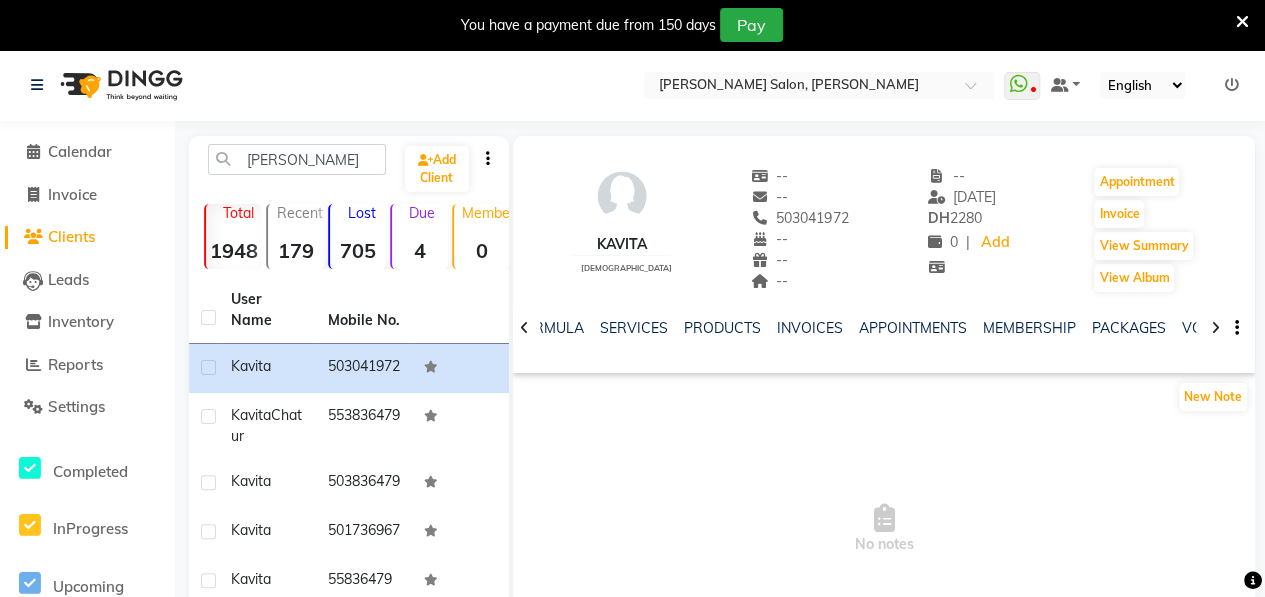 click 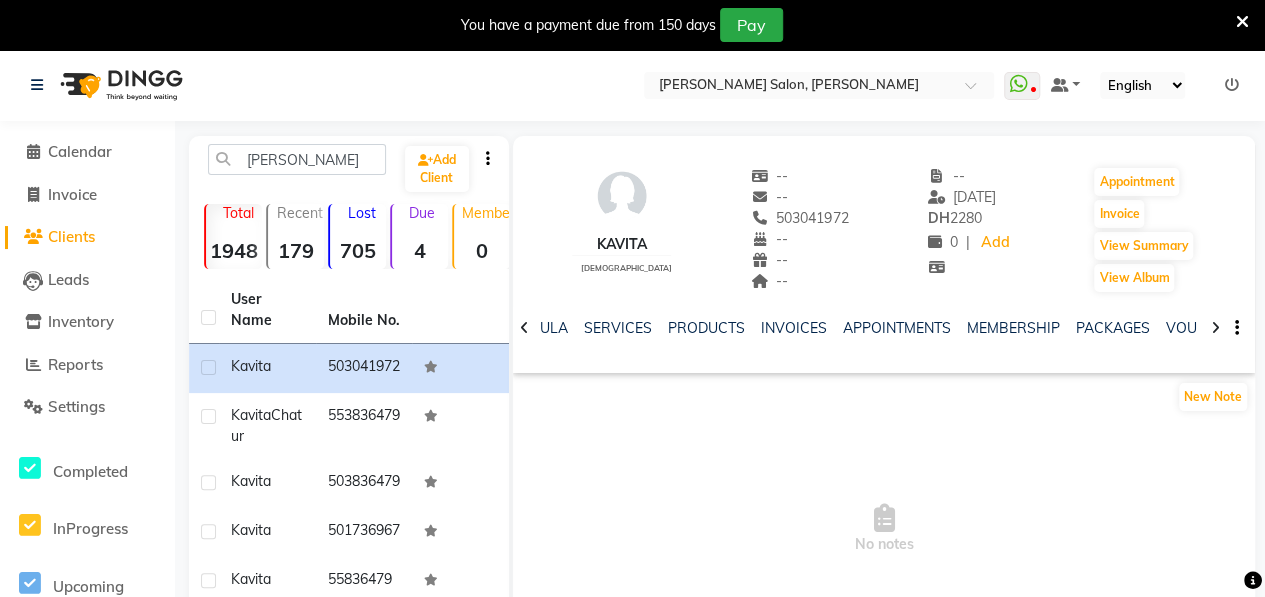 click 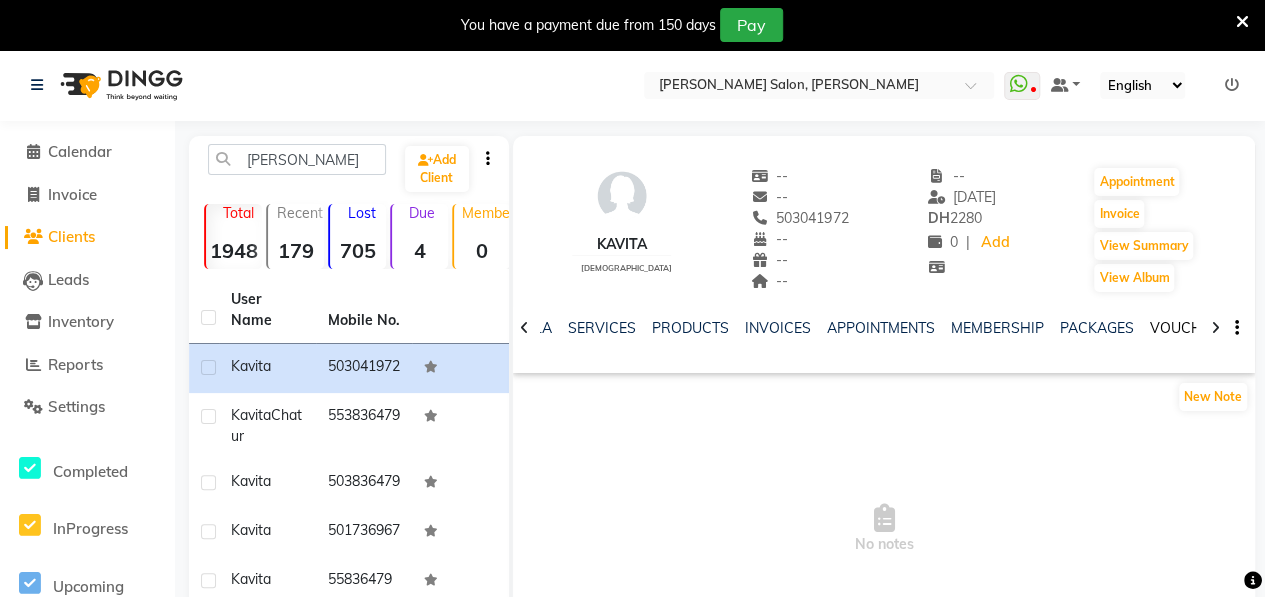 drag, startPoint x: 1208, startPoint y: 329, endPoint x: 1164, endPoint y: 328, distance: 44.011364 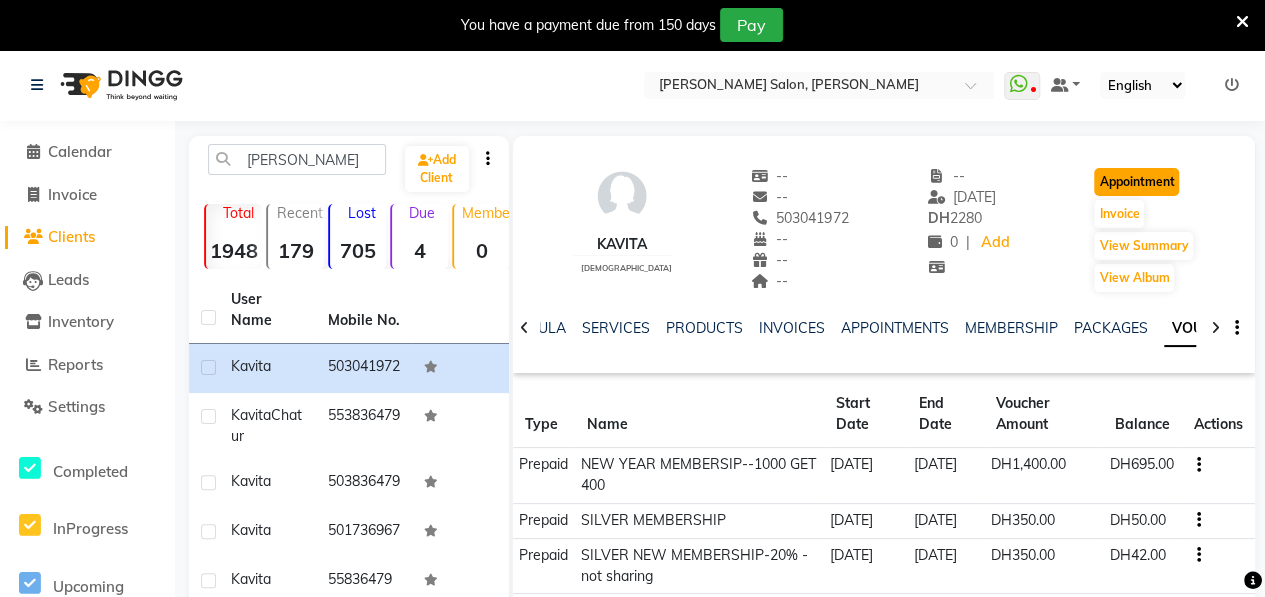 click on "Appointment" 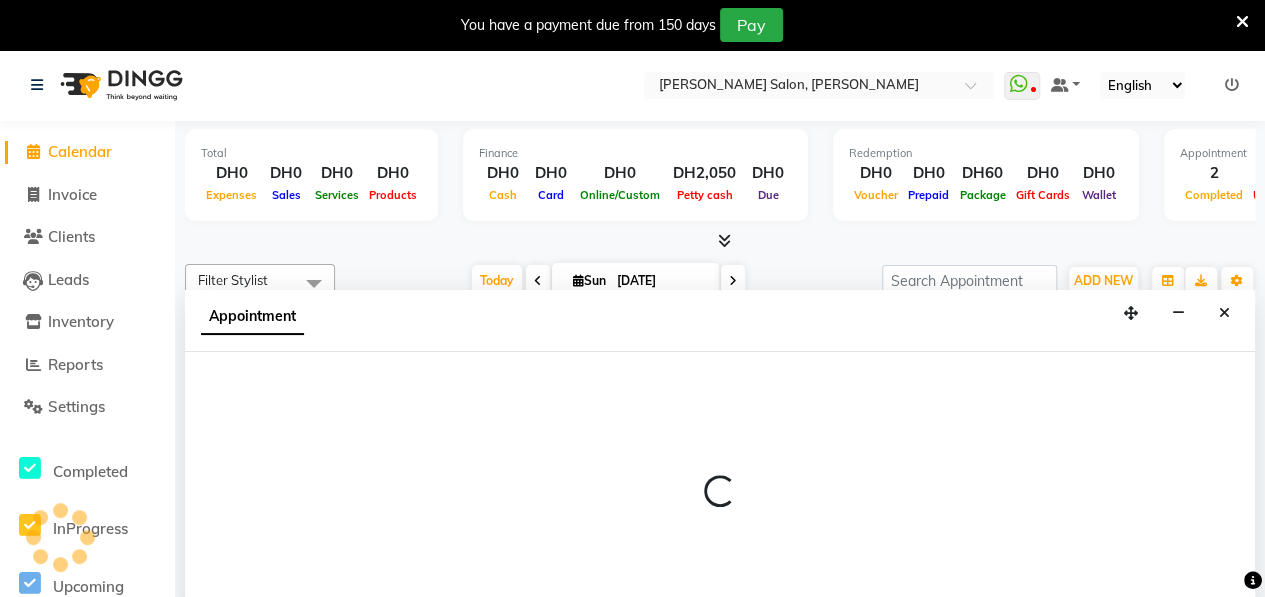 scroll, scrollTop: 0, scrollLeft: 0, axis: both 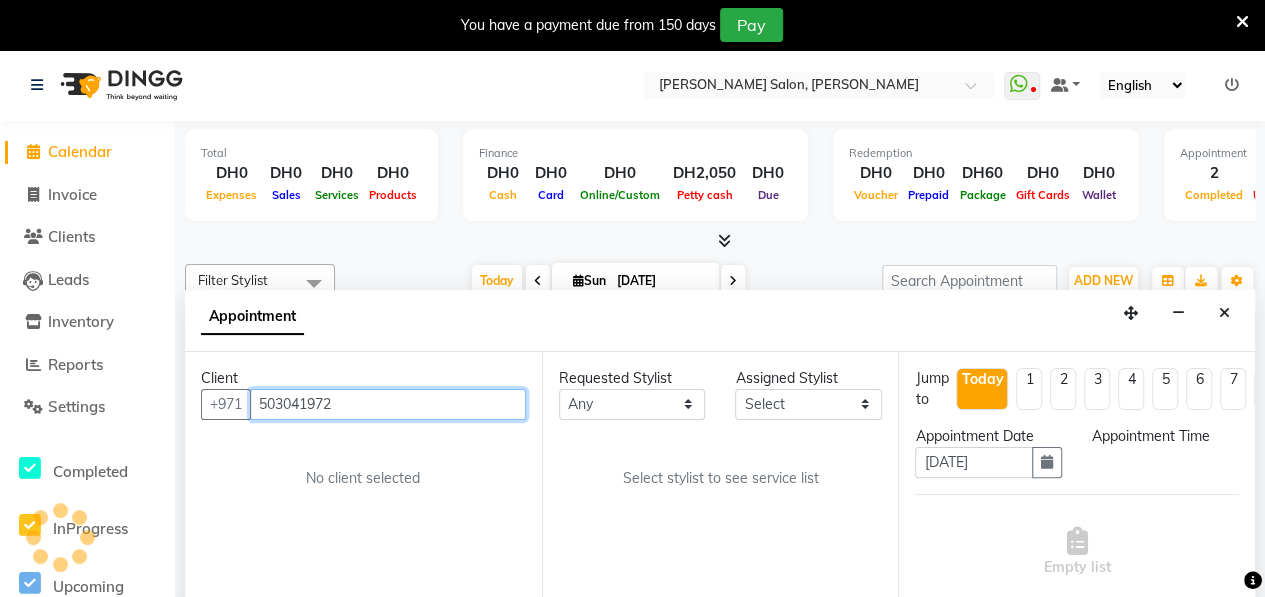 select on "600" 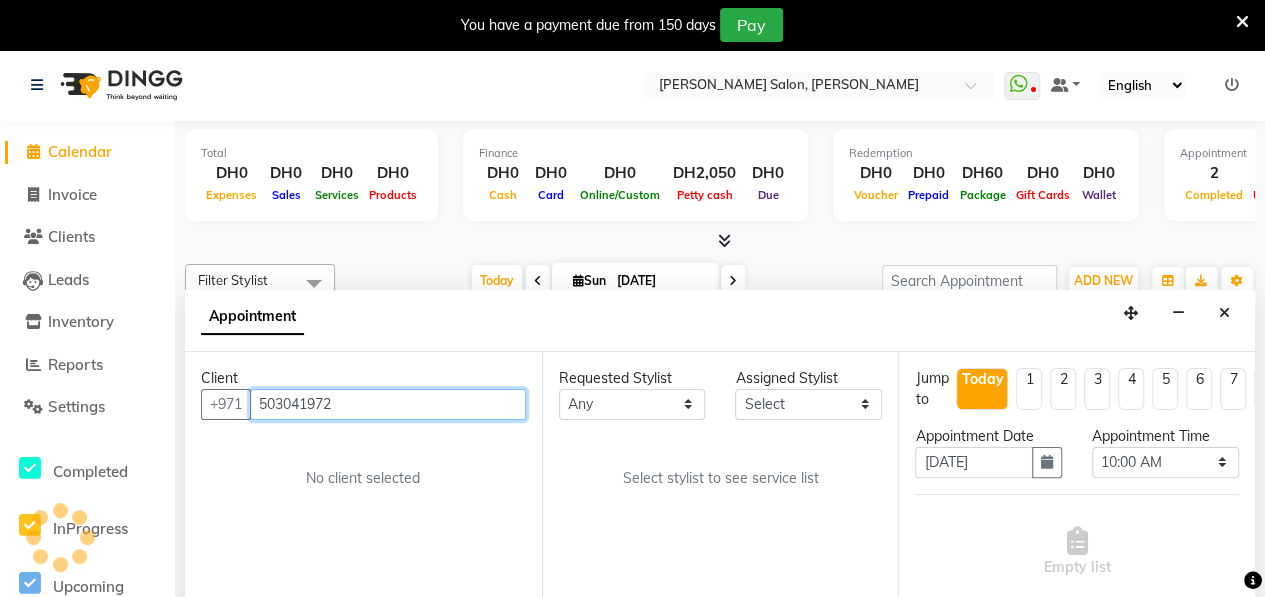 scroll, scrollTop: 50, scrollLeft: 0, axis: vertical 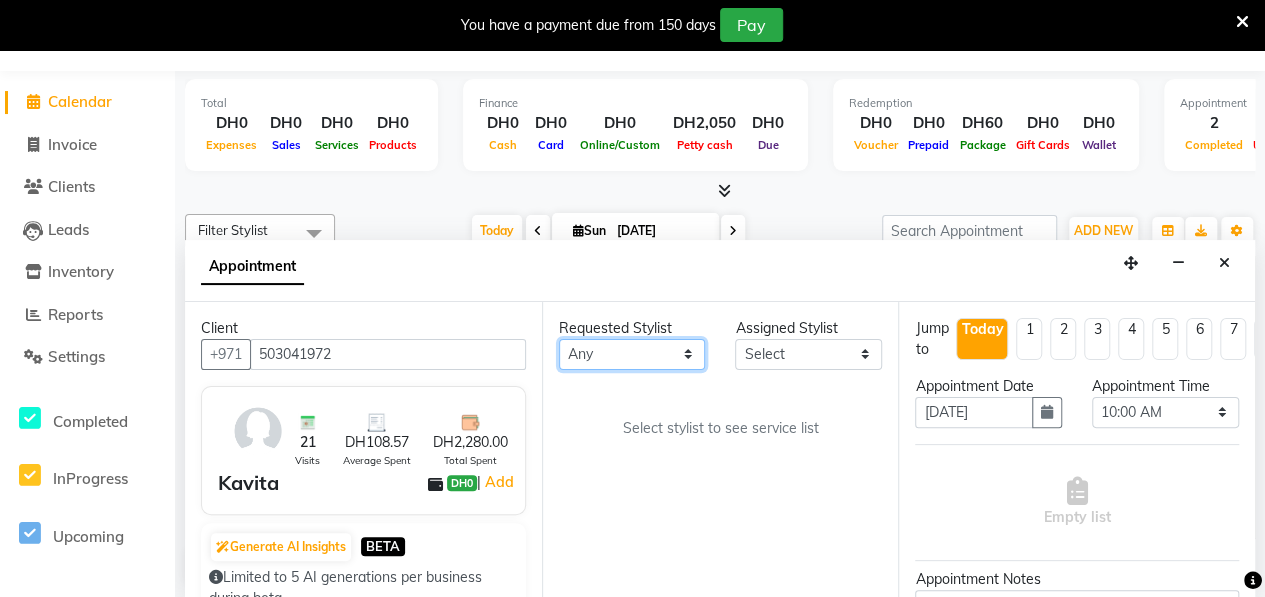 click on "Any ALWAHDA GIVE Kavita LAXMI Management Manisha Radha RECEPTION Riba Rimsha Samjhana TRIAL STAFF" at bounding box center [632, 354] 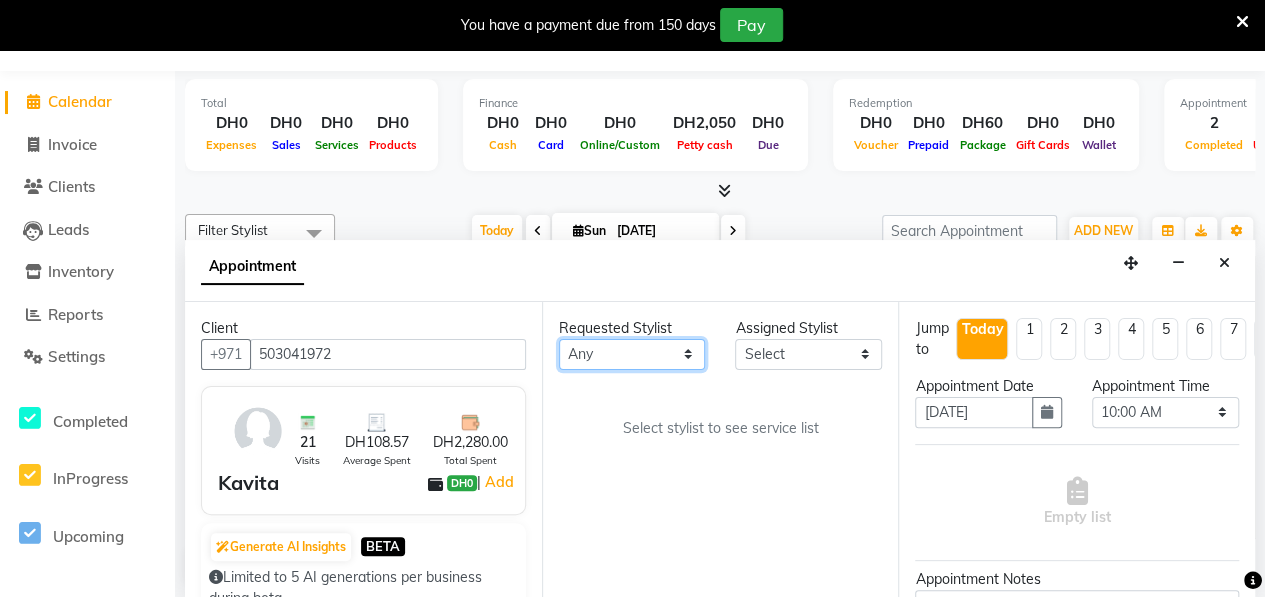 select on "76470" 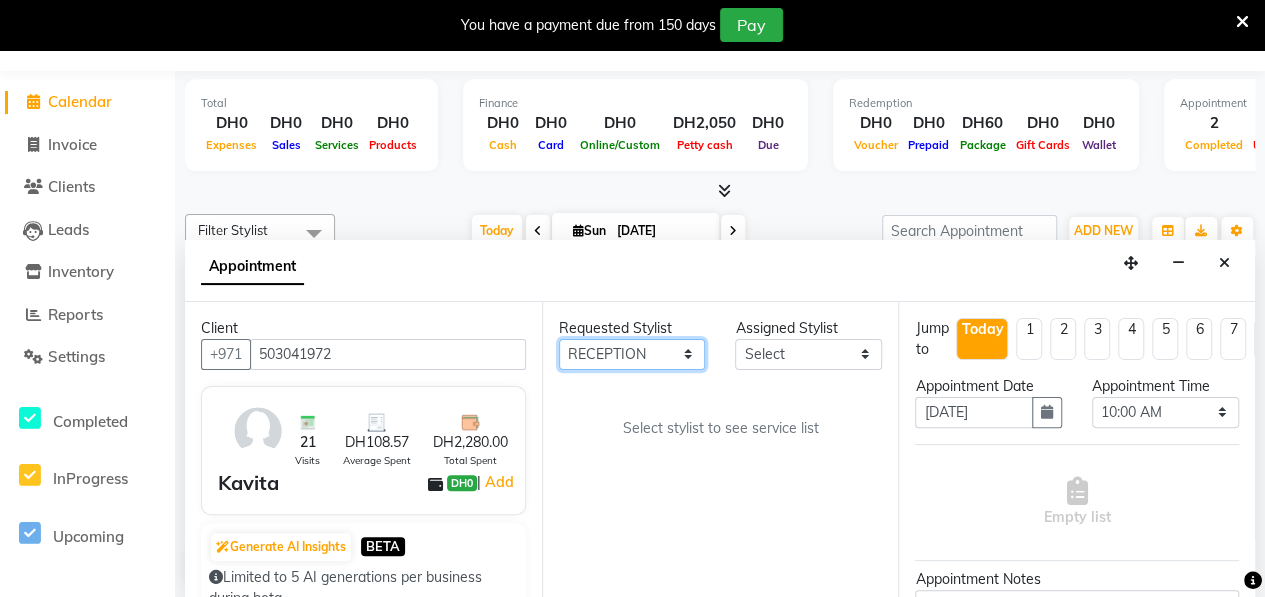 click on "Any ALWAHDA GIVE Kavita LAXMI Management Manisha Radha RECEPTION Riba Rimsha Samjhana TRIAL STAFF" at bounding box center [632, 354] 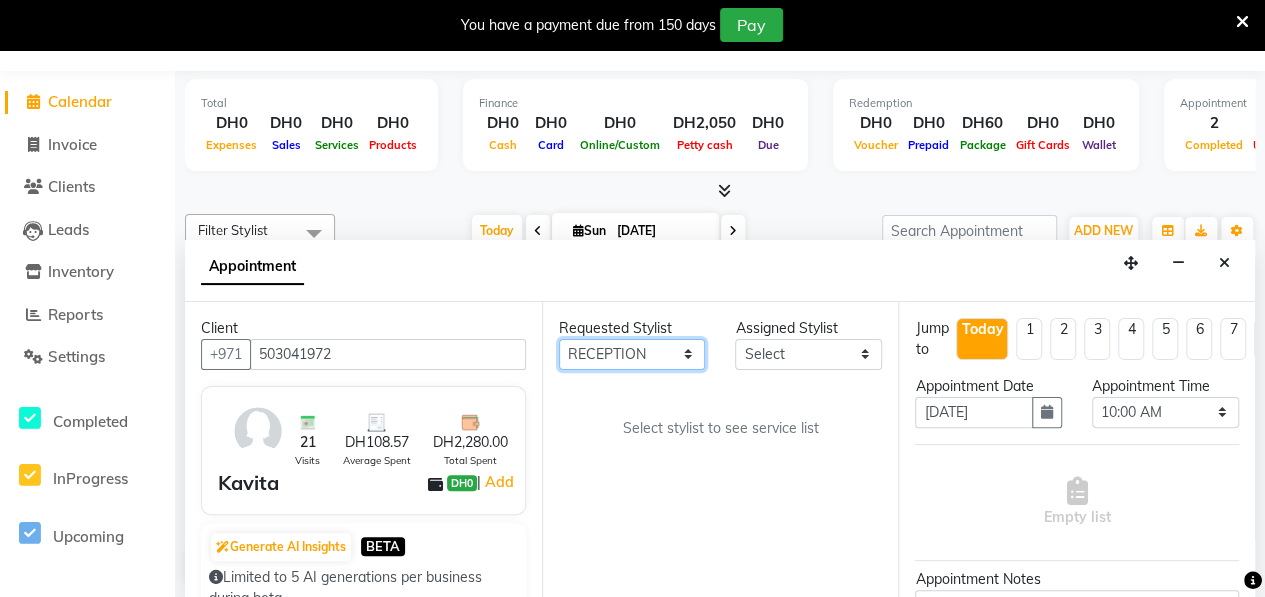 select on "76470" 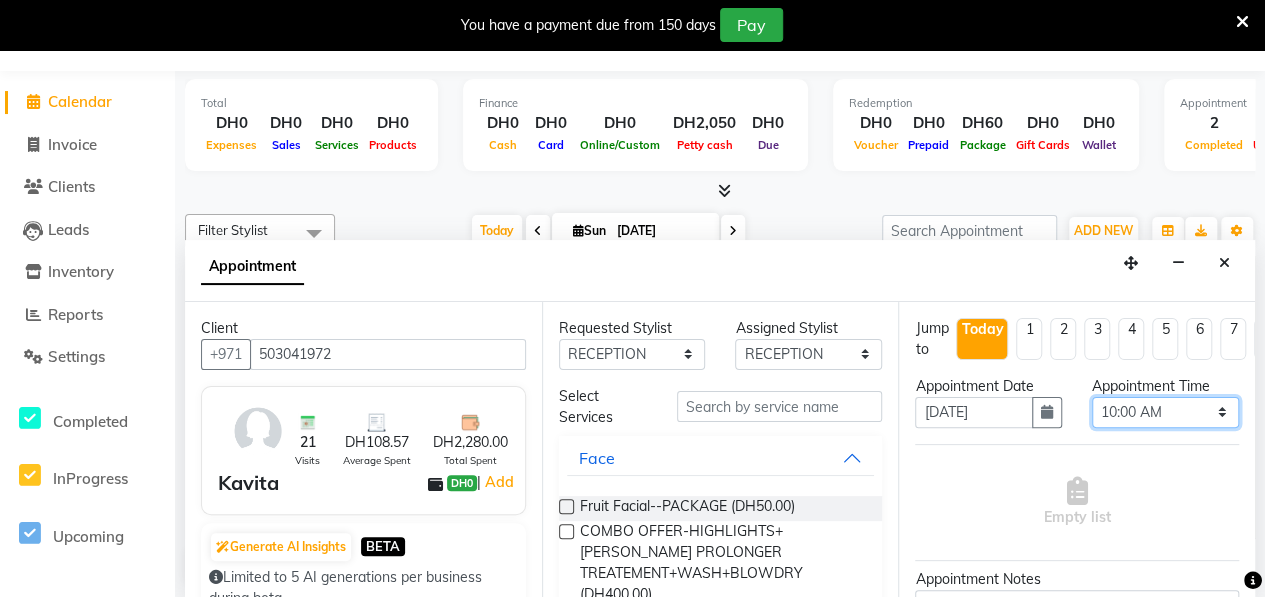 click on "Select 10:00 AM 10:15 AM 10:30 AM 10:45 AM 11:00 AM 11:15 AM 11:30 AM 11:45 AM 12:00 PM 12:15 PM 12:30 PM 12:45 PM 01:00 PM 01:15 PM 01:30 PM 01:45 PM 02:00 PM 02:15 PM 02:30 PM 02:45 PM 03:00 PM 03:15 PM 03:30 PM 03:45 PM 04:00 PM 04:15 PM 04:30 PM 04:45 PM 05:00 PM 05:15 PM 05:30 PM 05:45 PM 06:00 PM 06:15 PM 06:30 PM 06:45 PM 07:00 PM 07:15 PM 07:30 PM 07:45 PM 08:00 PM 08:15 PM 08:30 PM 08:45 PM 09:00 PM 09:15 PM 09:30 PM 09:45 PM 10:00 PM" at bounding box center [1165, 412] 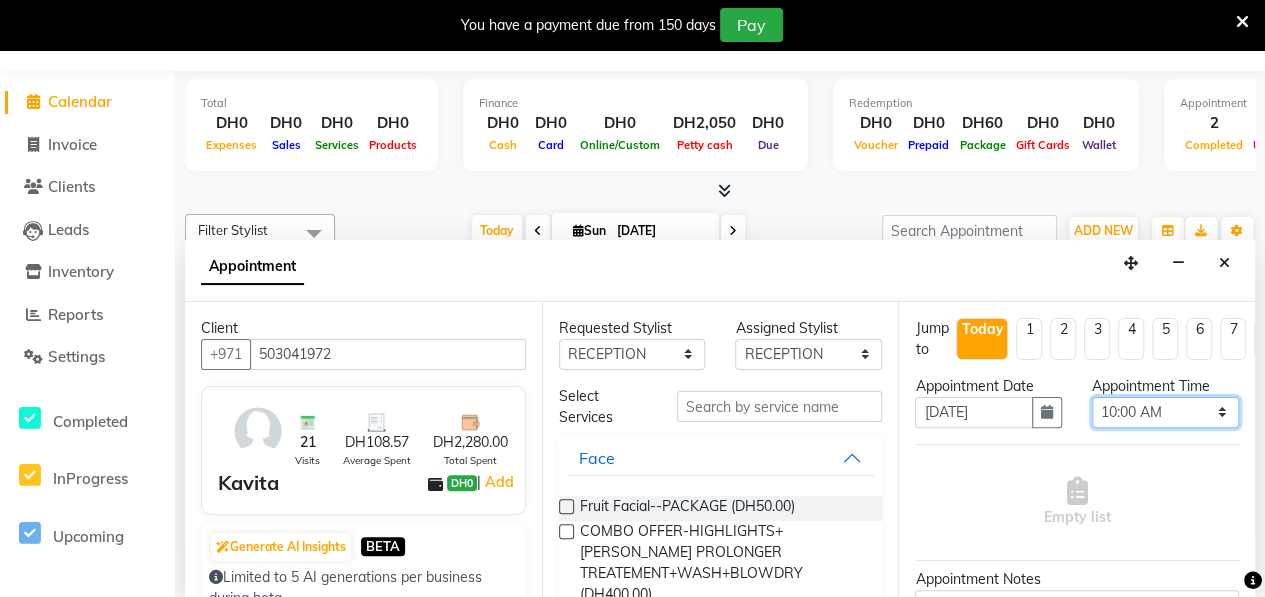 select on "1110" 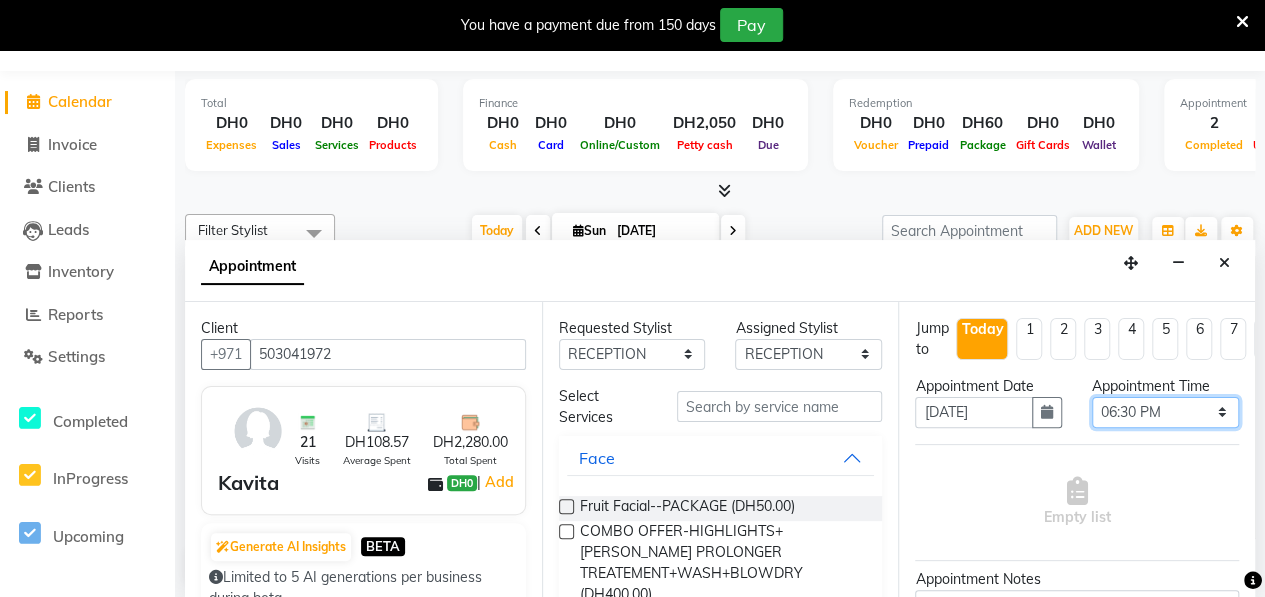 click on "Select 10:00 AM 10:15 AM 10:30 AM 10:45 AM 11:00 AM 11:15 AM 11:30 AM 11:45 AM 12:00 PM 12:15 PM 12:30 PM 12:45 PM 01:00 PM 01:15 PM 01:30 PM 01:45 PM 02:00 PM 02:15 PM 02:30 PM 02:45 PM 03:00 PM 03:15 PM 03:30 PM 03:45 PM 04:00 PM 04:15 PM 04:30 PM 04:45 PM 05:00 PM 05:15 PM 05:30 PM 05:45 PM 06:00 PM 06:15 PM 06:30 PM 06:45 PM 07:00 PM 07:15 PM 07:30 PM 07:45 PM 08:00 PM 08:15 PM 08:30 PM 08:45 PM 09:00 PM 09:15 PM 09:30 PM 09:45 PM 10:00 PM" at bounding box center [1165, 412] 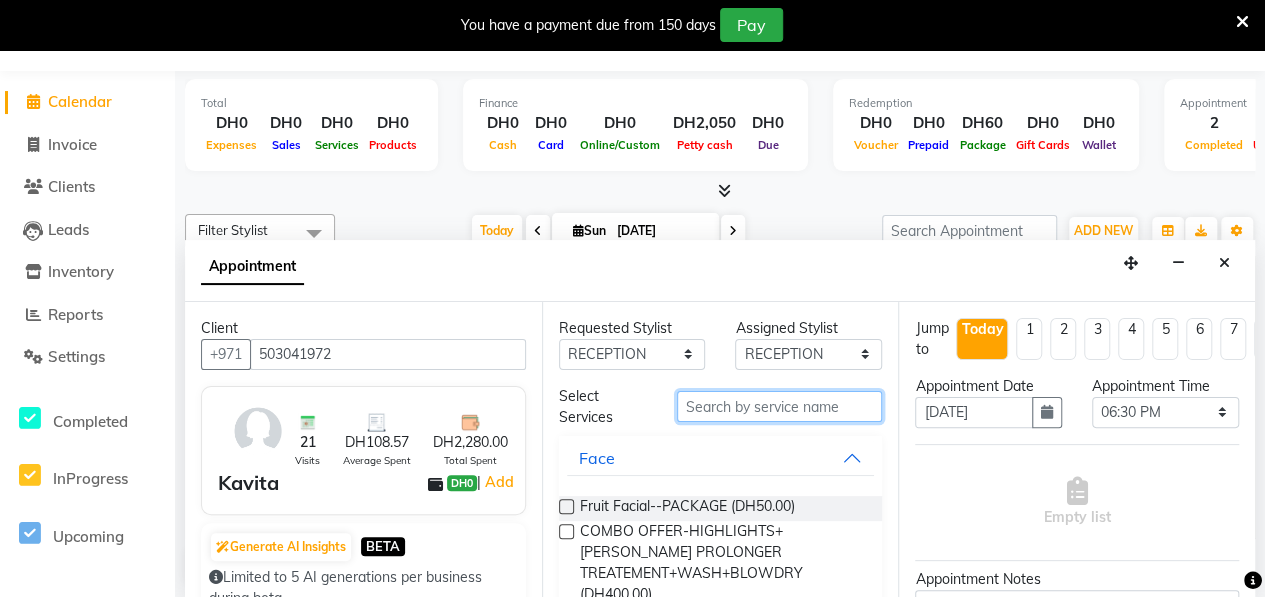 click at bounding box center (780, 406) 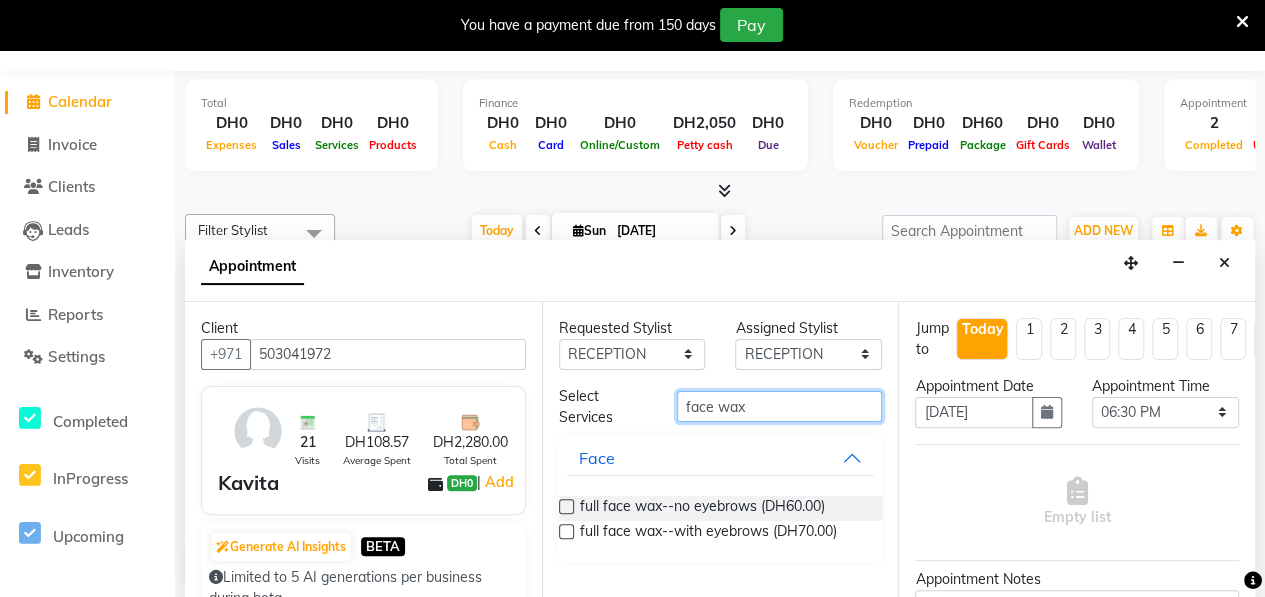 type on "face wax" 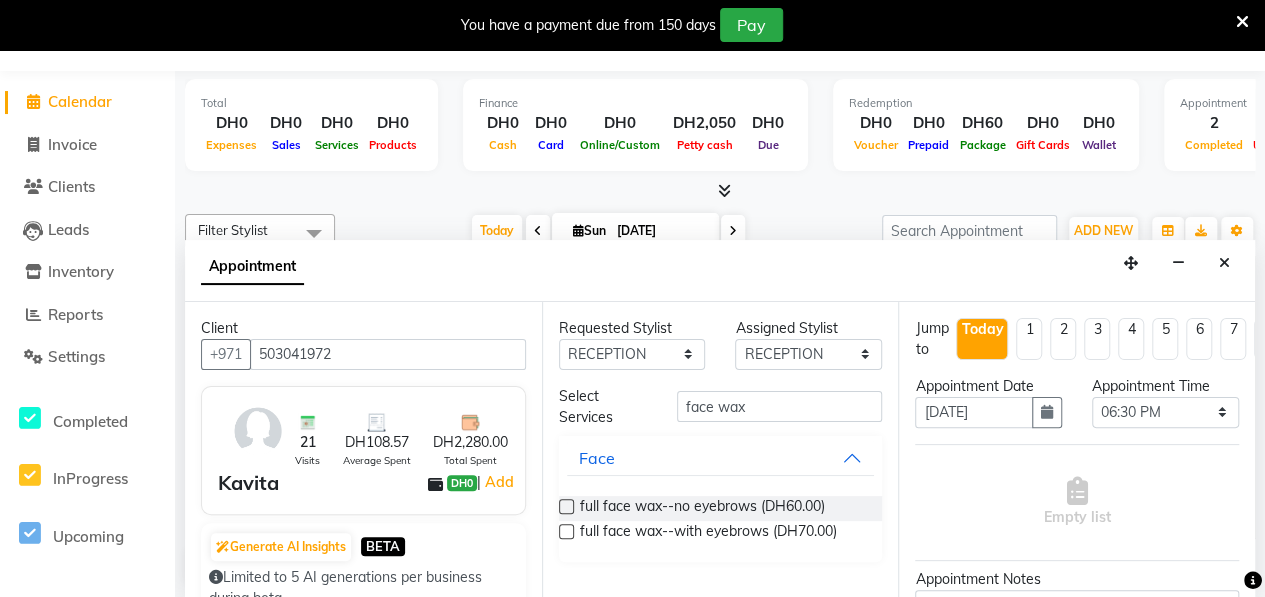 click at bounding box center (566, 506) 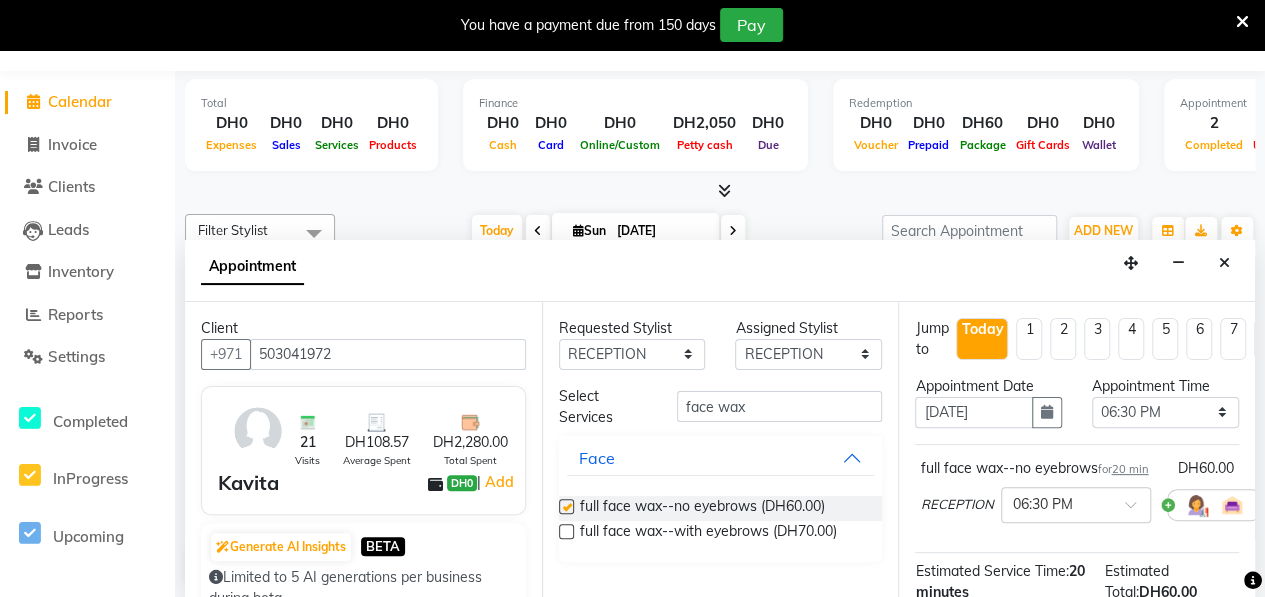 checkbox on "false" 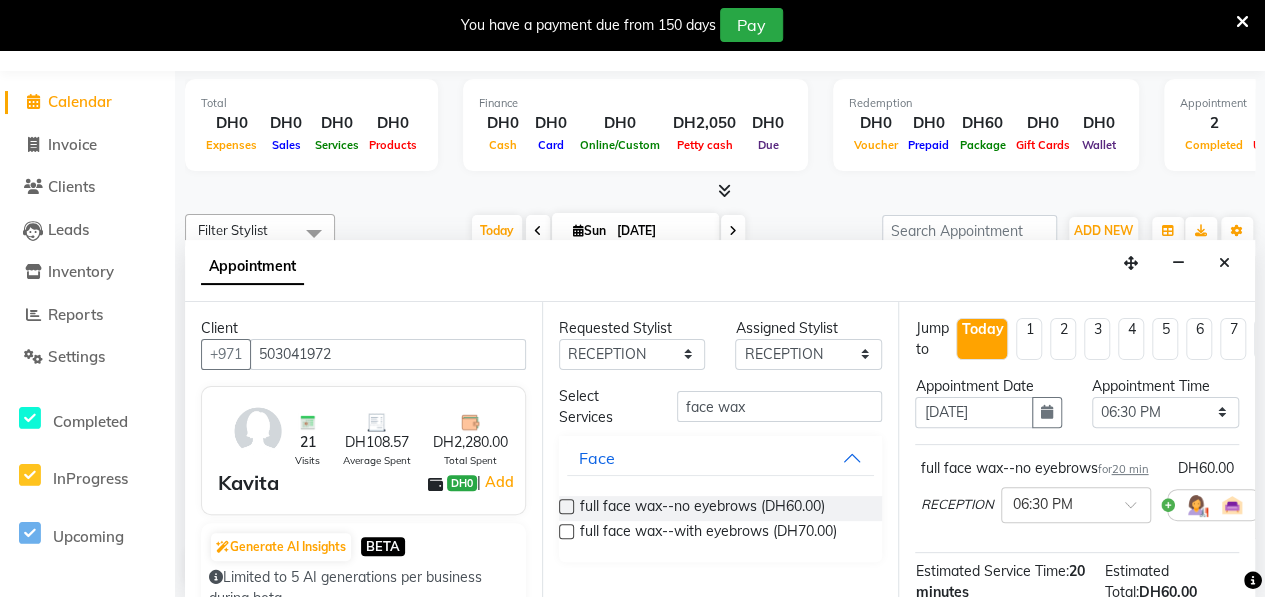 scroll, scrollTop: 246, scrollLeft: 0, axis: vertical 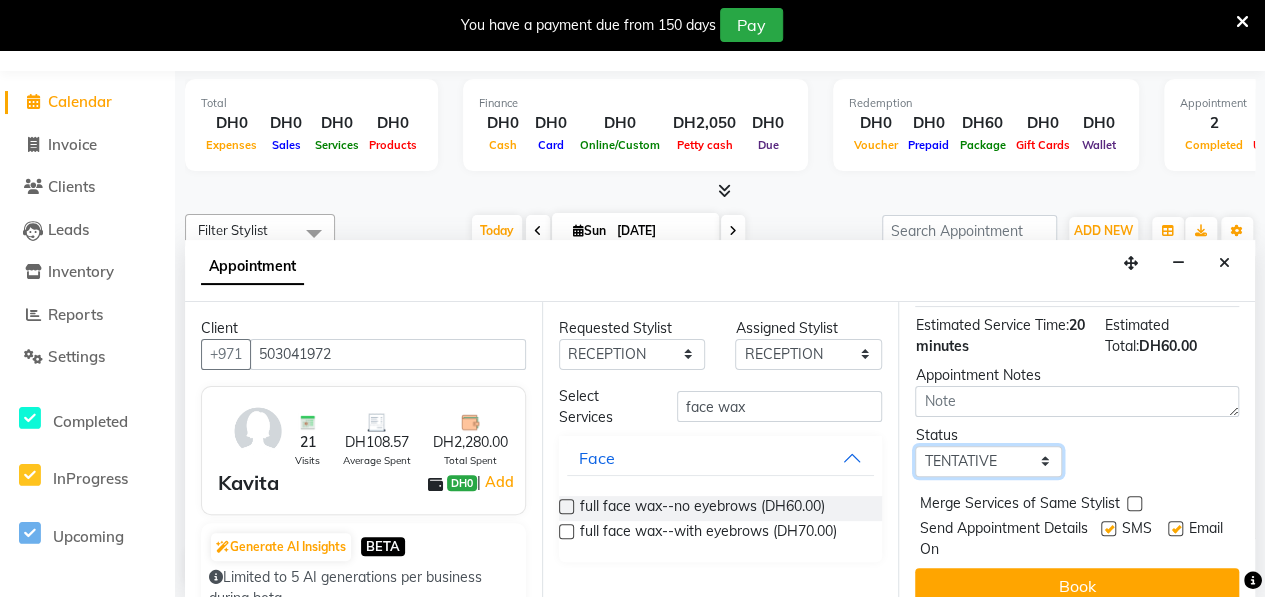 click on "Select TENTATIVE CONFIRM CHECK-IN UPCOMING" at bounding box center [988, 461] 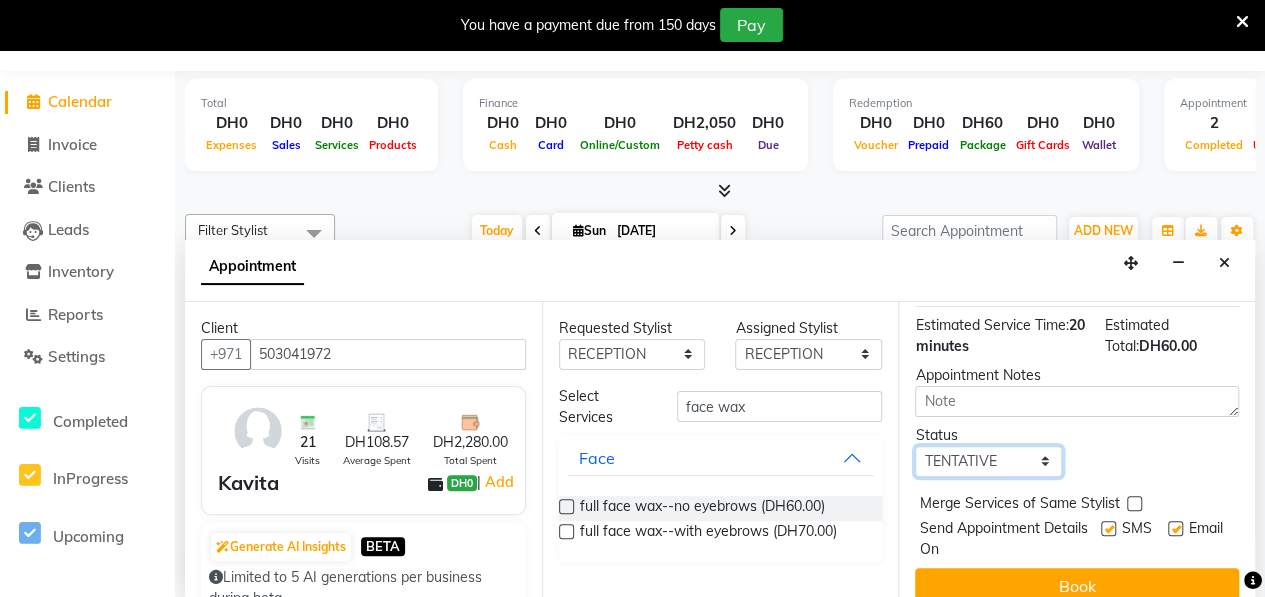 select on "upcoming" 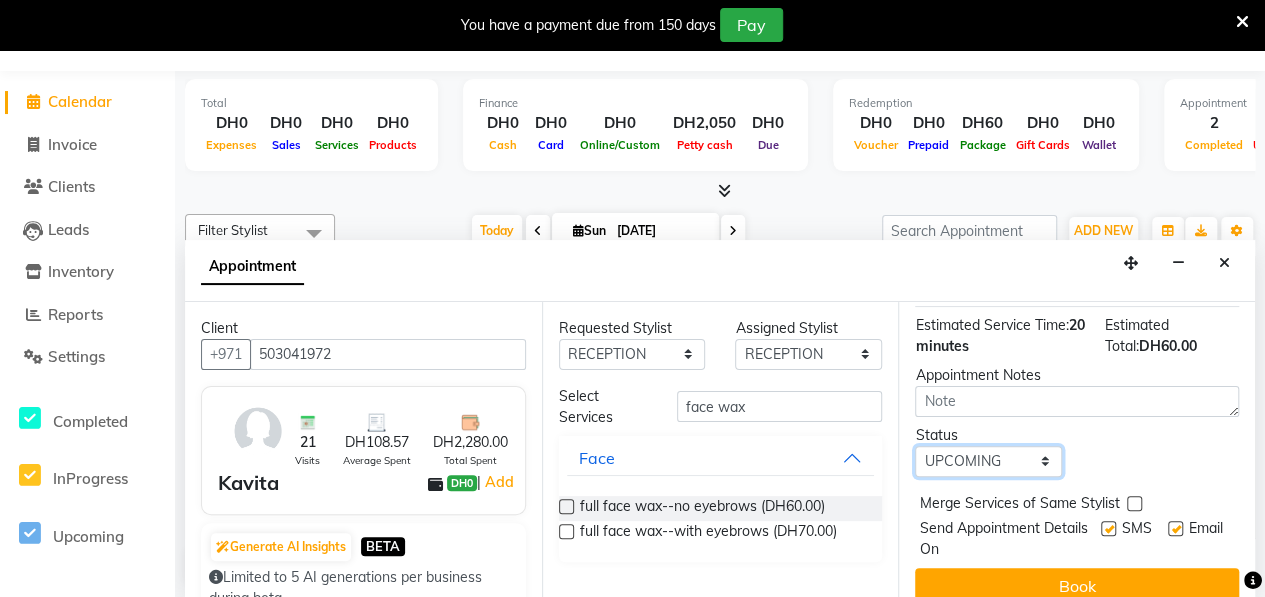 click on "Select TENTATIVE CONFIRM CHECK-IN UPCOMING" at bounding box center [988, 461] 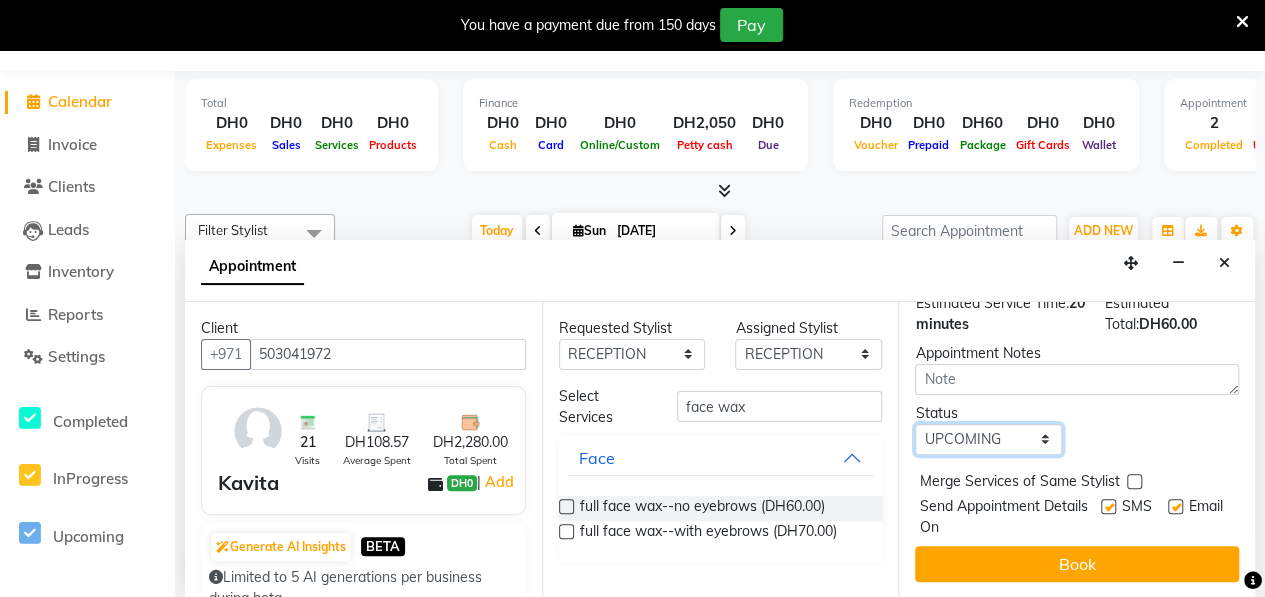 scroll, scrollTop: 302, scrollLeft: 0, axis: vertical 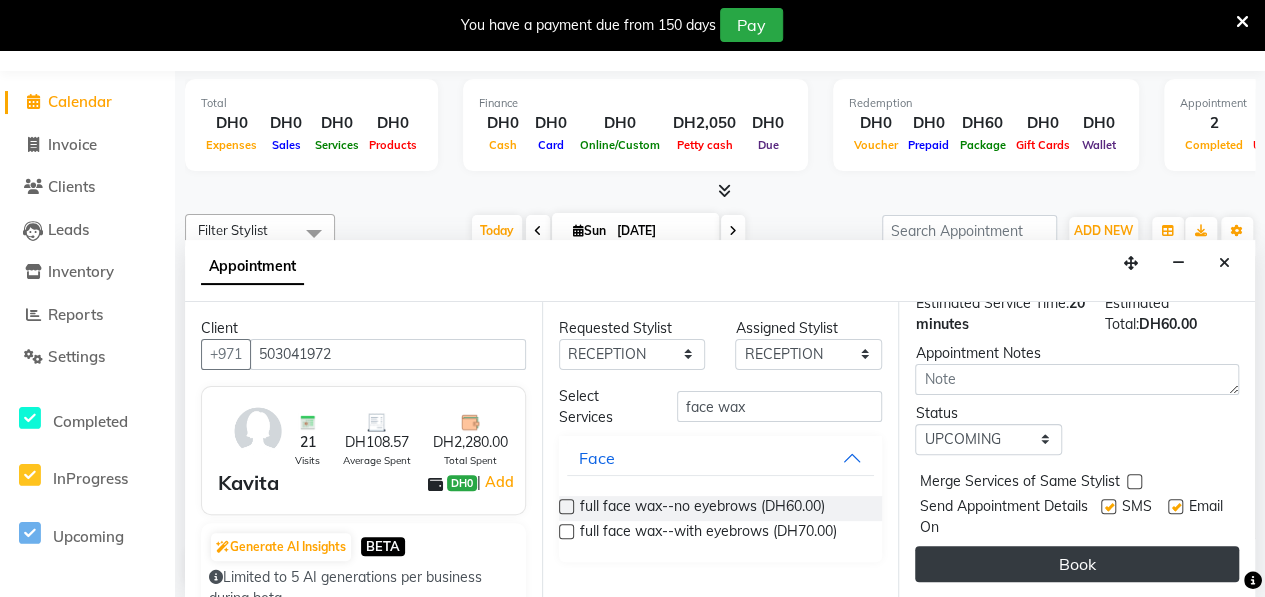 click on "Book" at bounding box center (1077, 564) 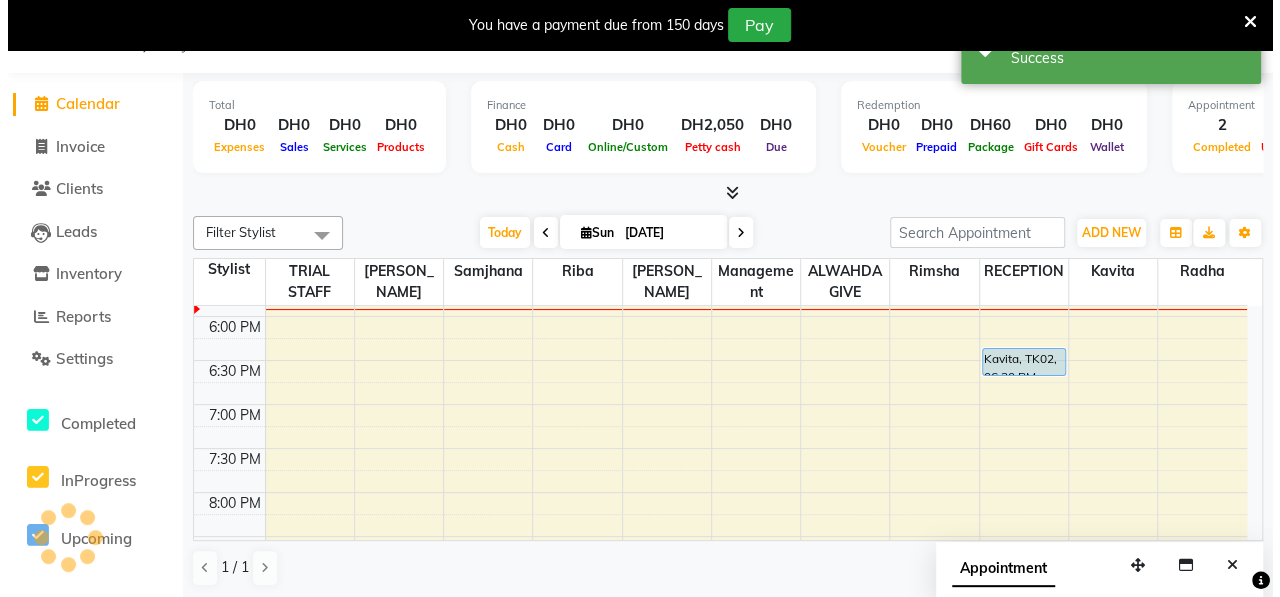 scroll, scrollTop: 0, scrollLeft: 0, axis: both 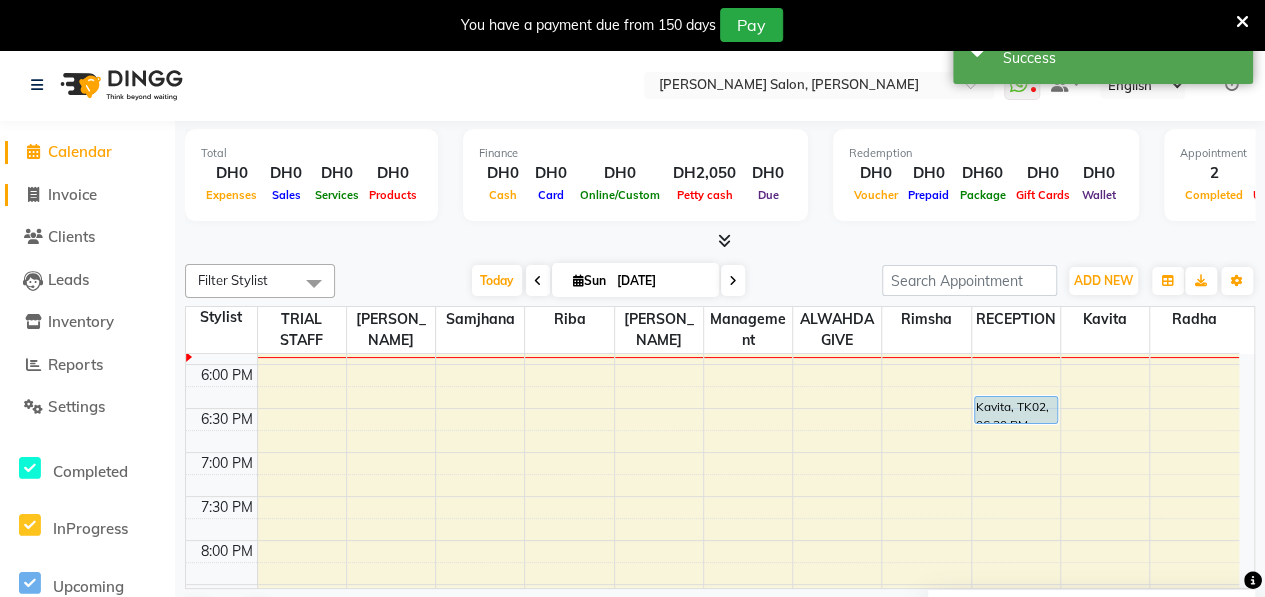 click on "Invoice" 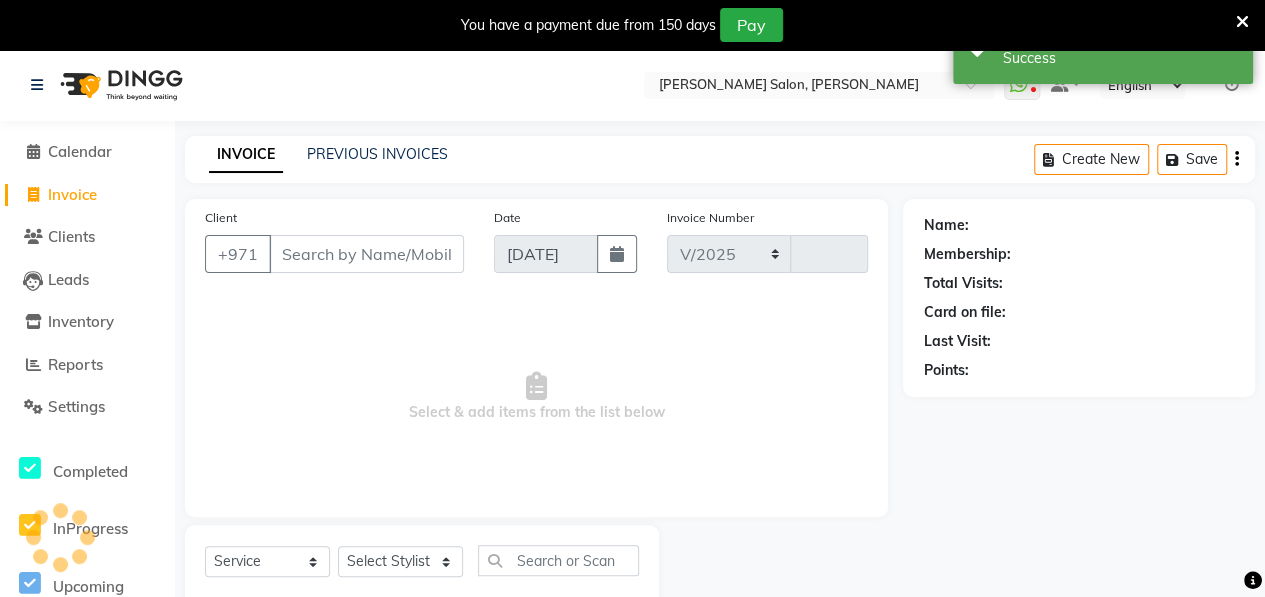 select on "3934" 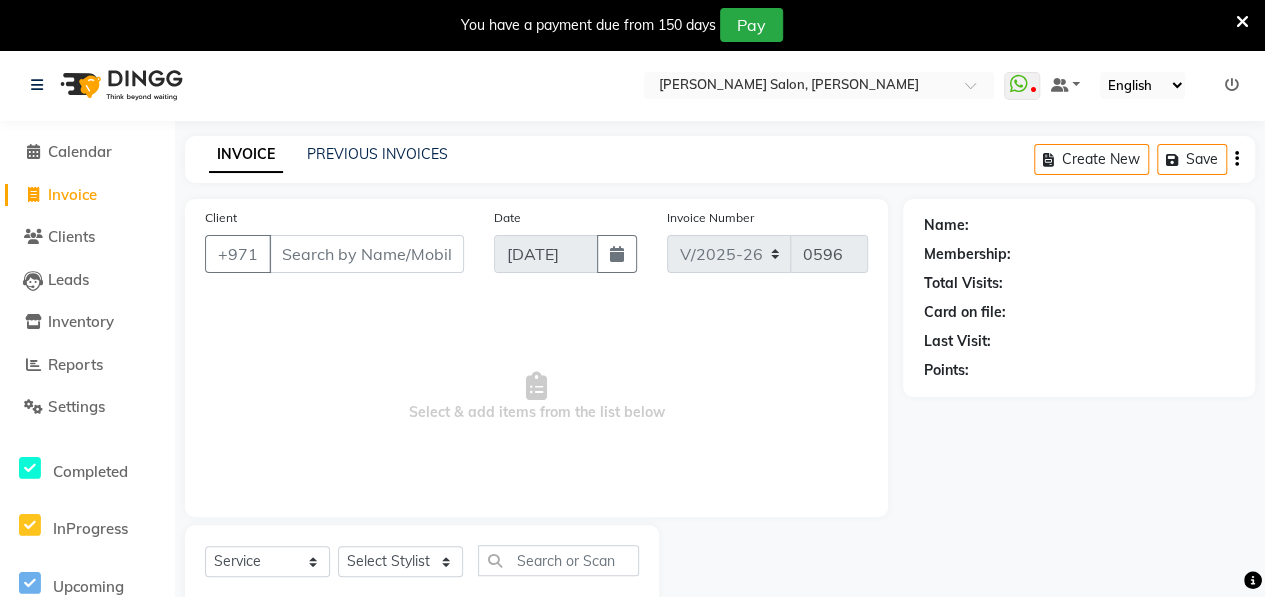 click on "Client" at bounding box center [366, 254] 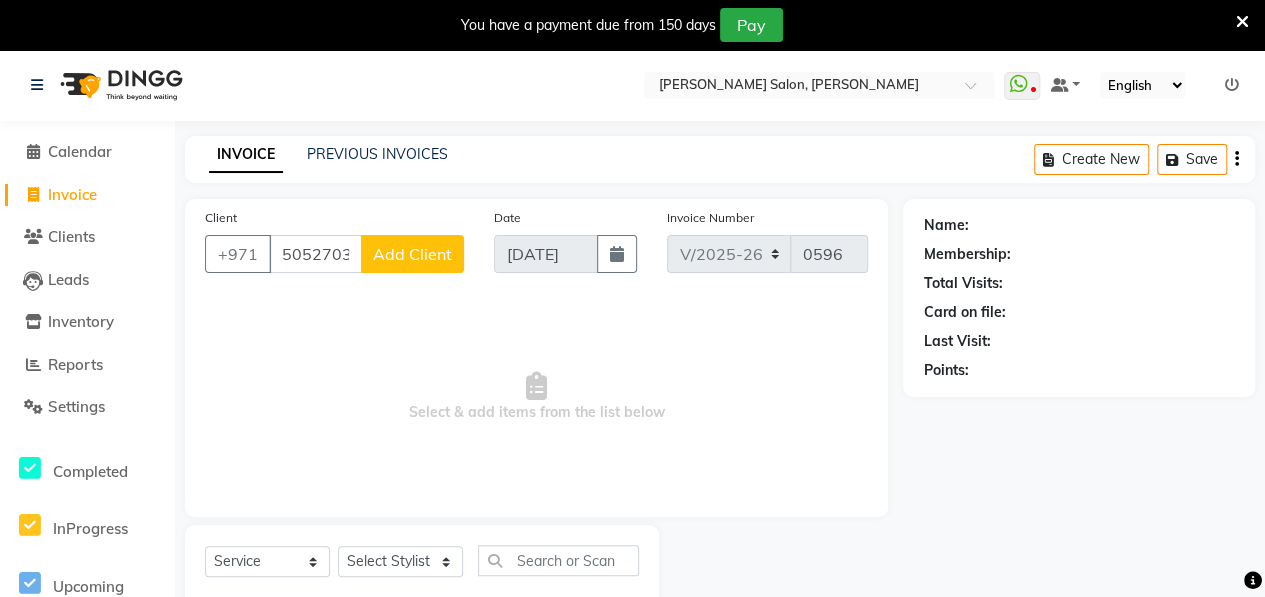 type on "505270393" 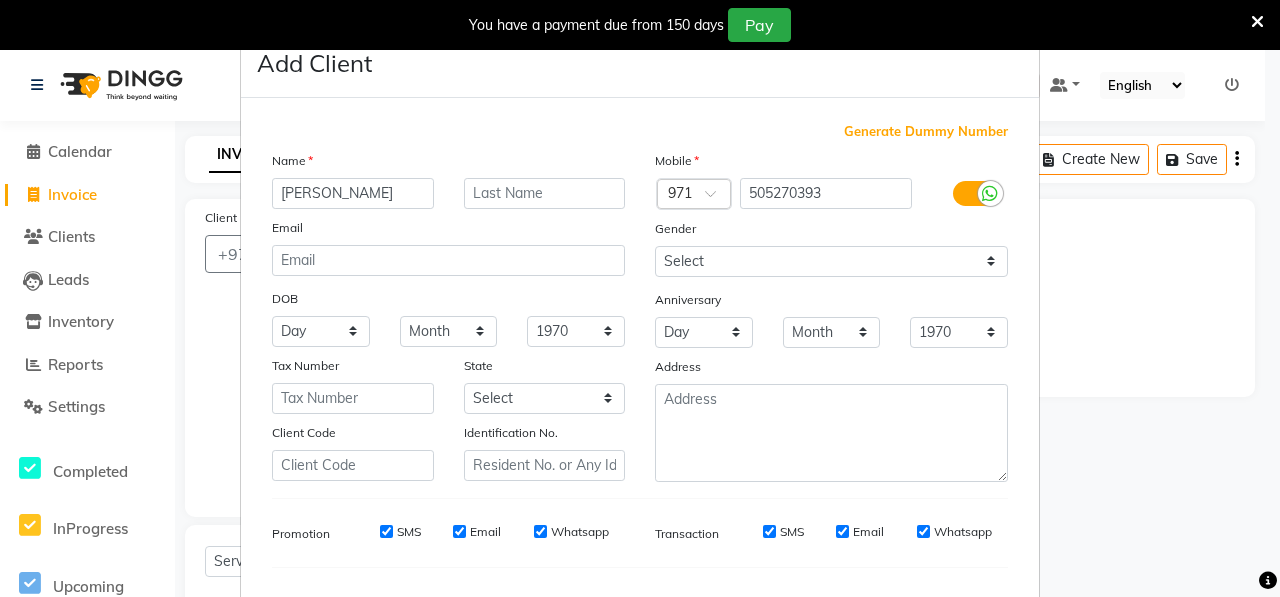 type on "faheema" 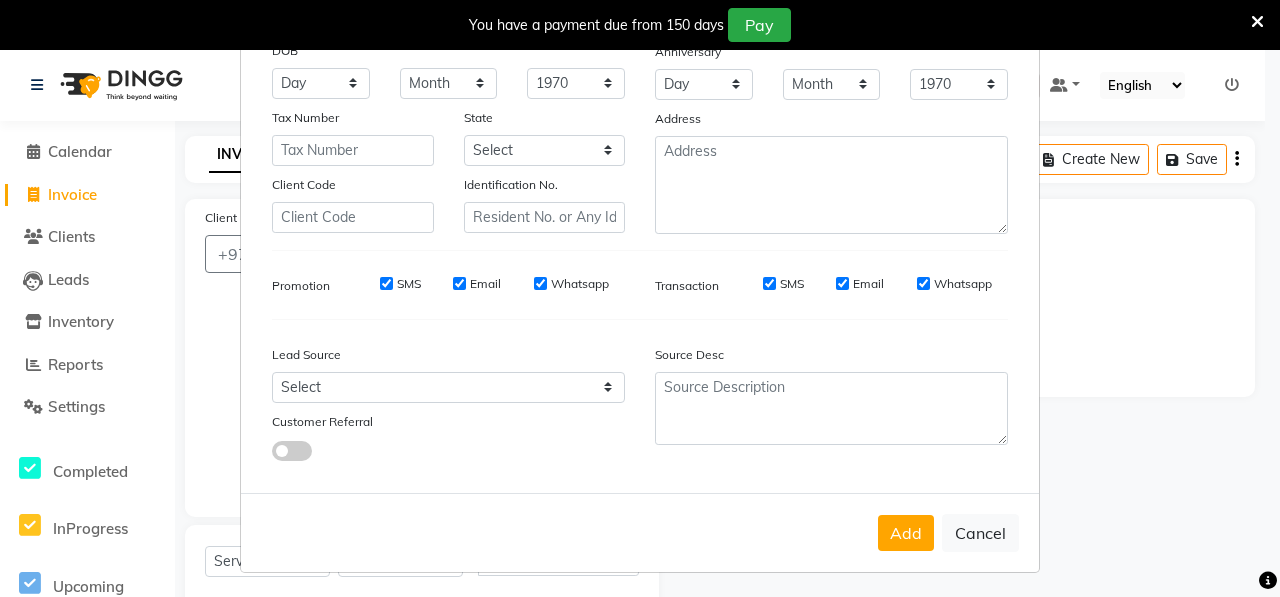 scroll, scrollTop: 0, scrollLeft: 0, axis: both 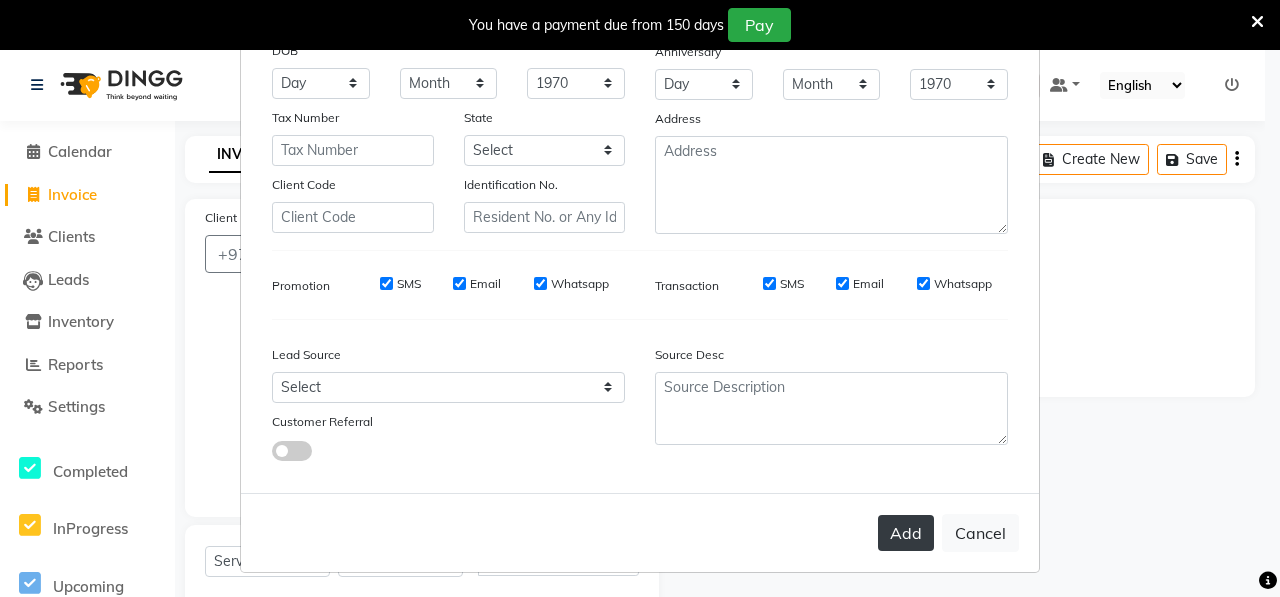 click on "Add" at bounding box center (906, 533) 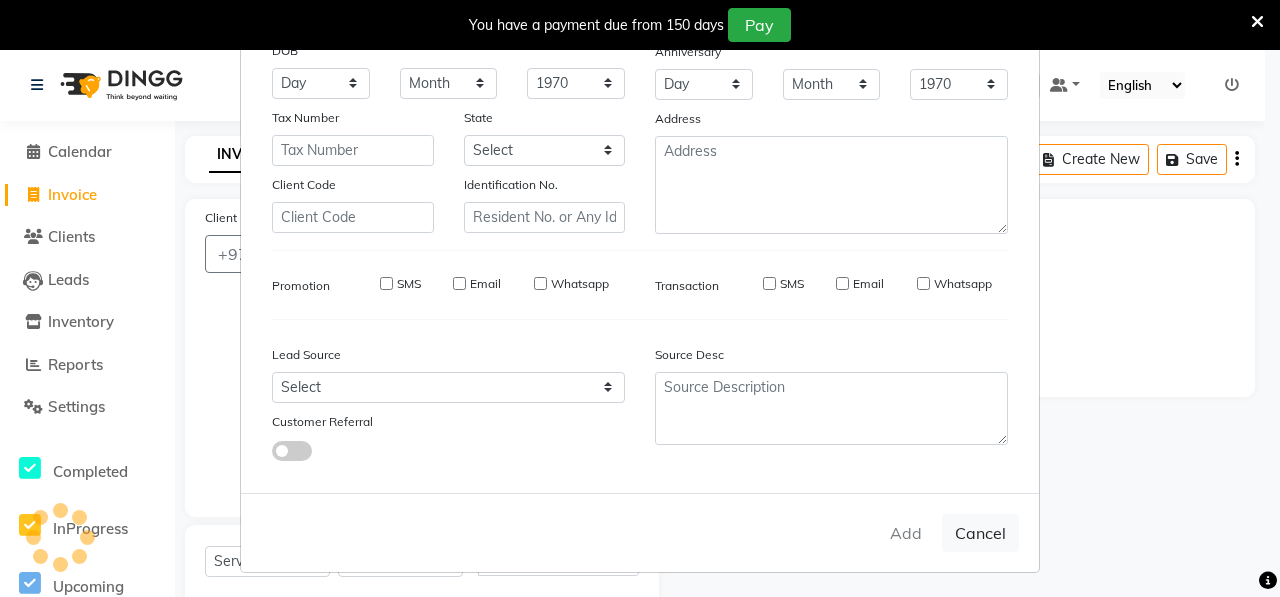 type 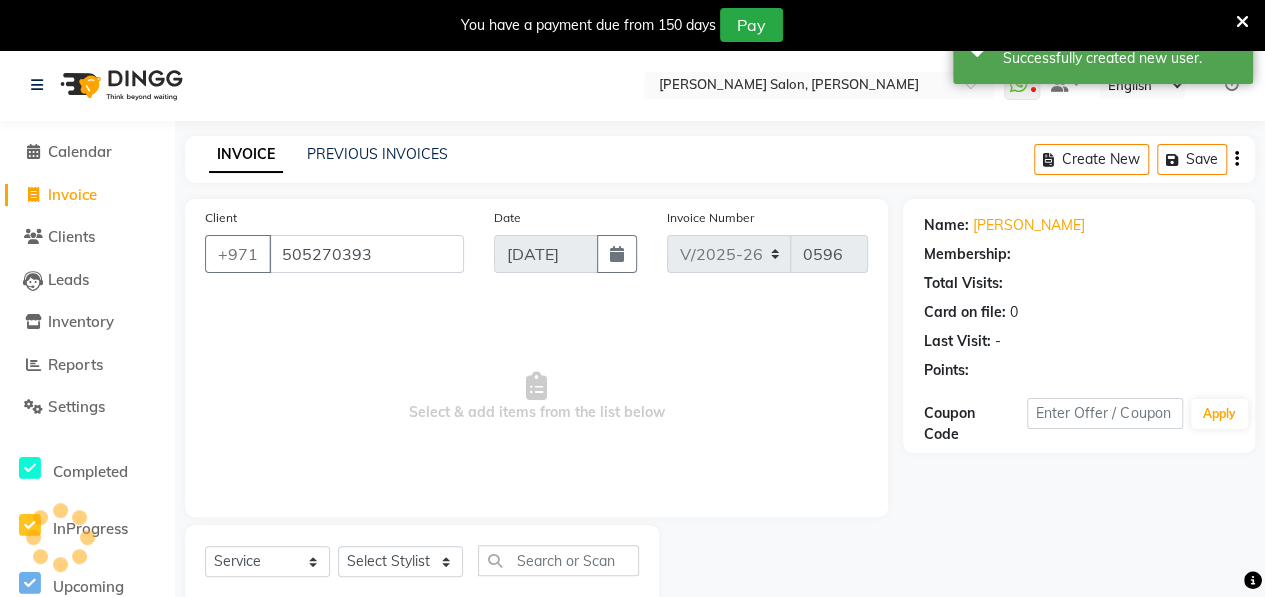 select on "1: Object" 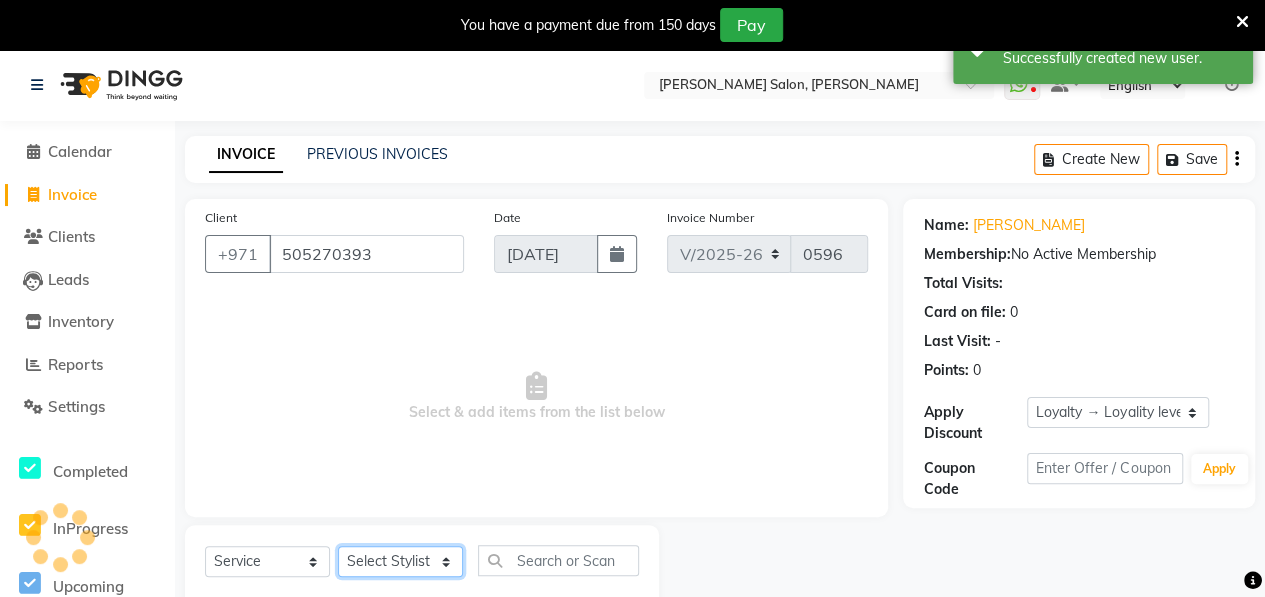 click on "Select Stylist ALWAHDA GIVE Kavita LAXMI Management Manisha Radha RECEPTION Riba Rimsha Samjhana TRIAL STAFF" 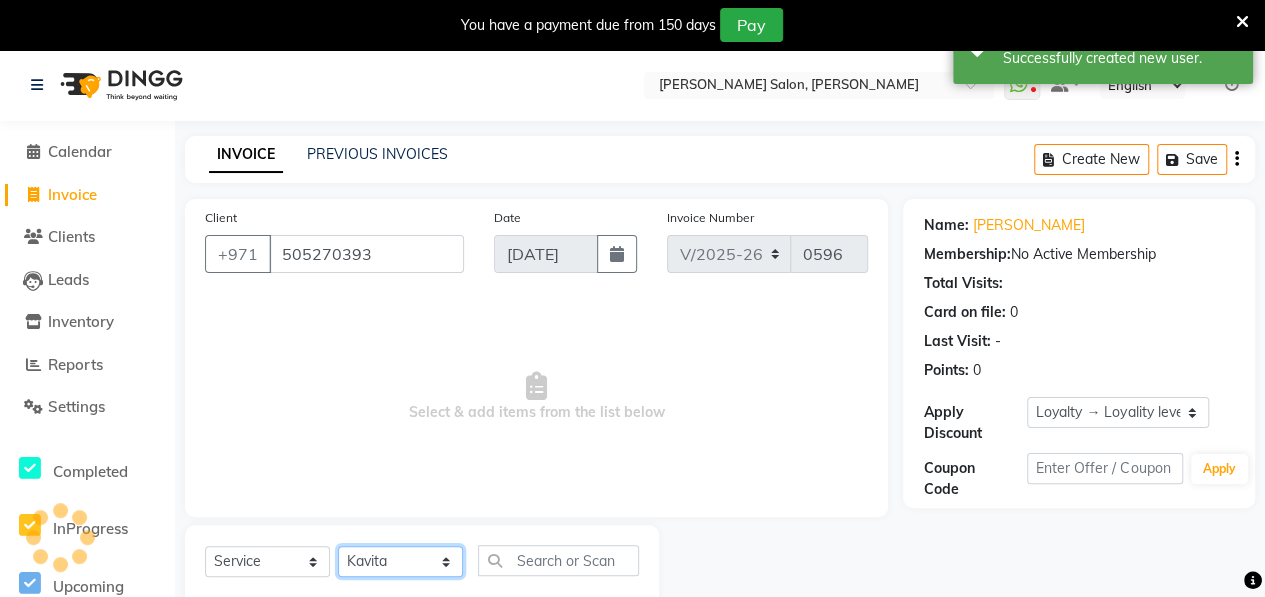 click on "Select Stylist ALWAHDA GIVE Kavita LAXMI Management Manisha Radha RECEPTION Riba Rimsha Samjhana TRIAL STAFF" 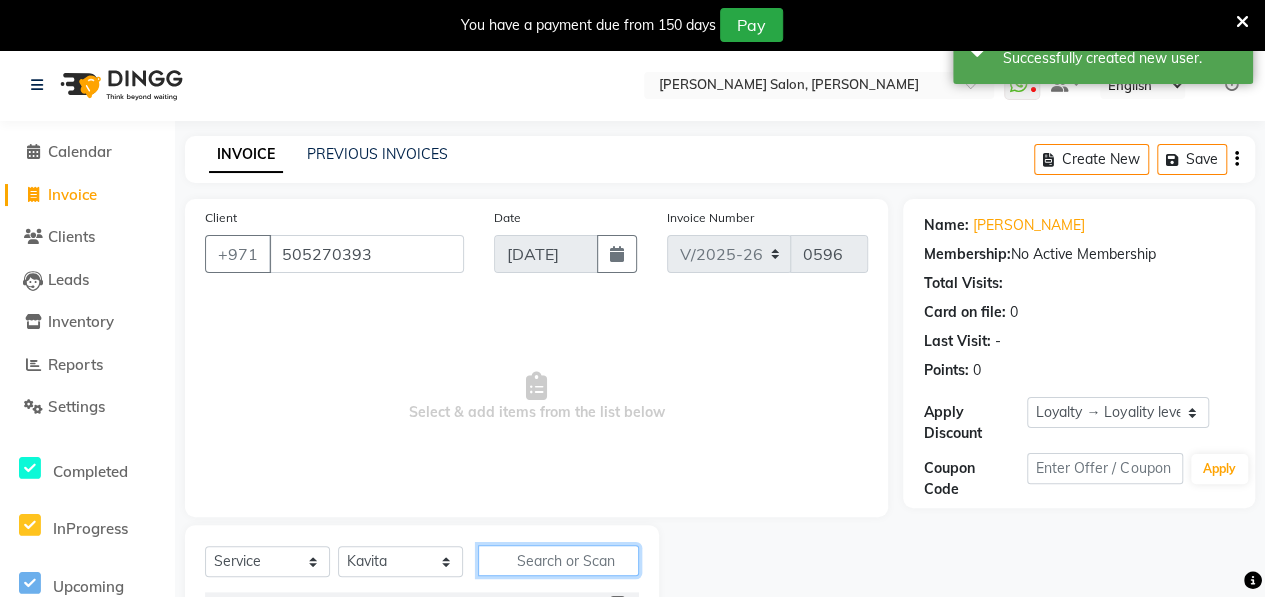 click 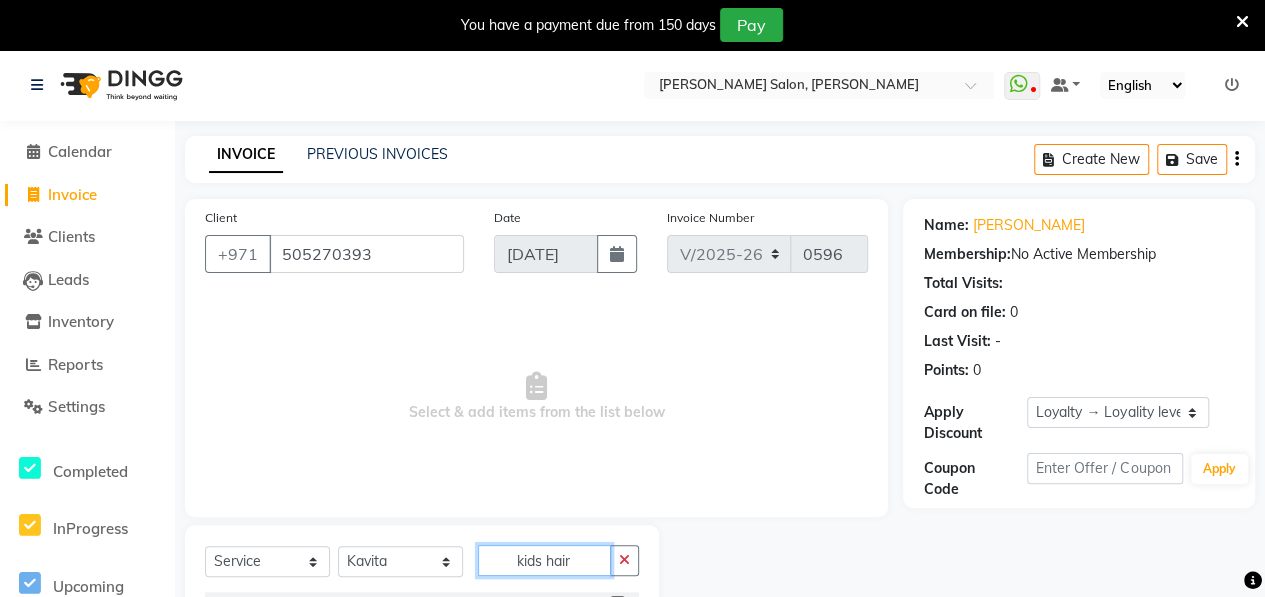 scroll, scrollTop: 81, scrollLeft: 0, axis: vertical 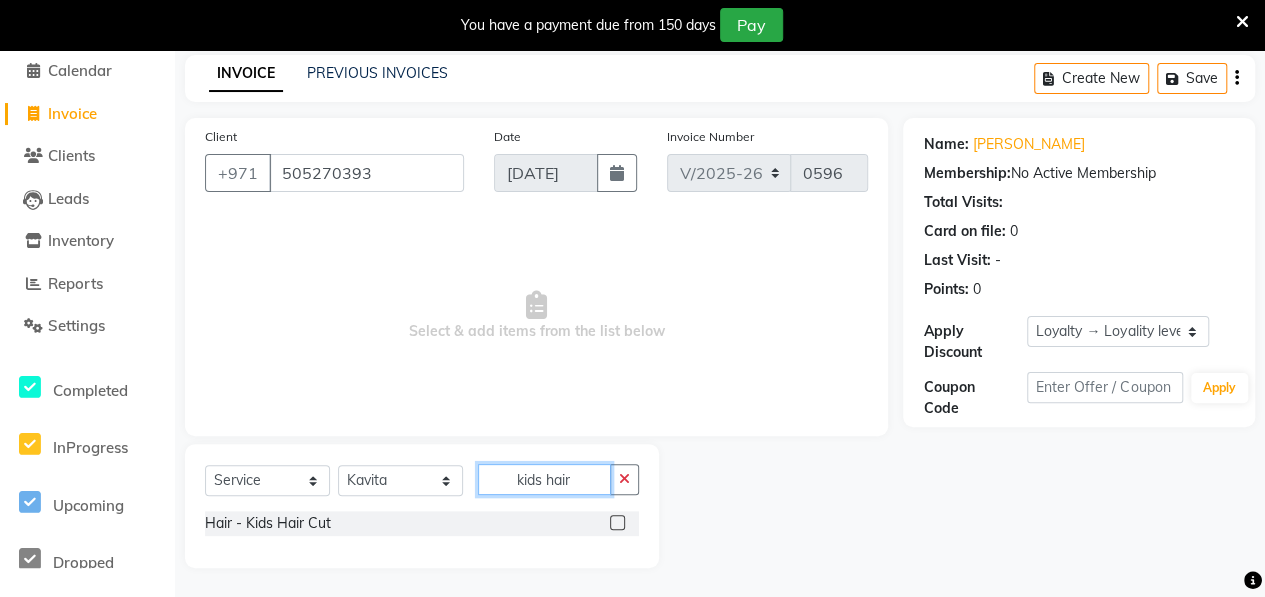 type on "kids hair" 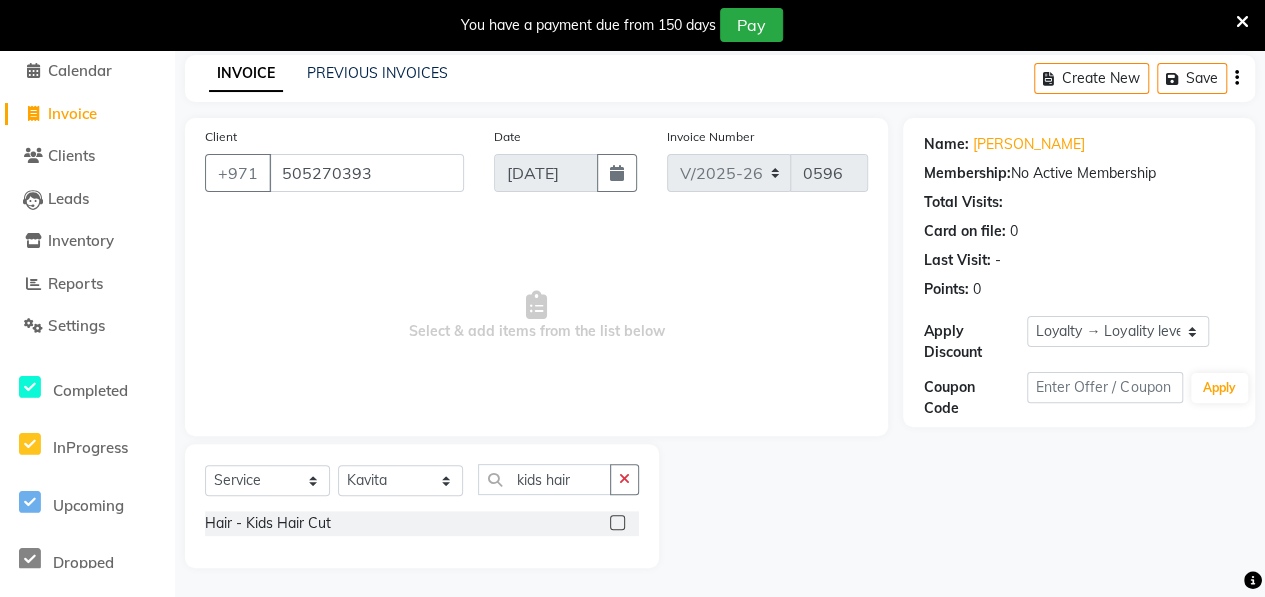 click 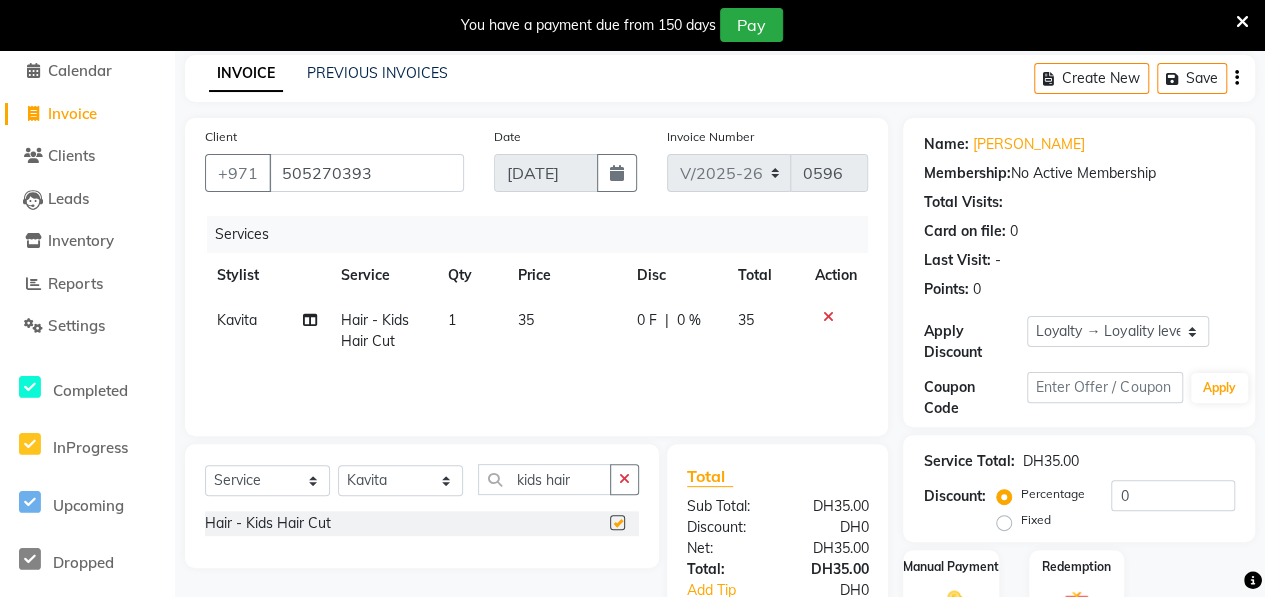 checkbox on "false" 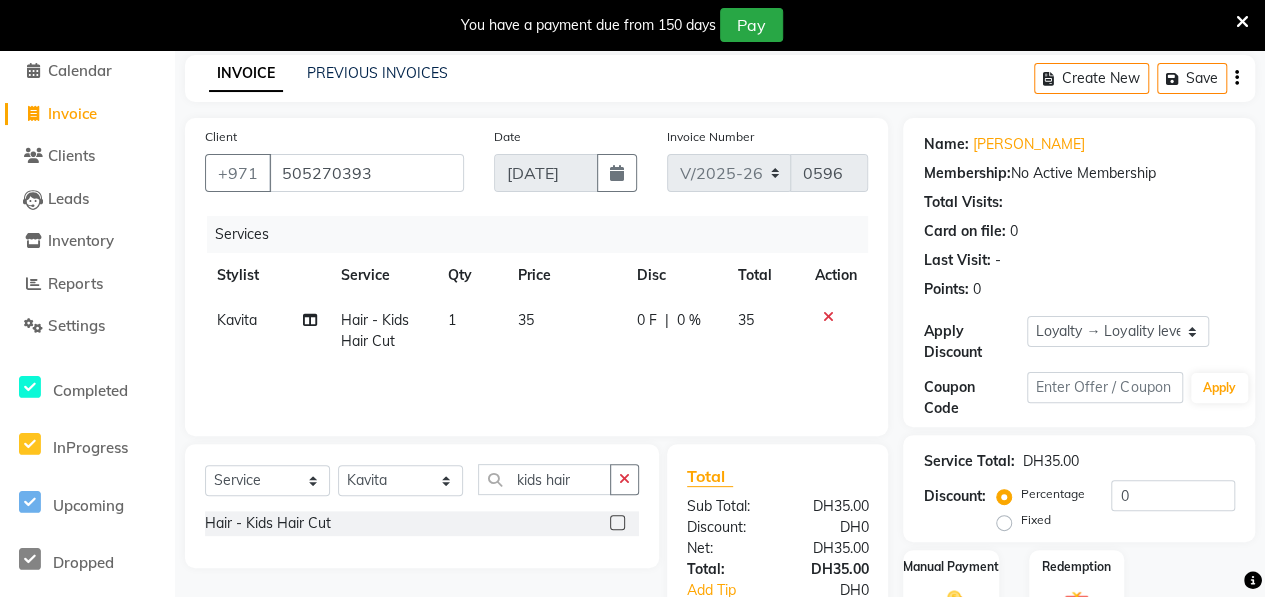scroll, scrollTop: 208, scrollLeft: 0, axis: vertical 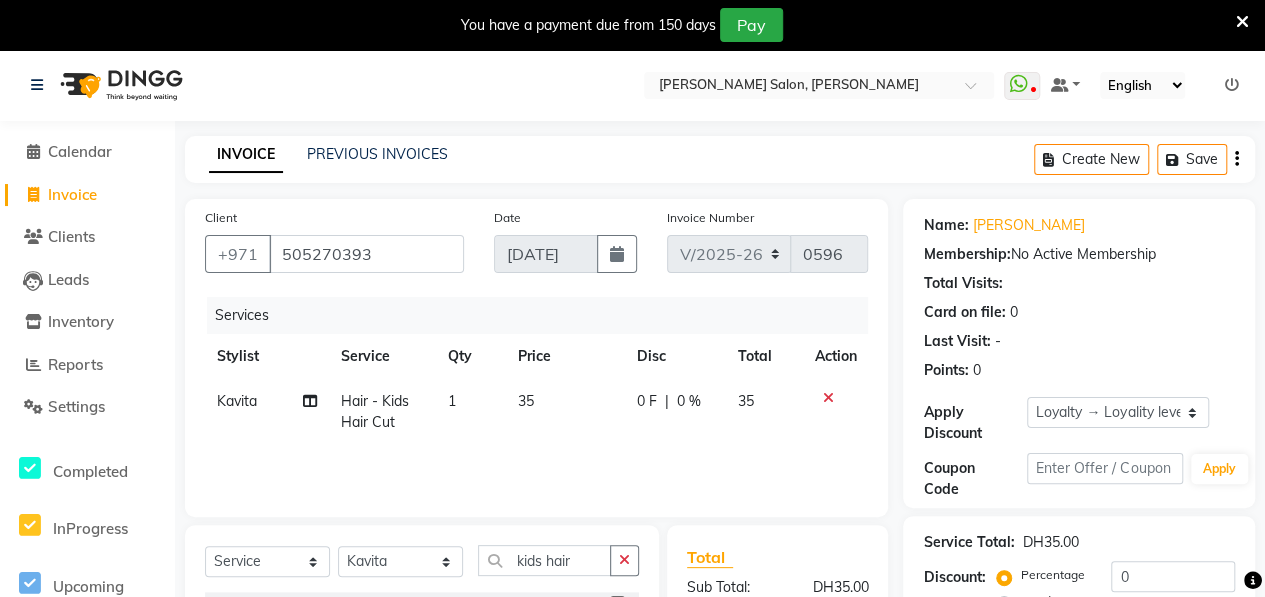 click 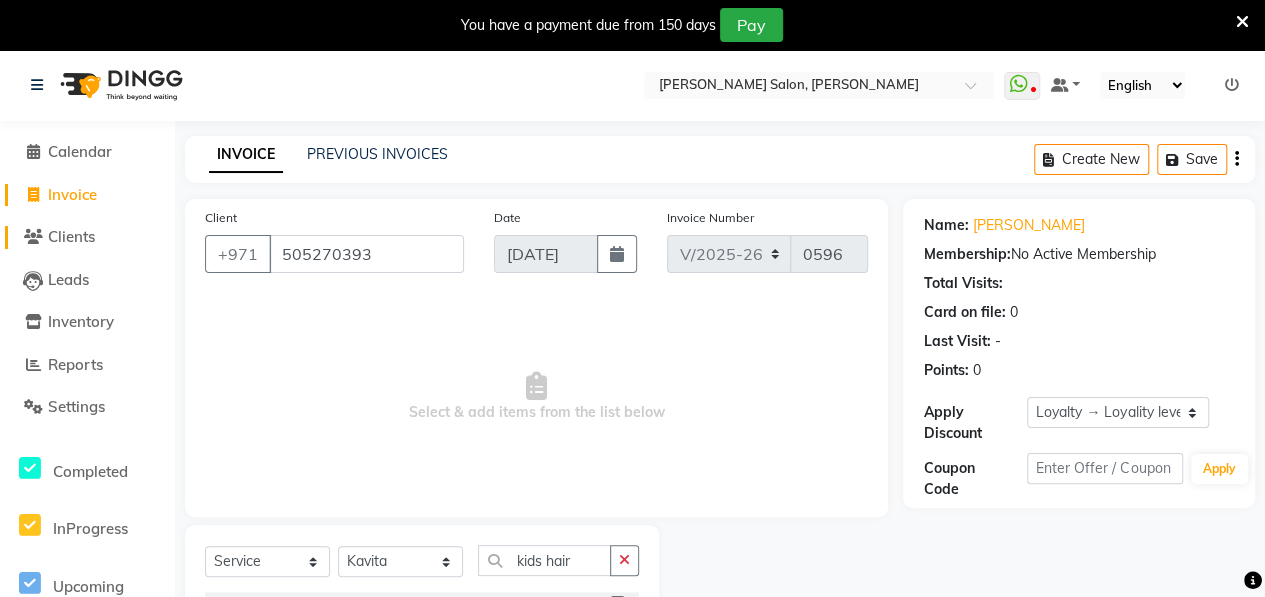 click on "Clients" 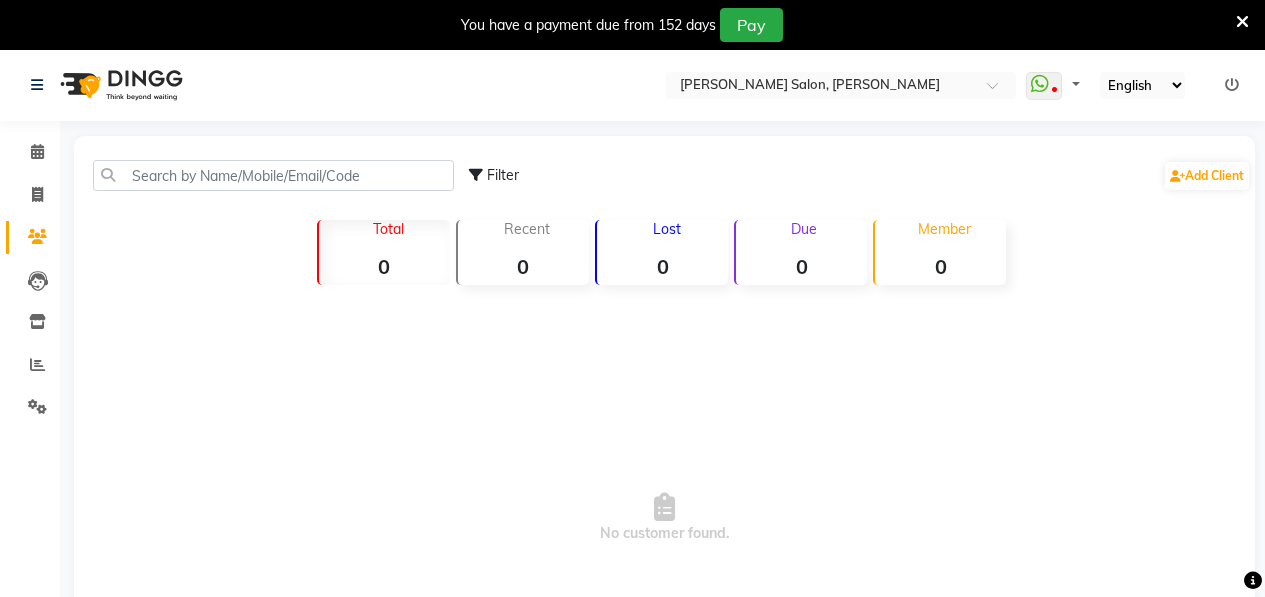 scroll, scrollTop: 0, scrollLeft: 0, axis: both 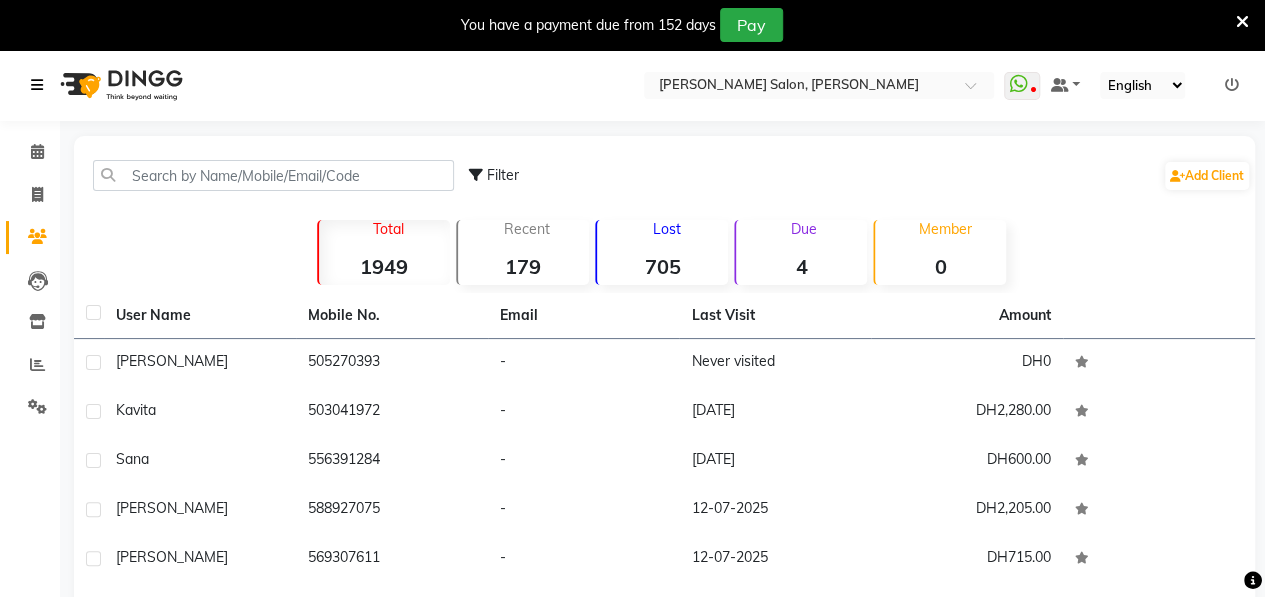 click at bounding box center [37, 85] 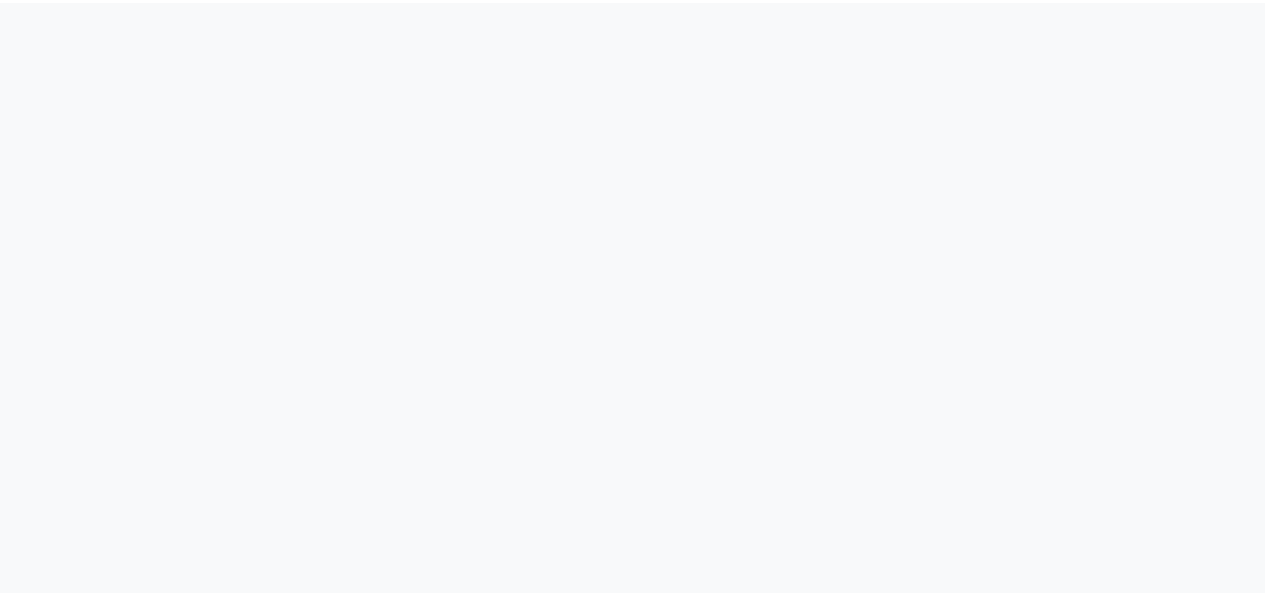 scroll, scrollTop: 0, scrollLeft: 0, axis: both 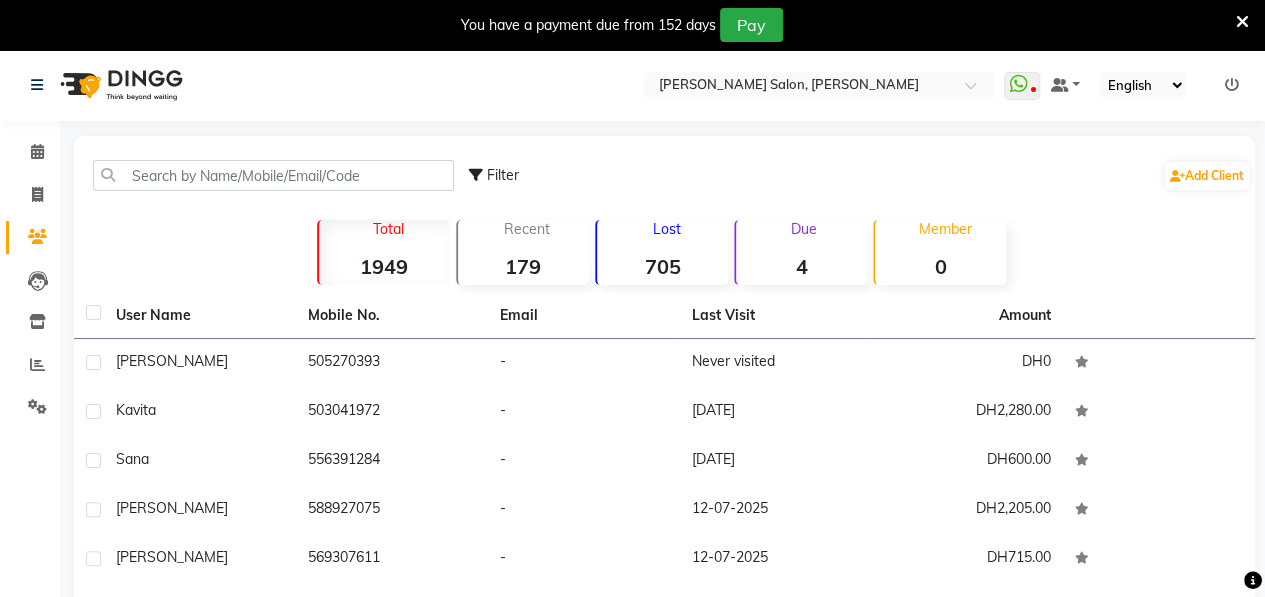 select on "en" 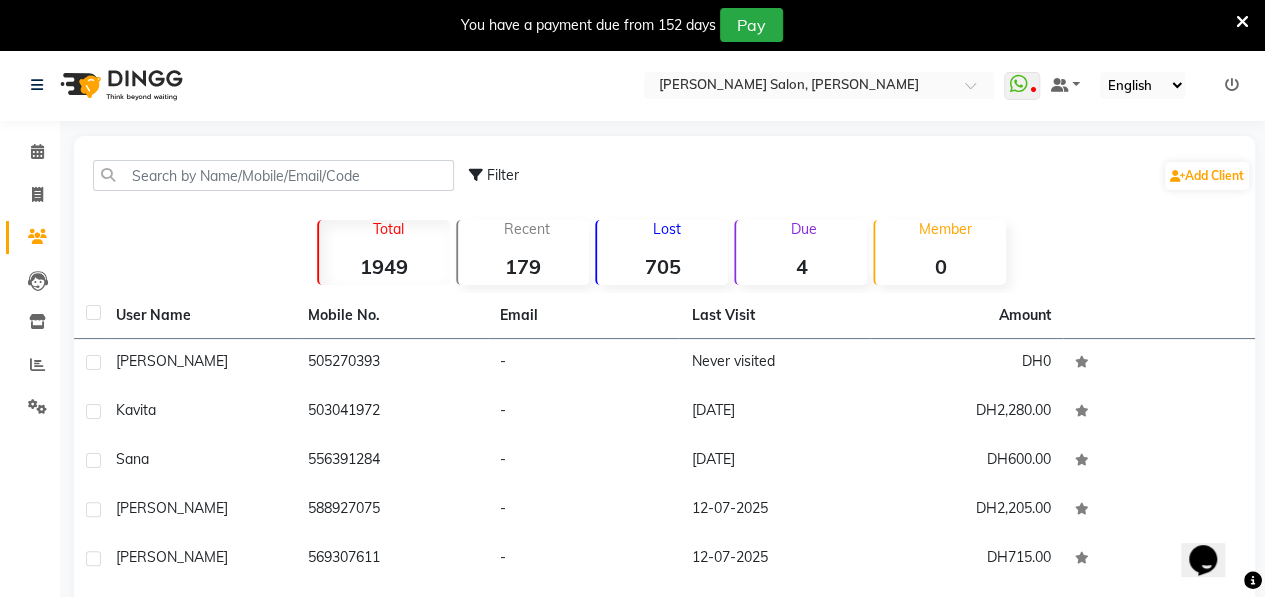 scroll, scrollTop: 0, scrollLeft: 0, axis: both 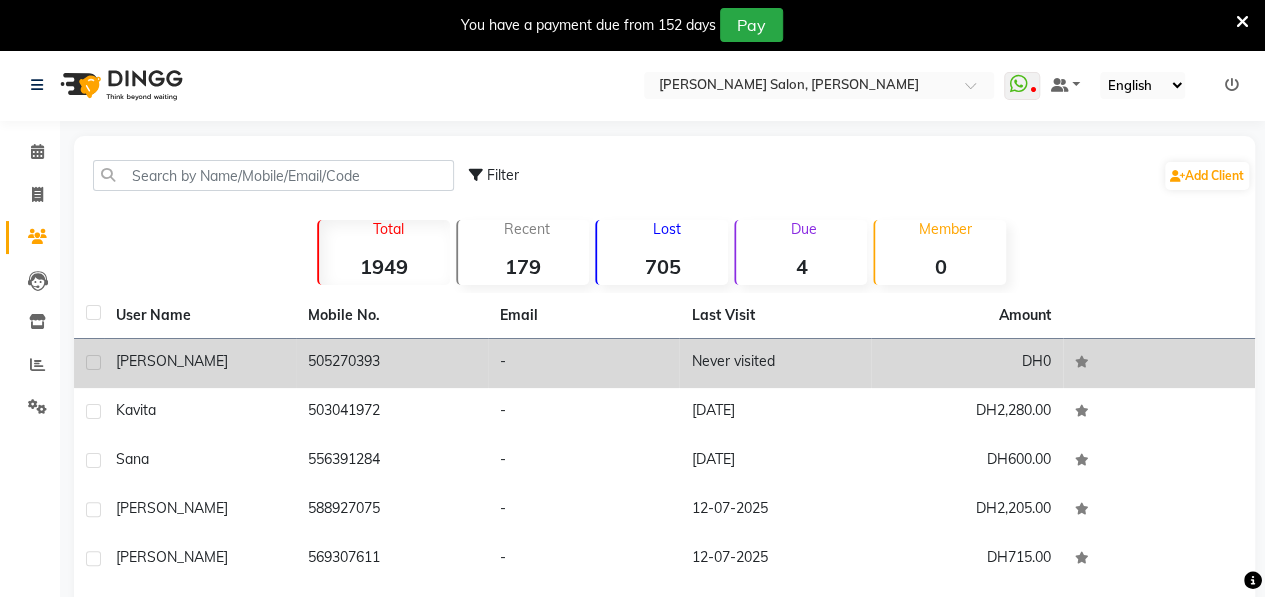 click on "faheema" 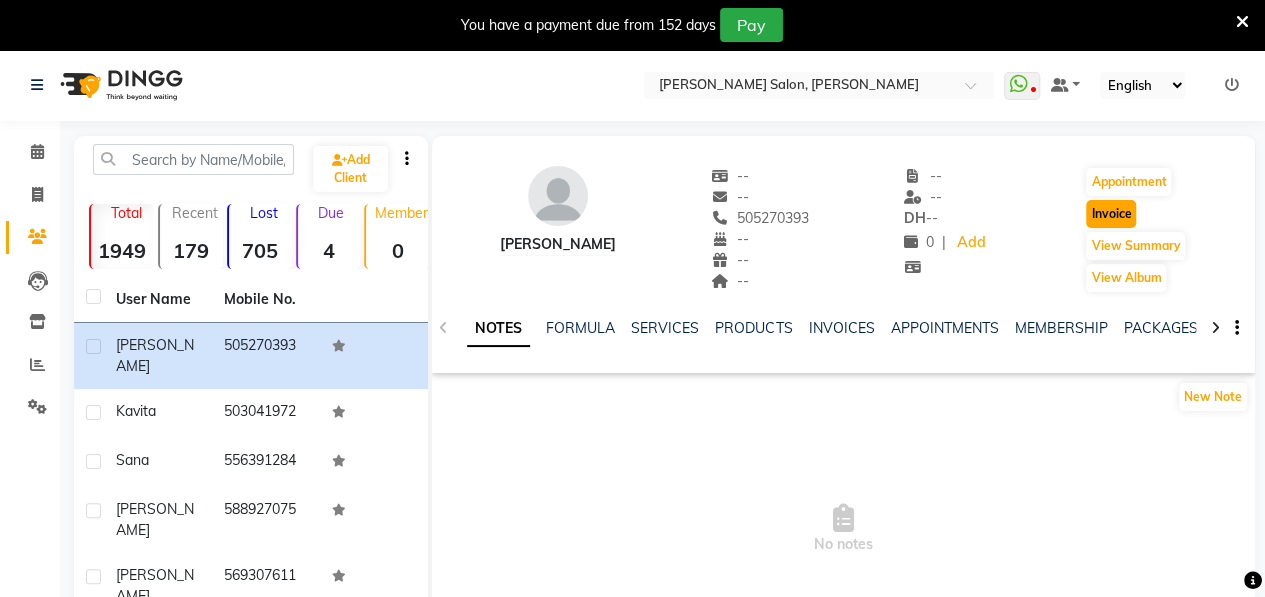 click on "Invoice" 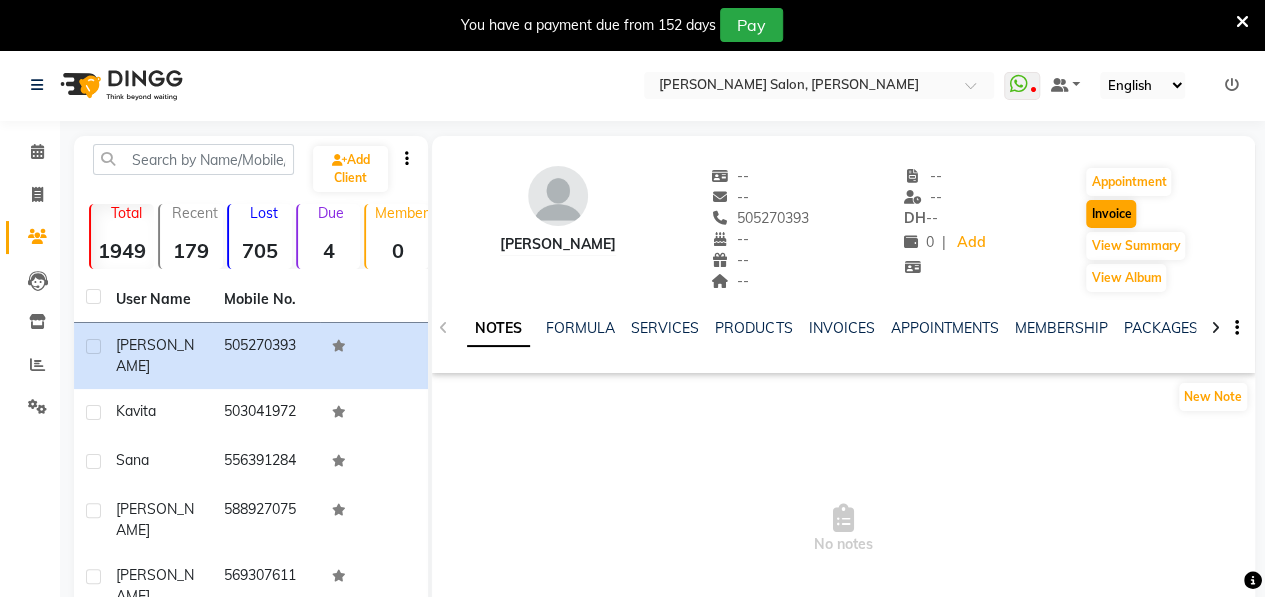 scroll, scrollTop: 52, scrollLeft: 0, axis: vertical 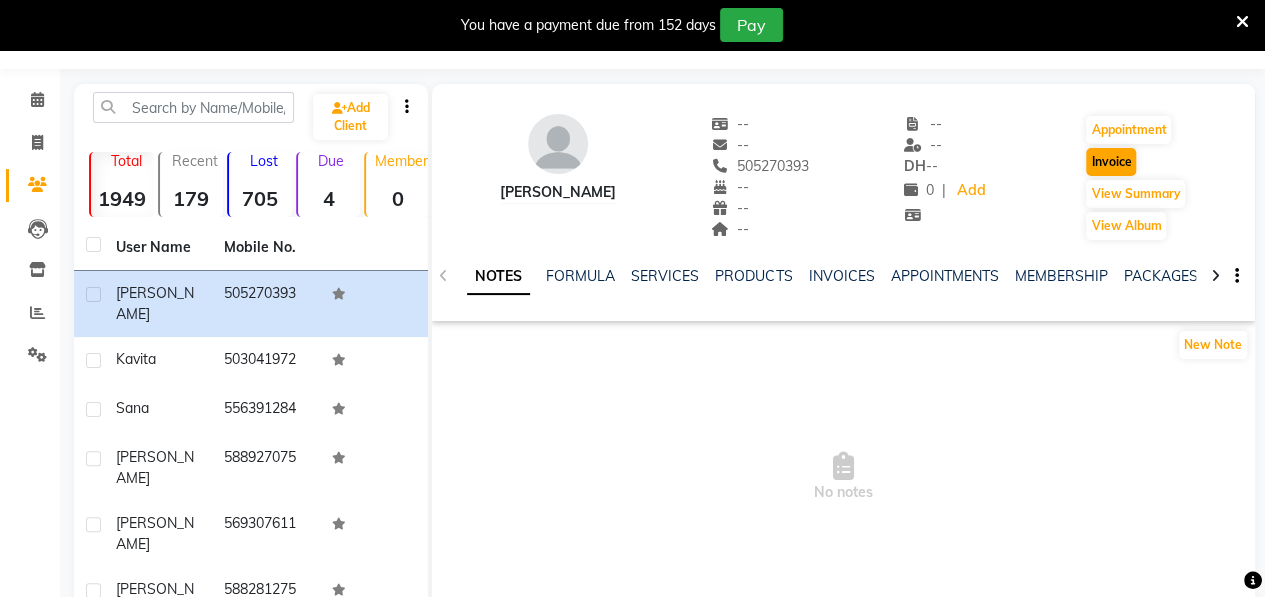 select on "service" 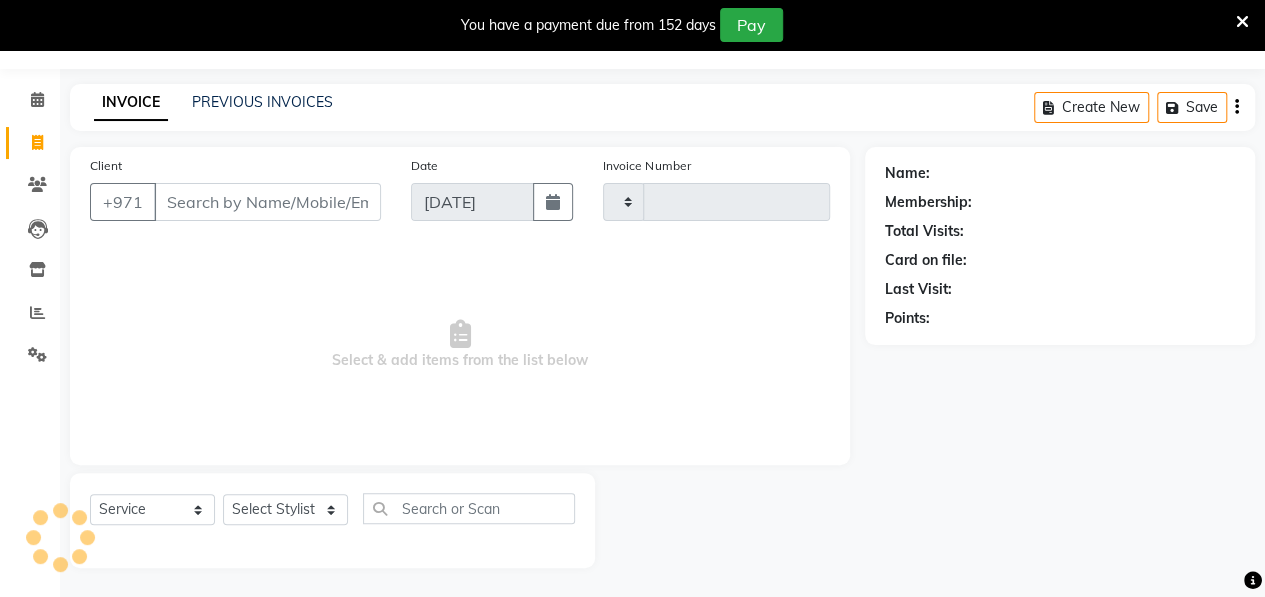 type on "0596" 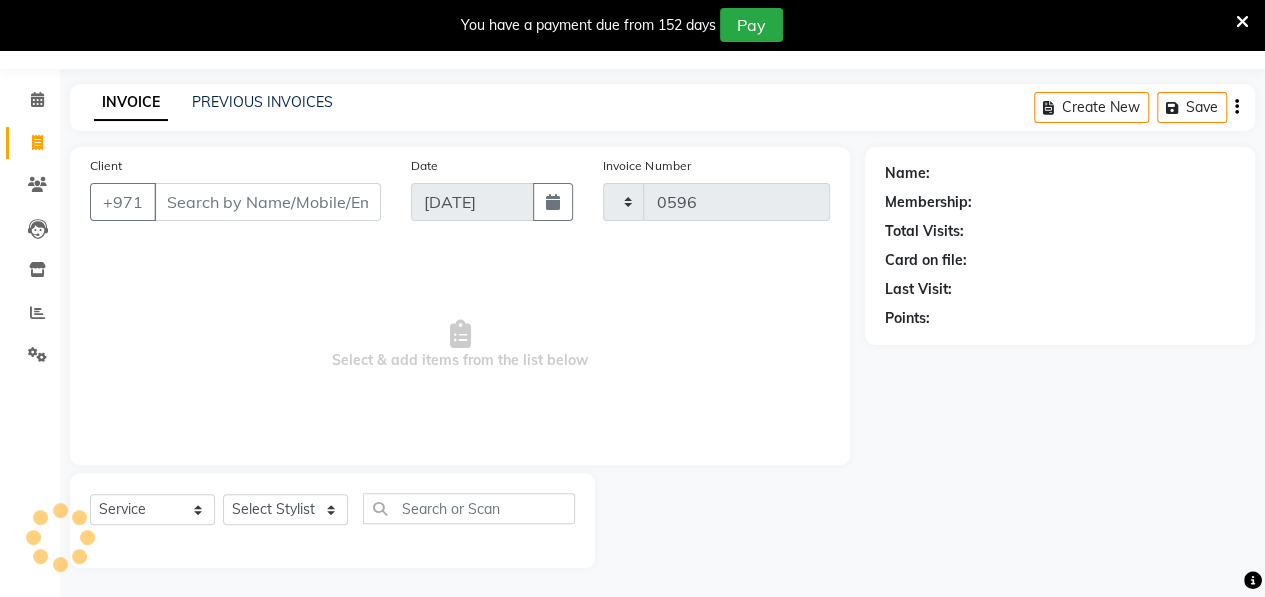 select on "3934" 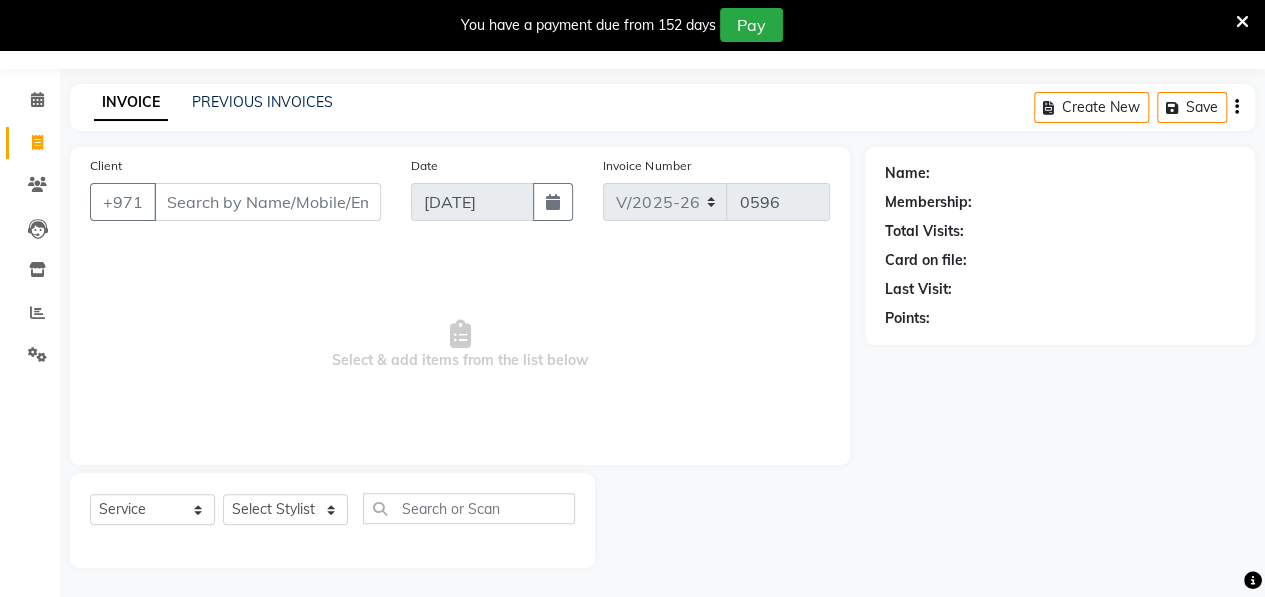 type on "505270393" 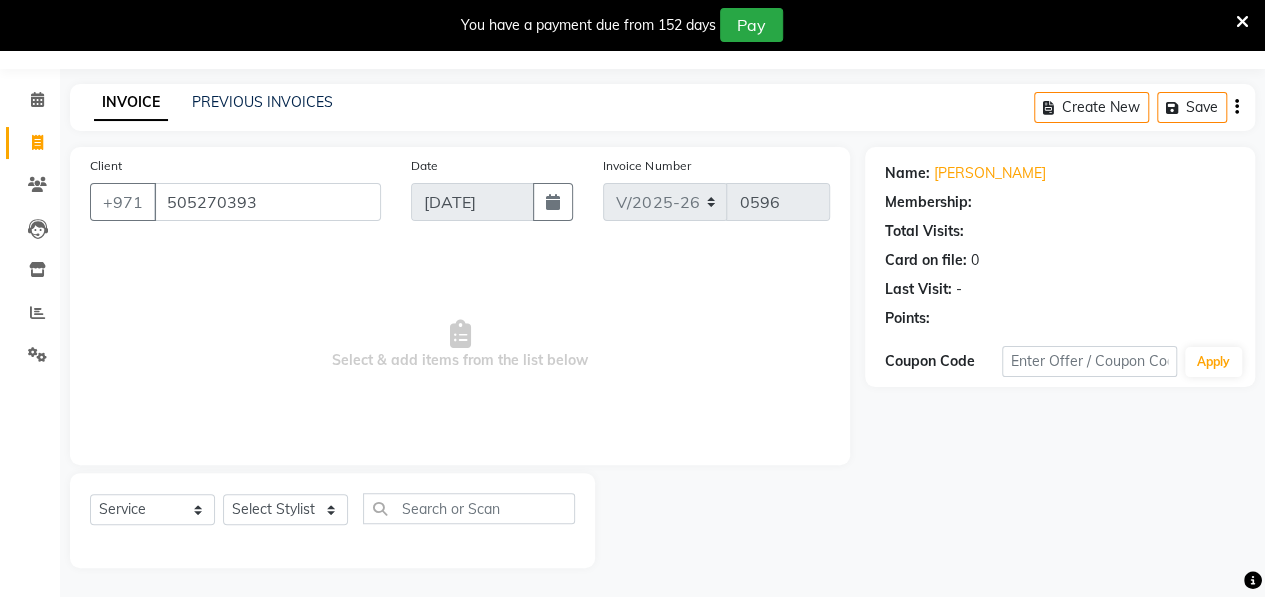 select on "1: Object" 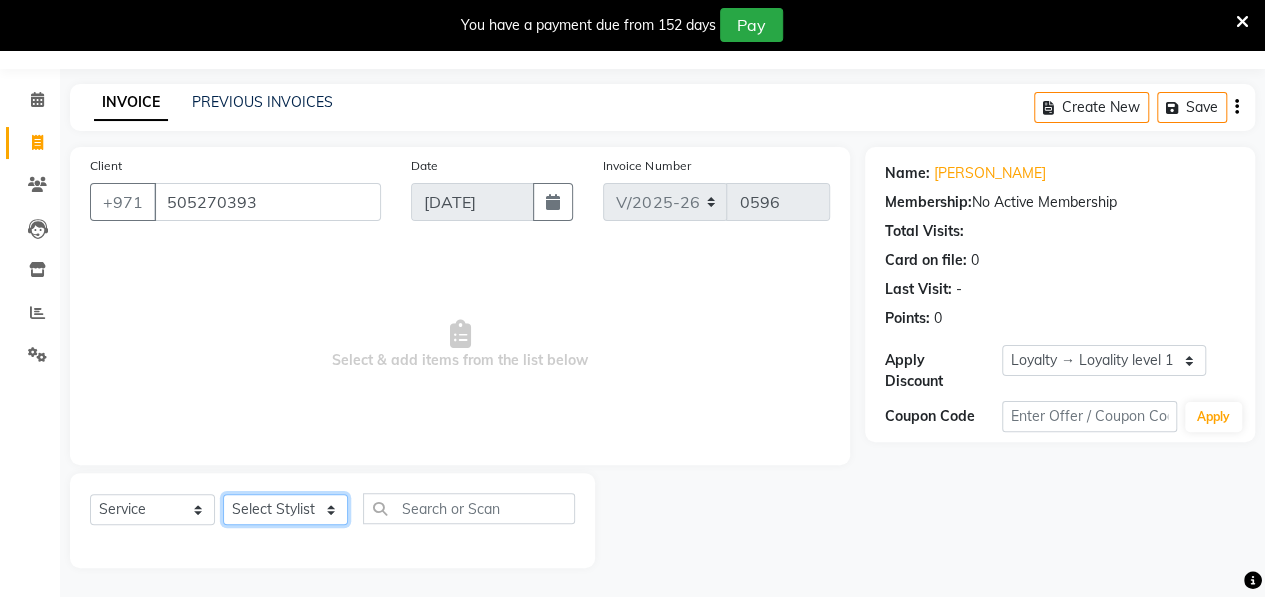 click on "Select Stylist ALWAHDA GIVE Kavita LAXMI Management Manisha Radha RECEPTION Riba Rimsha Samjhana TRIAL STAFF" 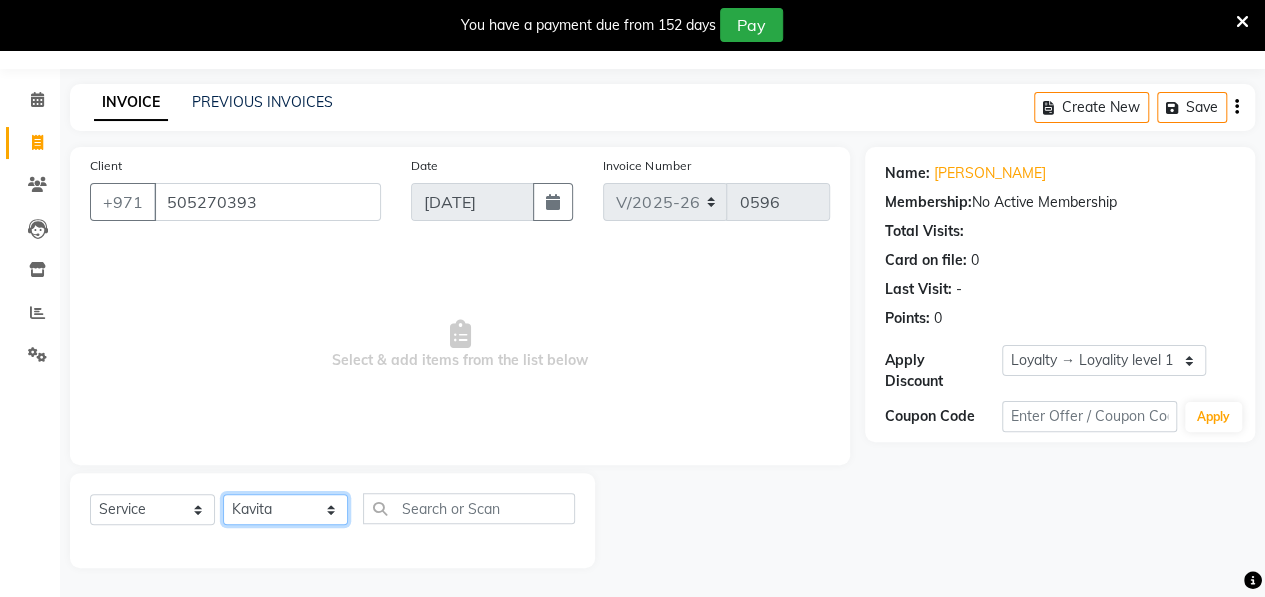 click on "Select Stylist ALWAHDA GIVE Kavita LAXMI Management Manisha Radha RECEPTION Riba Rimsha Samjhana TRIAL STAFF" 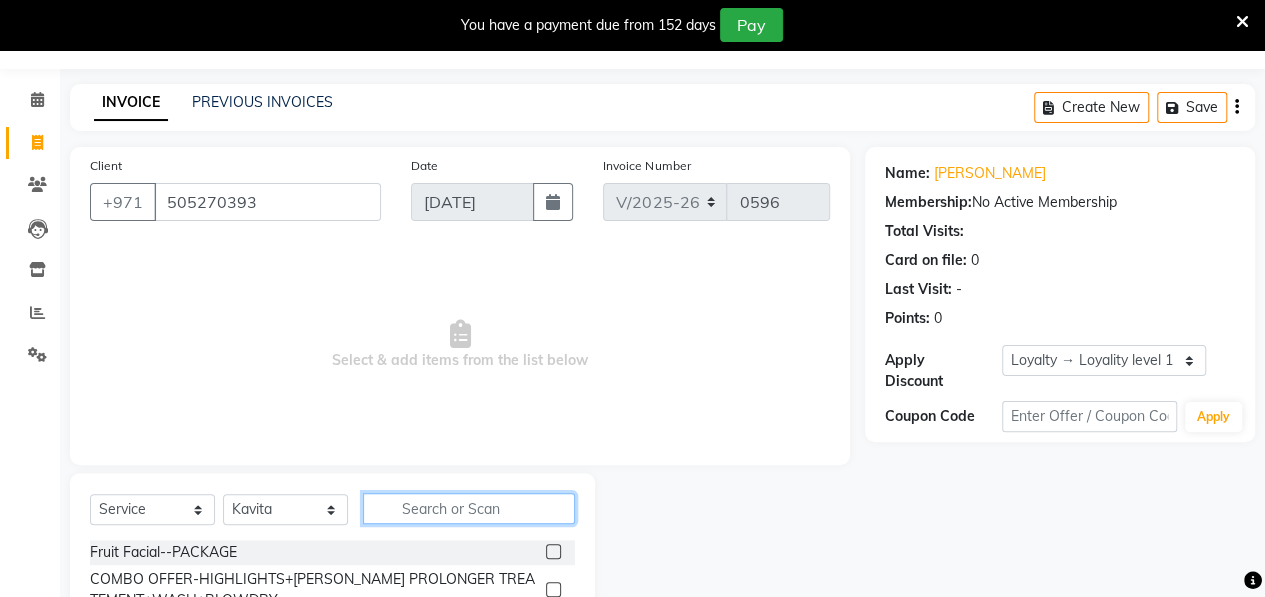 click 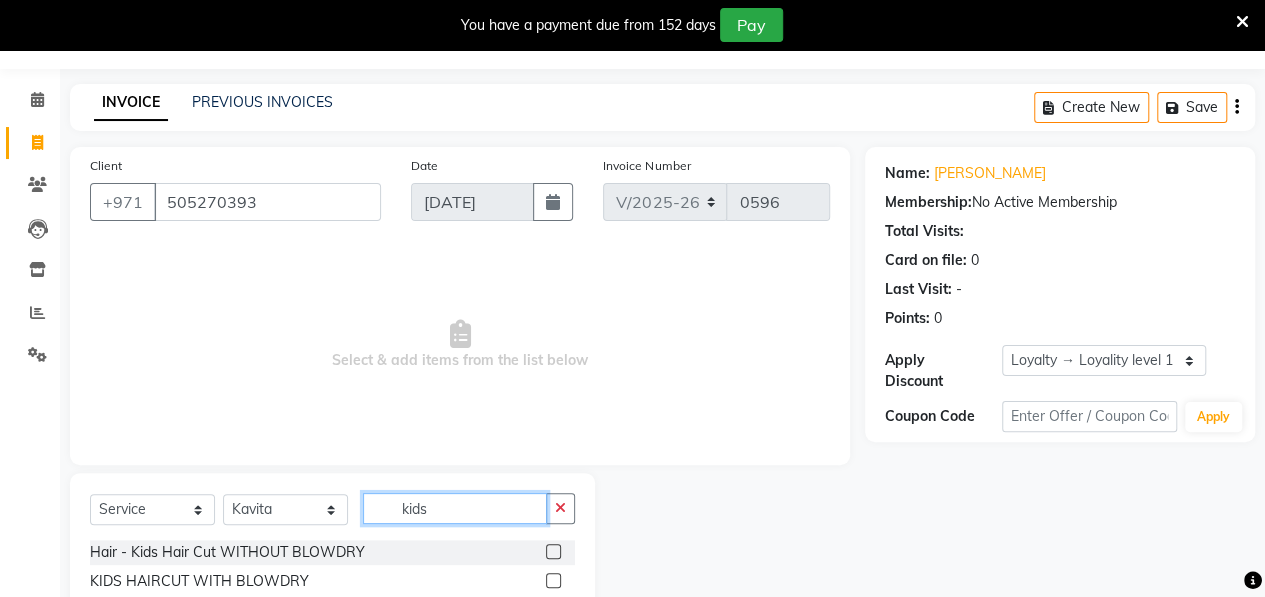 type on "kids" 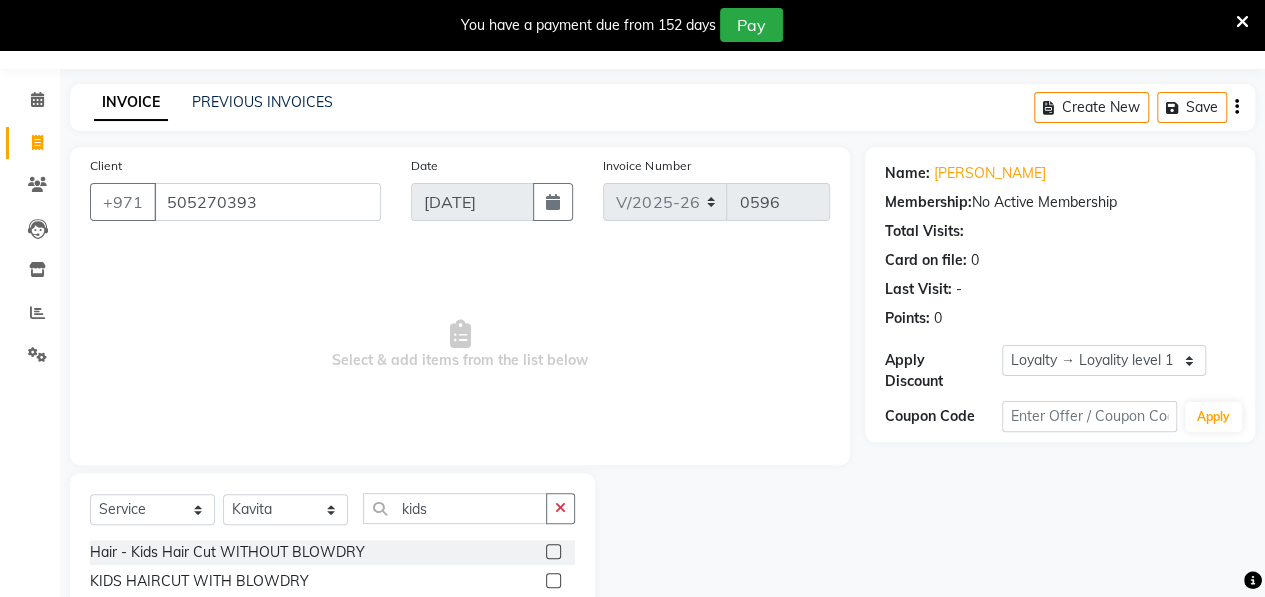 click 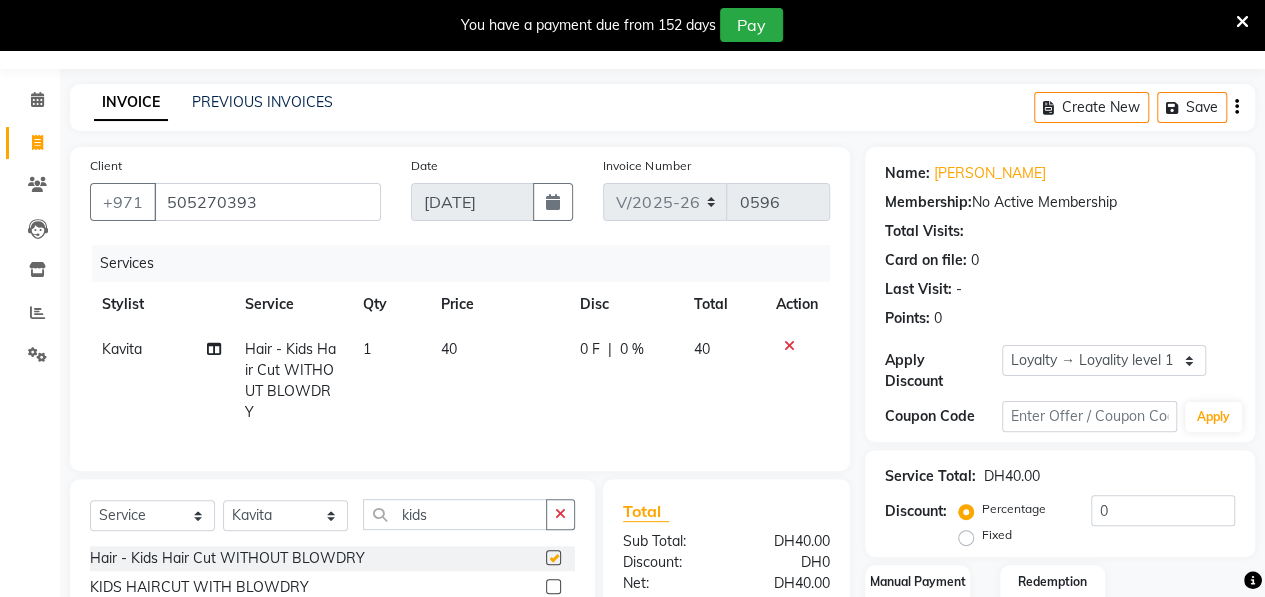 checkbox on "false" 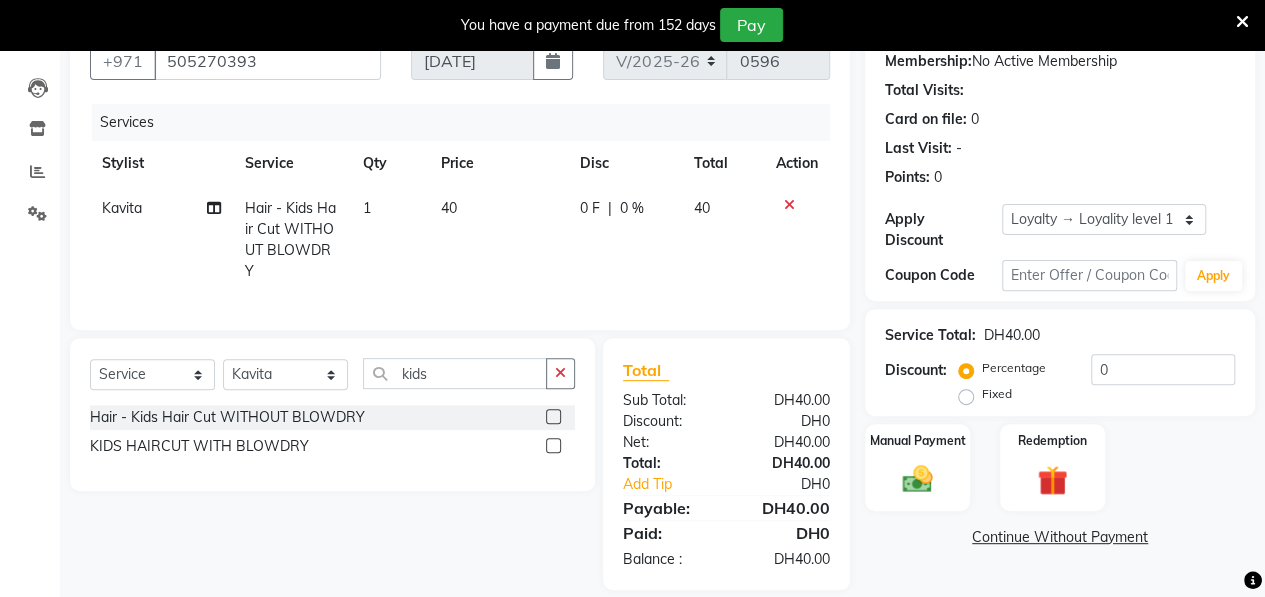 scroll, scrollTop: 230, scrollLeft: 0, axis: vertical 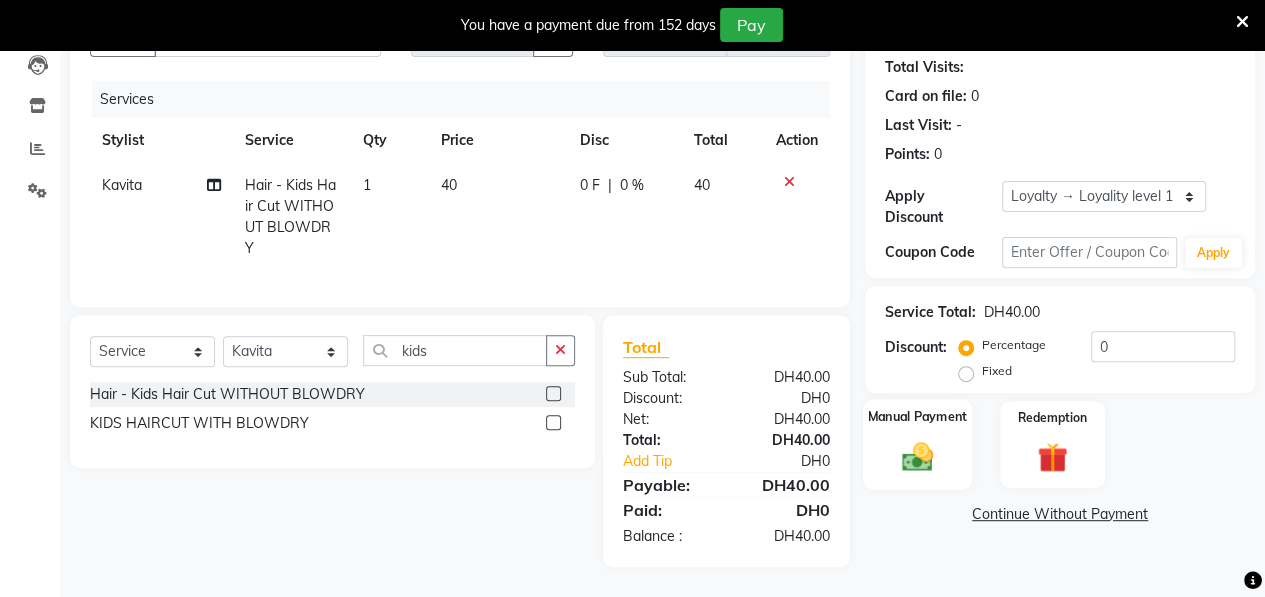 click on "Manual Payment" 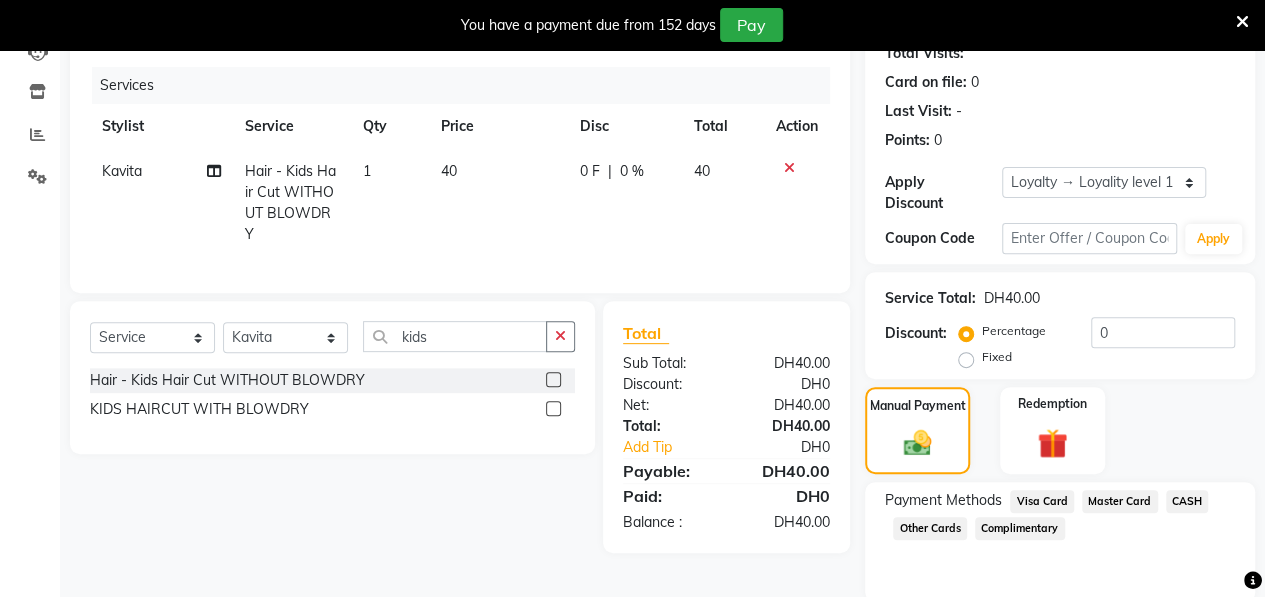 click on "Master Card" 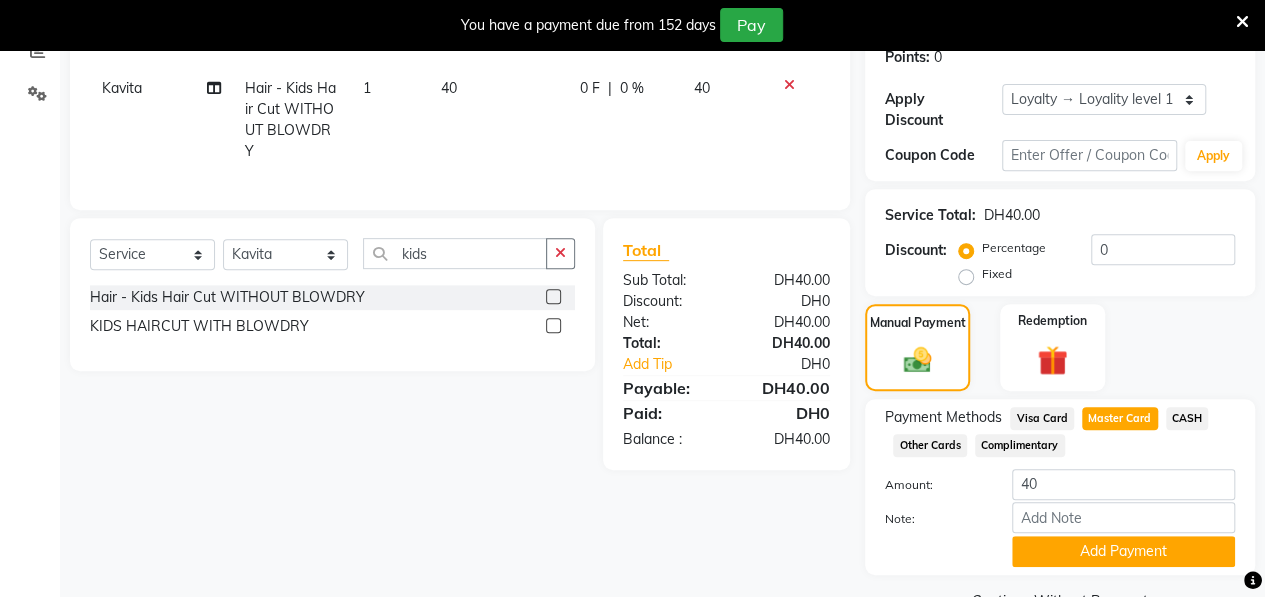 scroll, scrollTop: 360, scrollLeft: 0, axis: vertical 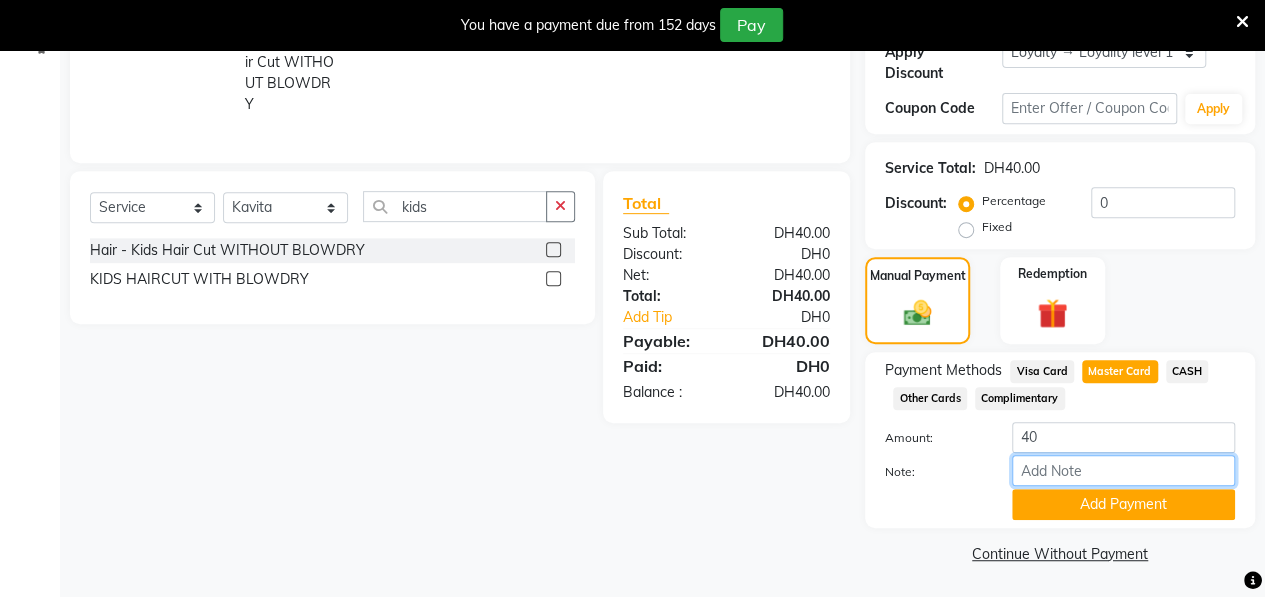 click on "Note:" at bounding box center (1123, 470) 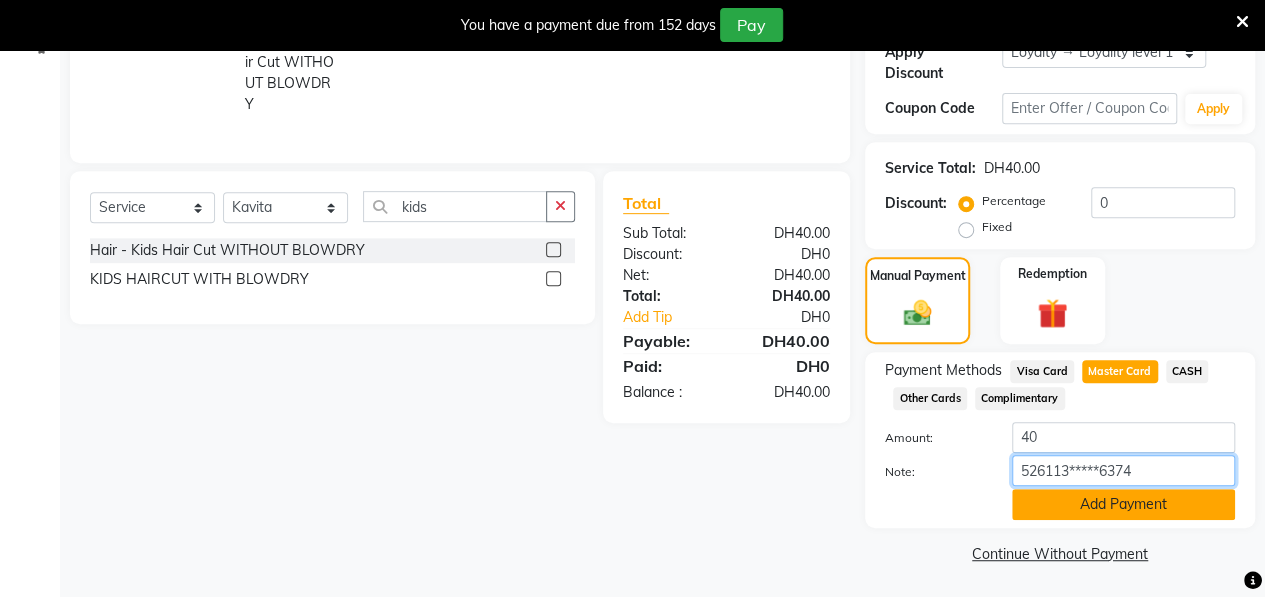type on "526113*****6374" 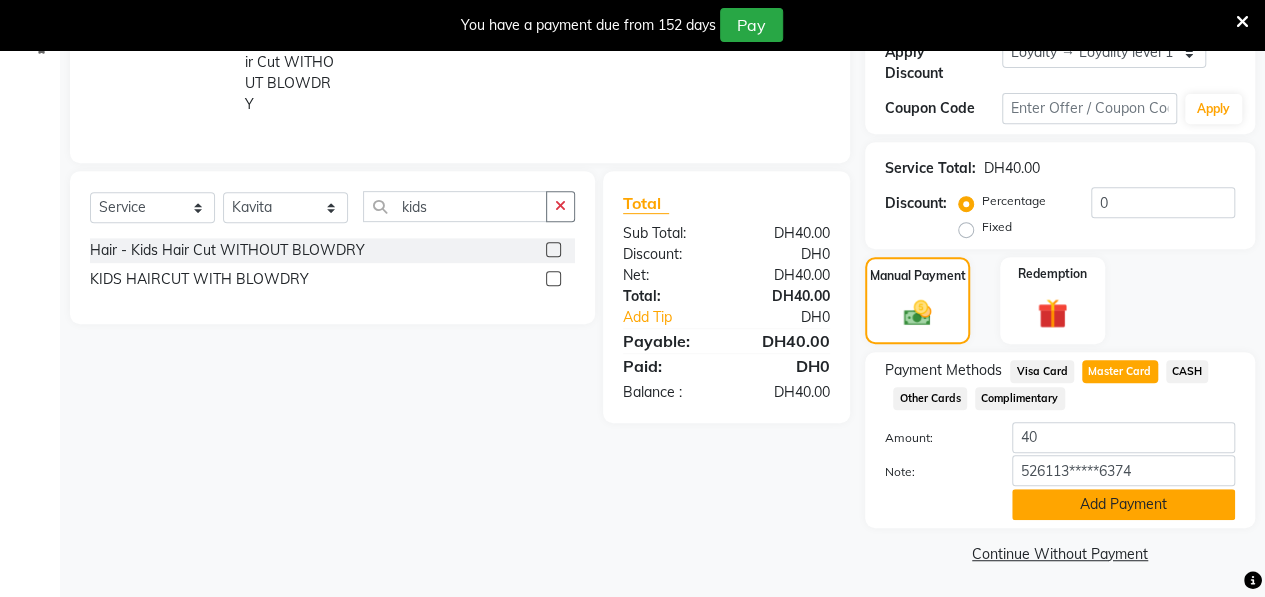 click on "Add Payment" 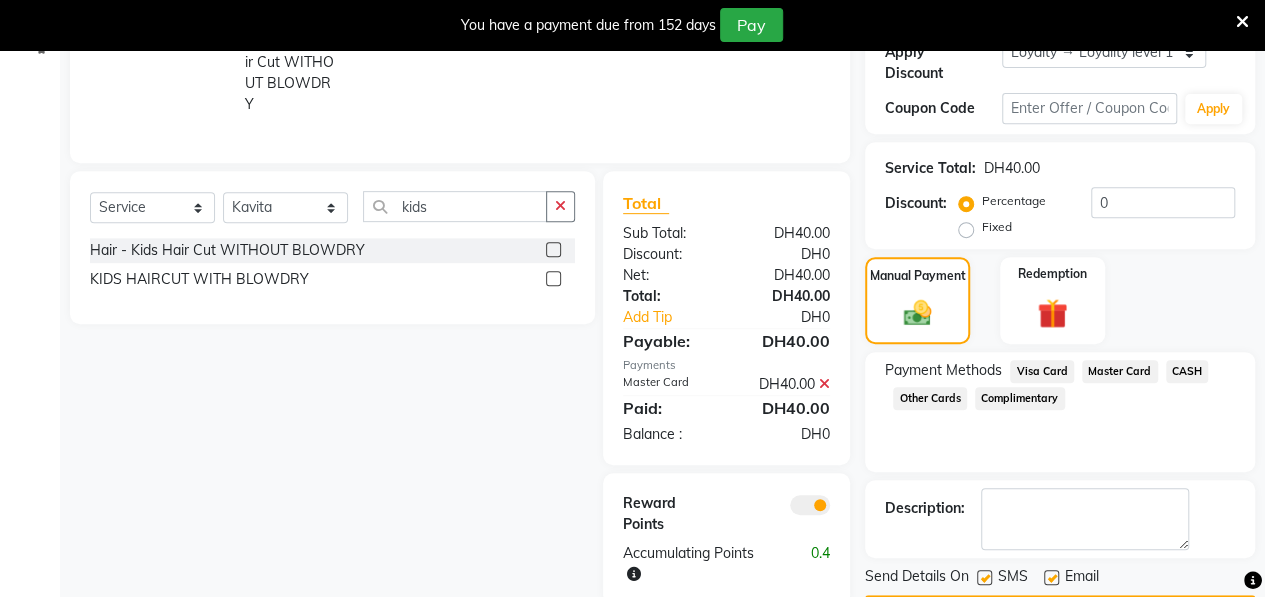 scroll, scrollTop: 416, scrollLeft: 0, axis: vertical 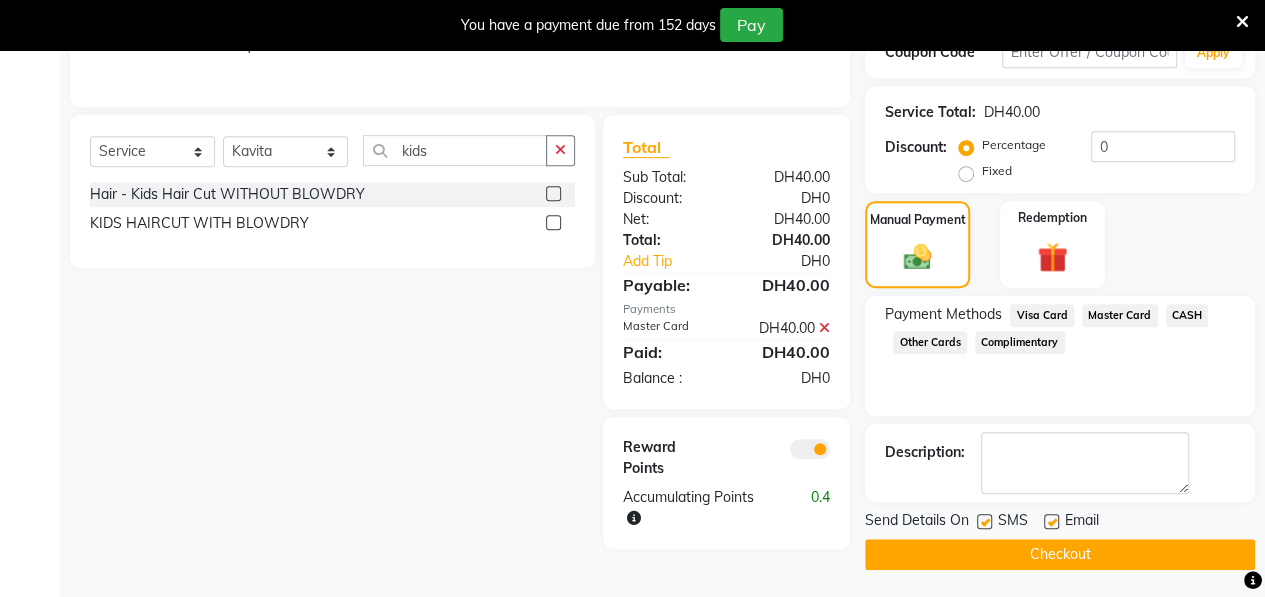 click on "Checkout" 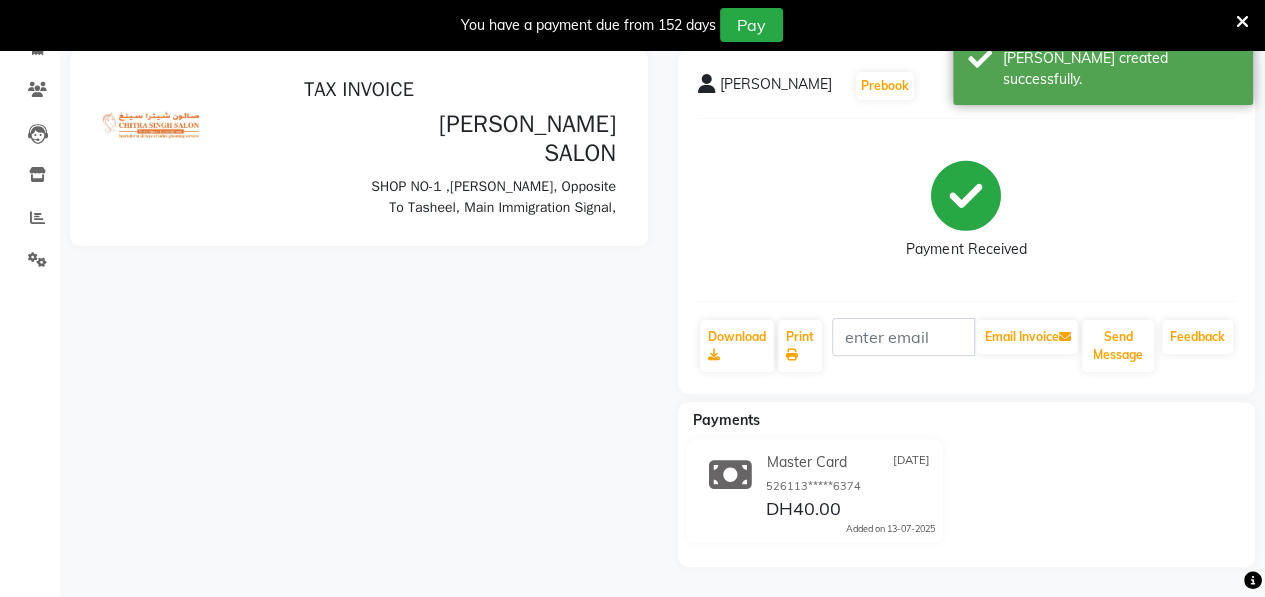 scroll, scrollTop: 0, scrollLeft: 0, axis: both 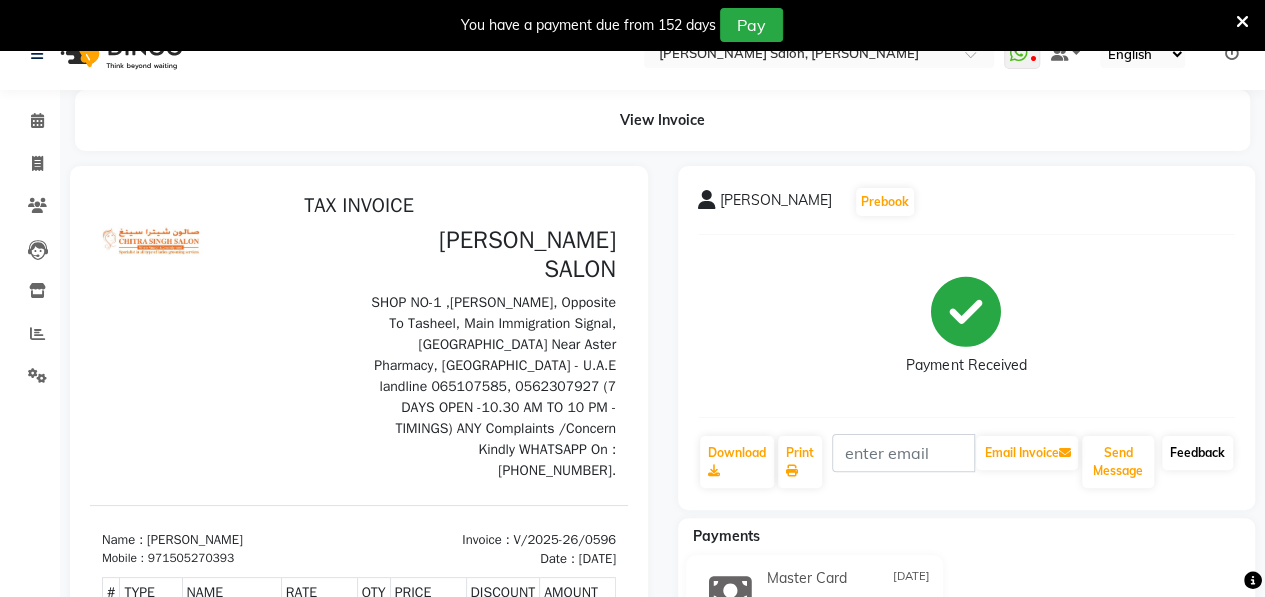 click on "Feedback" 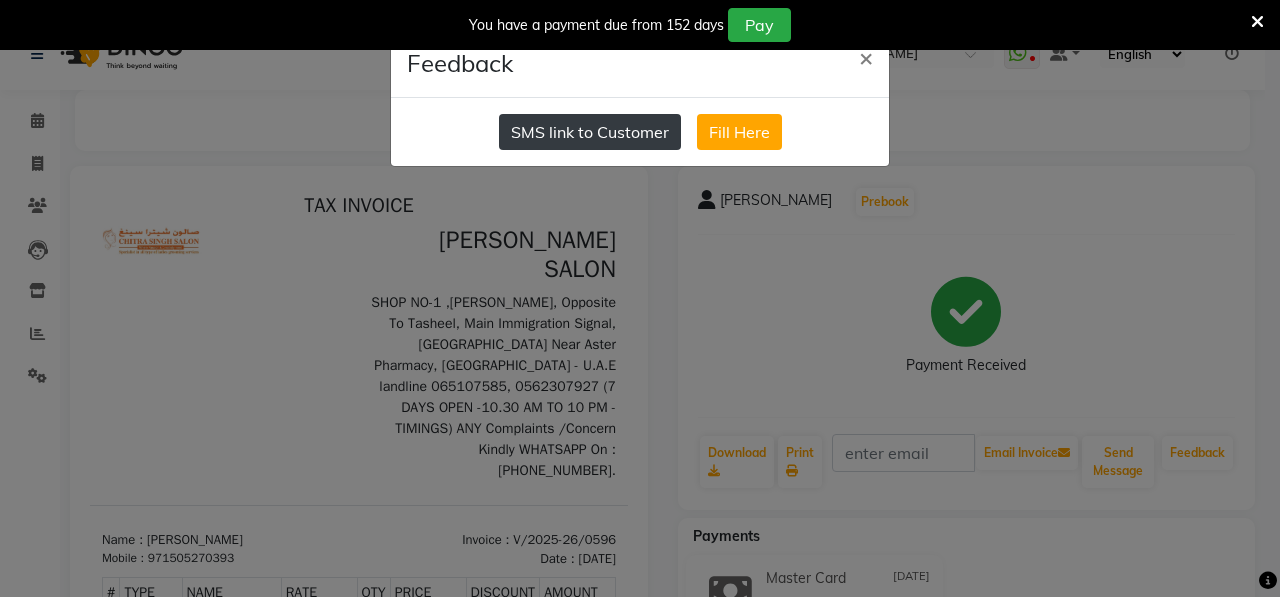 click on "SMS link to Customer" 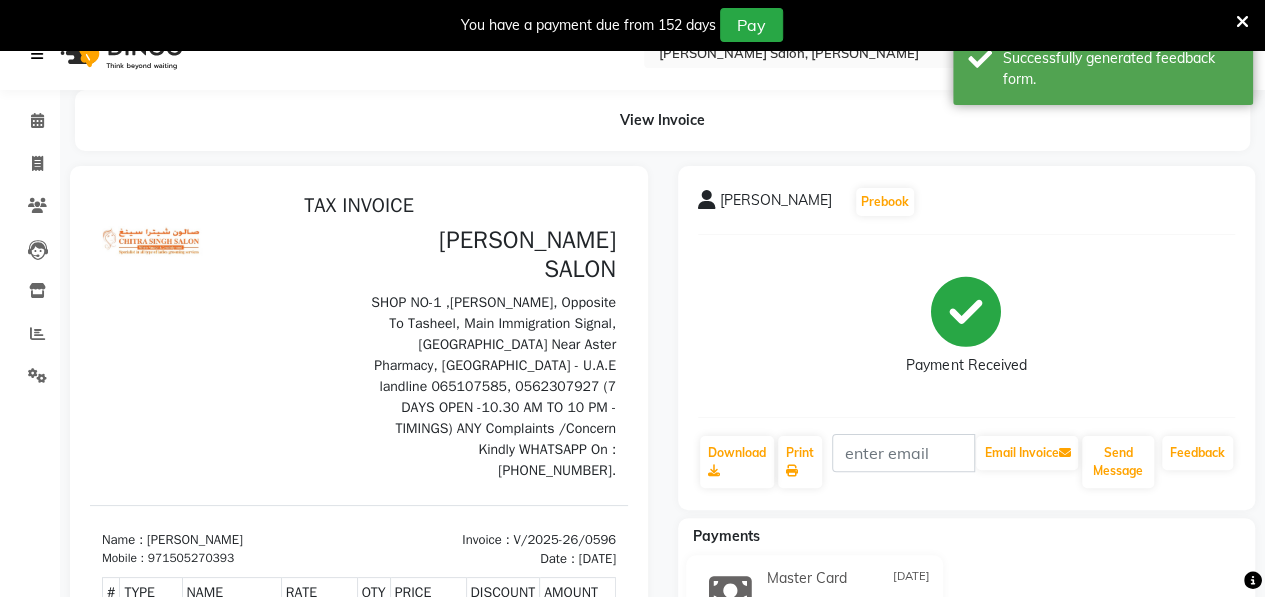 click at bounding box center (37, 54) 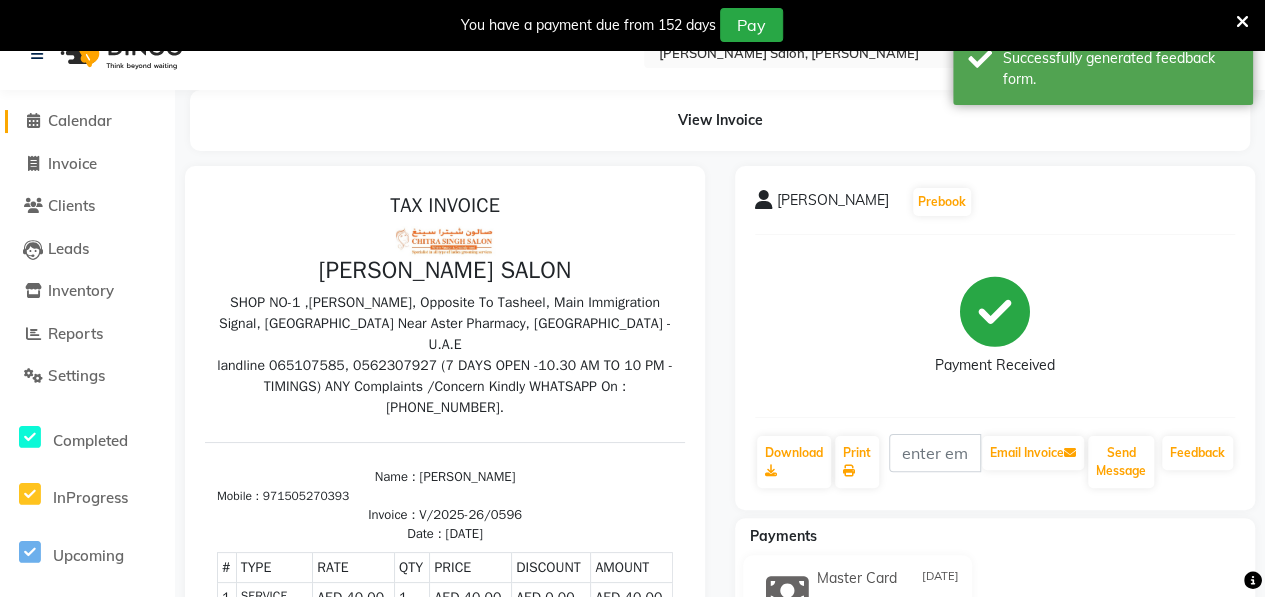 click 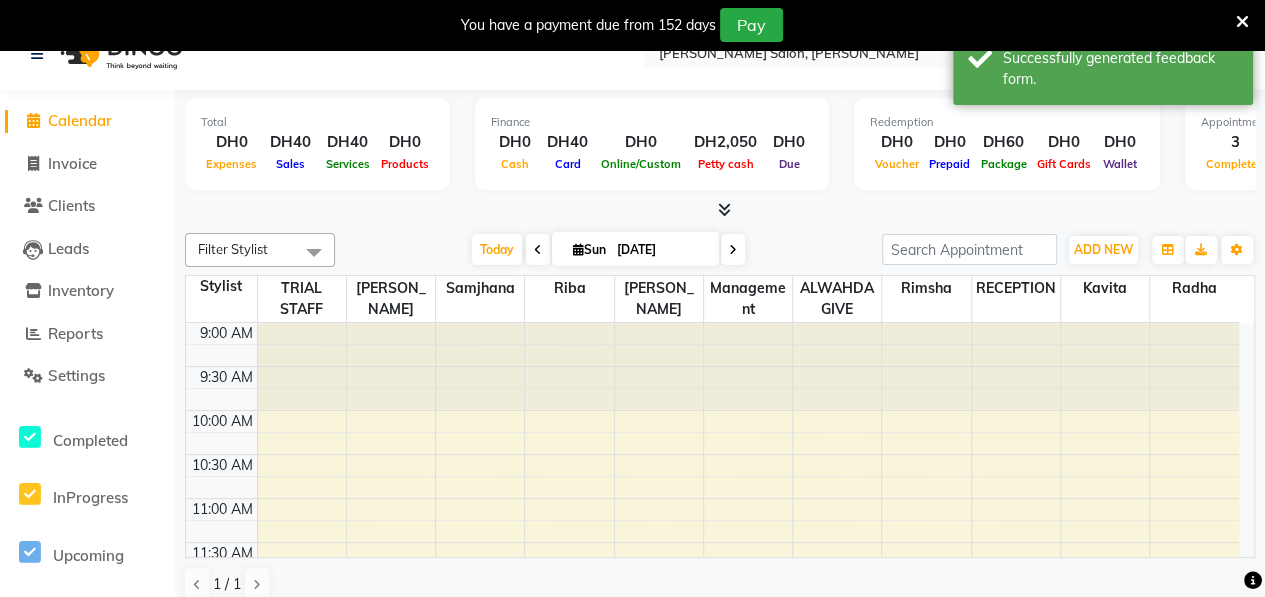 scroll, scrollTop: 0, scrollLeft: 0, axis: both 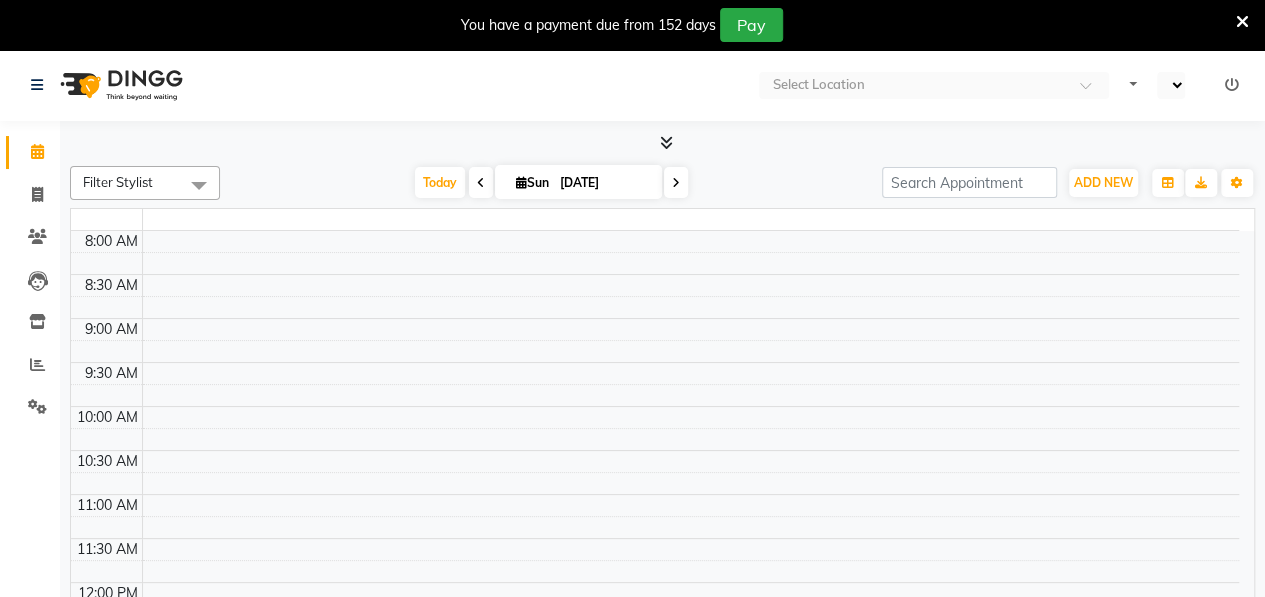 select on "en" 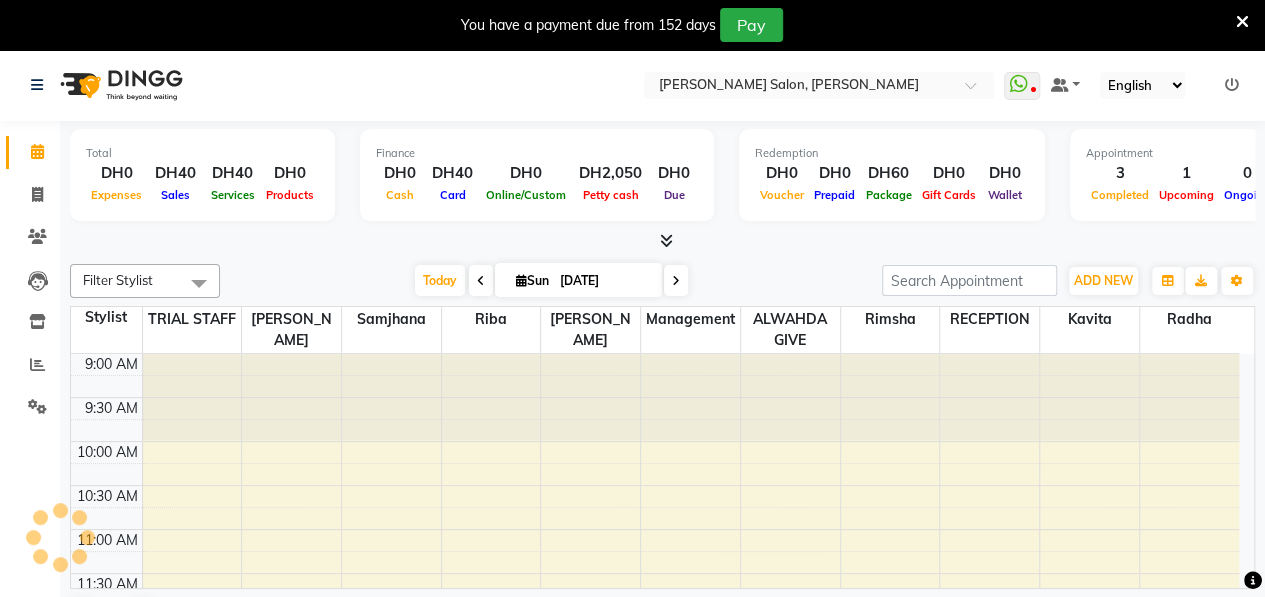 scroll, scrollTop: 0, scrollLeft: 0, axis: both 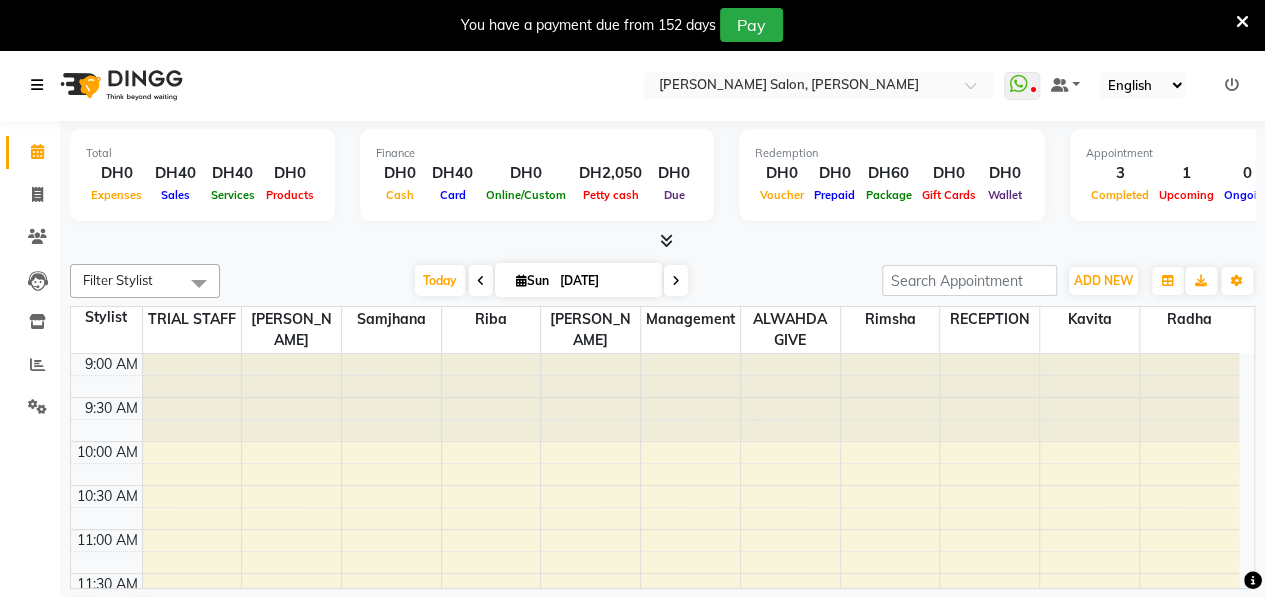 click at bounding box center (37, 85) 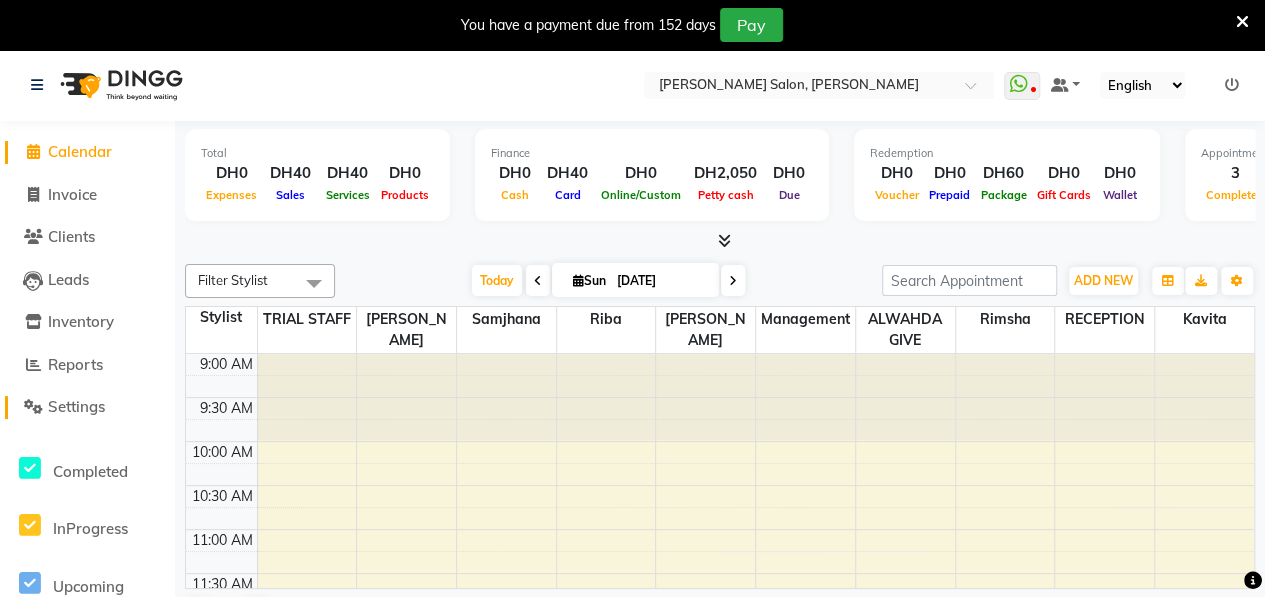 click on "Settings" 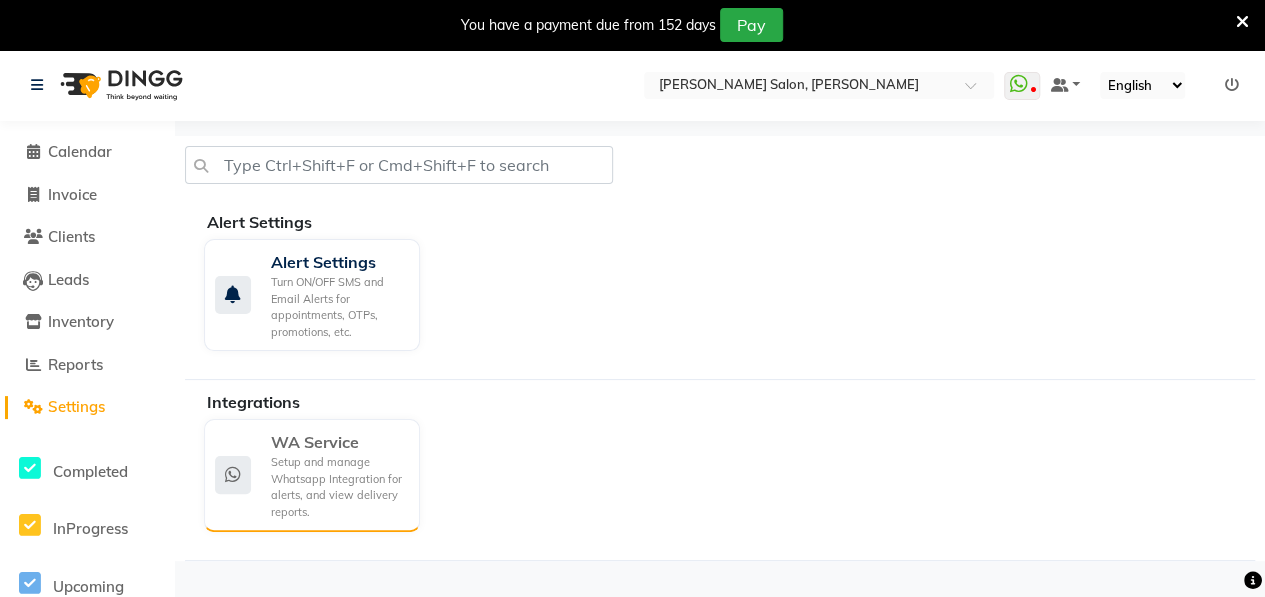click on "Setup and manage Whatsapp Integration for alerts, and view delivery reports." 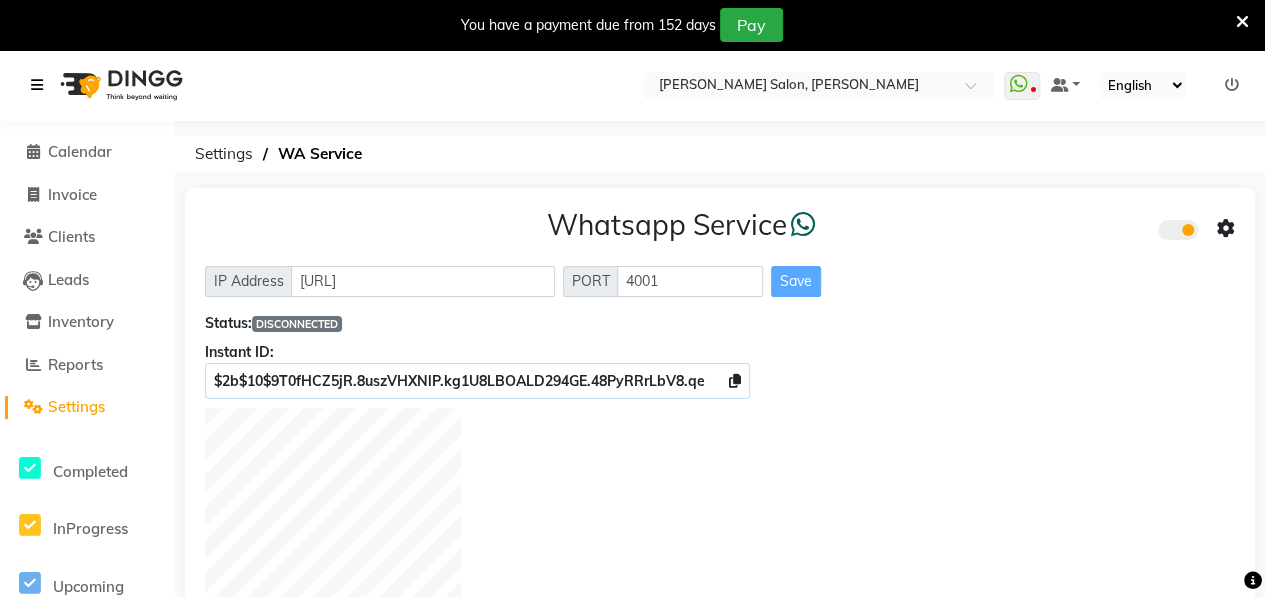 click at bounding box center [41, 85] 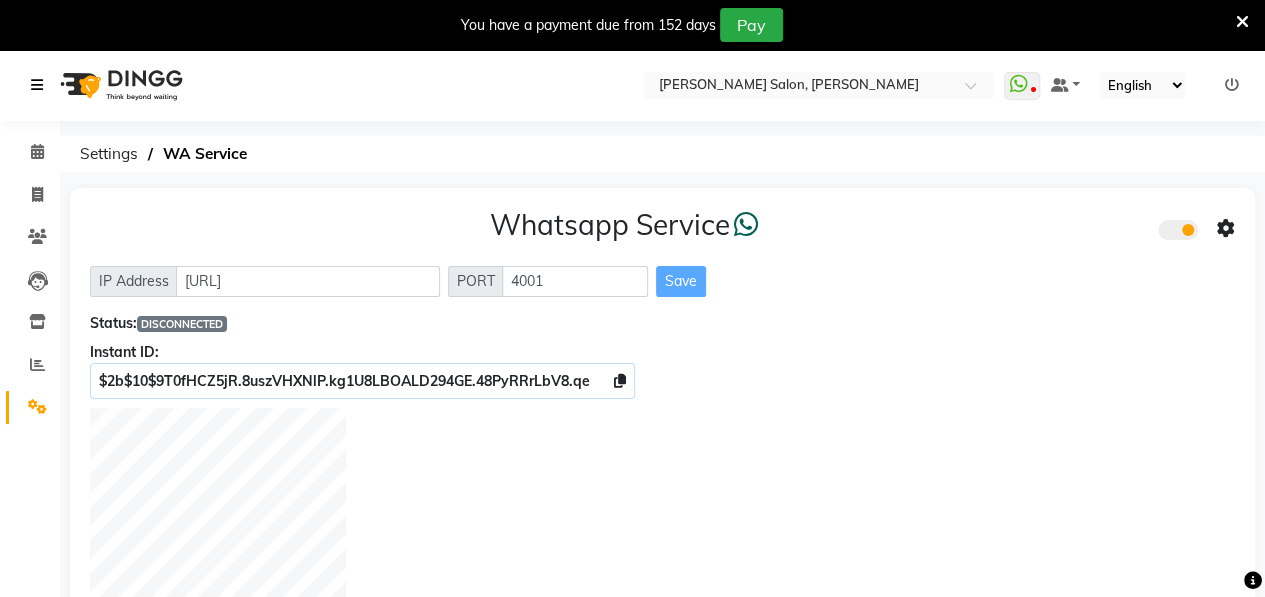 click at bounding box center [37, 85] 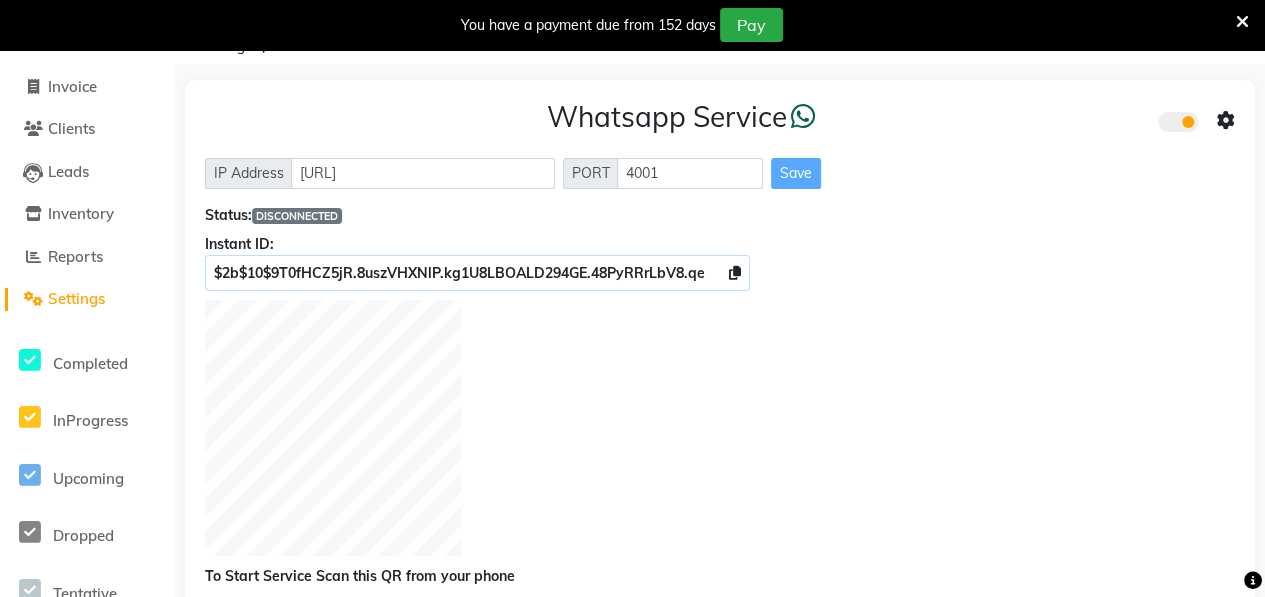 scroll, scrollTop: 120, scrollLeft: 0, axis: vertical 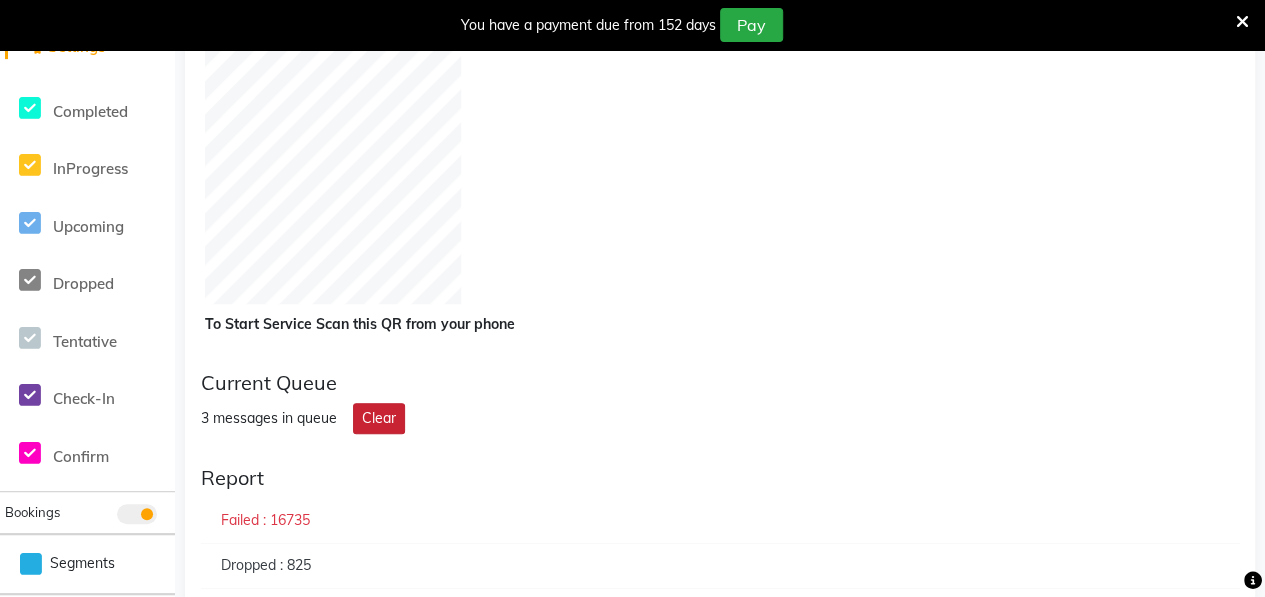 click on "Clear" 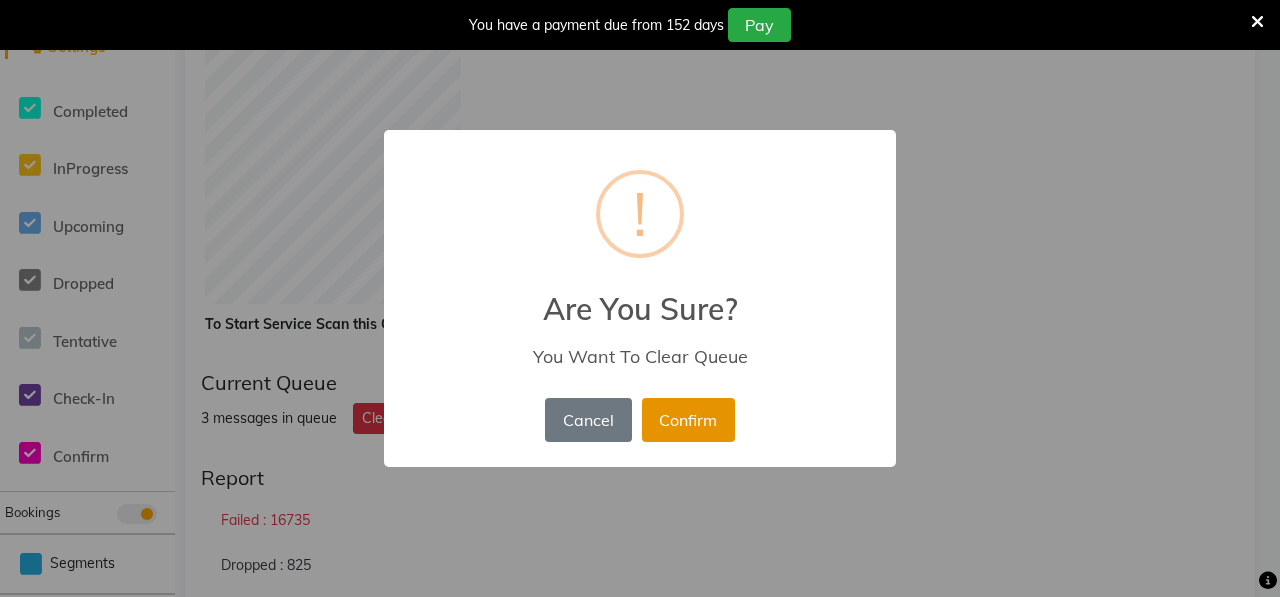 click on "Confirm" at bounding box center [688, 420] 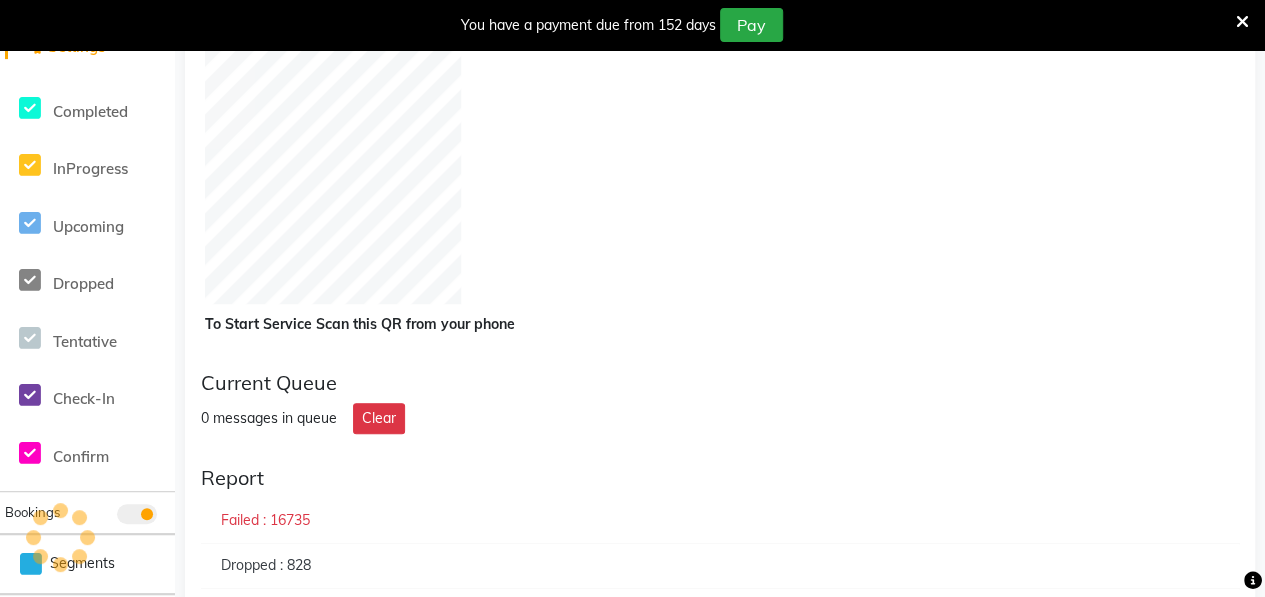 scroll, scrollTop: 0, scrollLeft: 0, axis: both 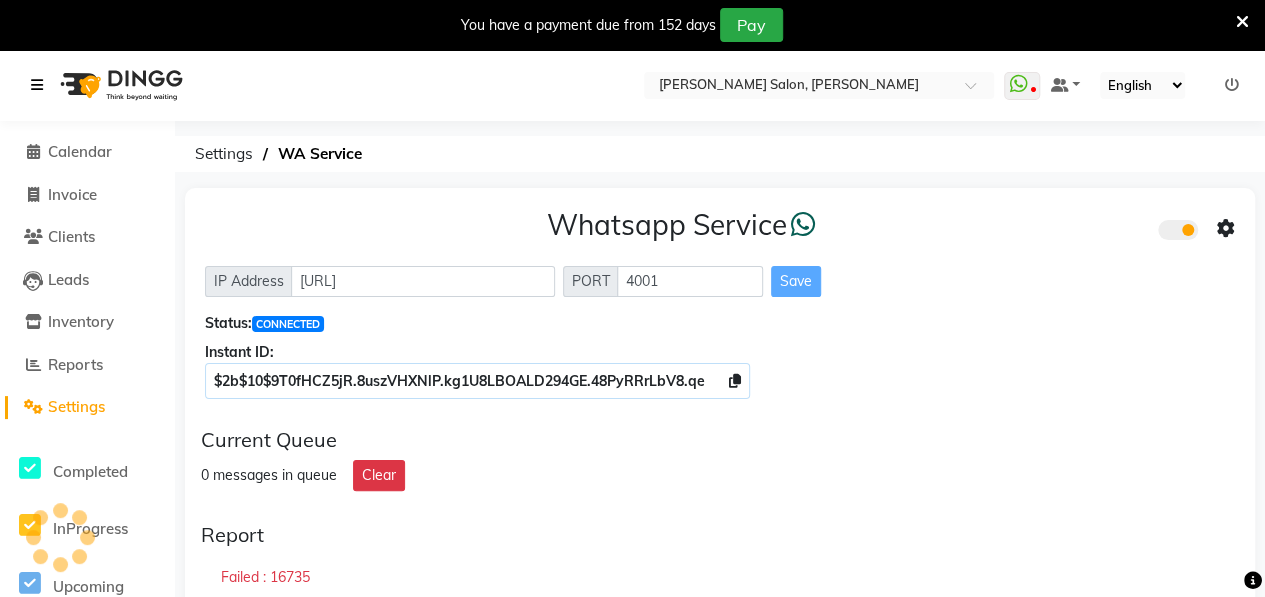 click at bounding box center [37, 85] 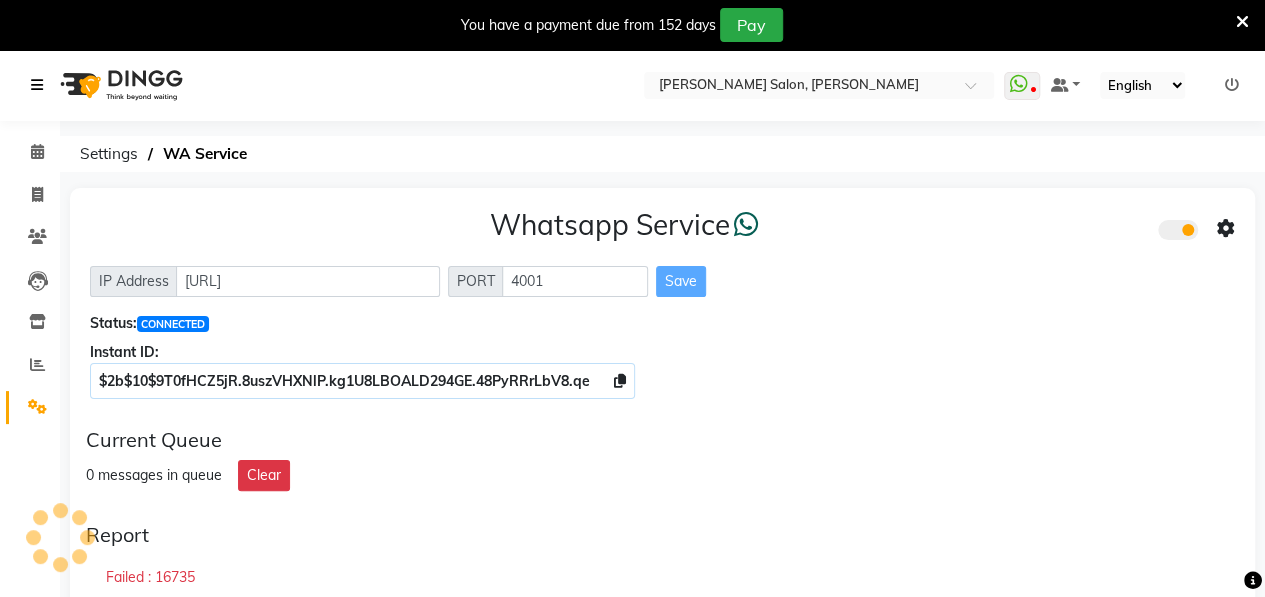 click at bounding box center (37, 85) 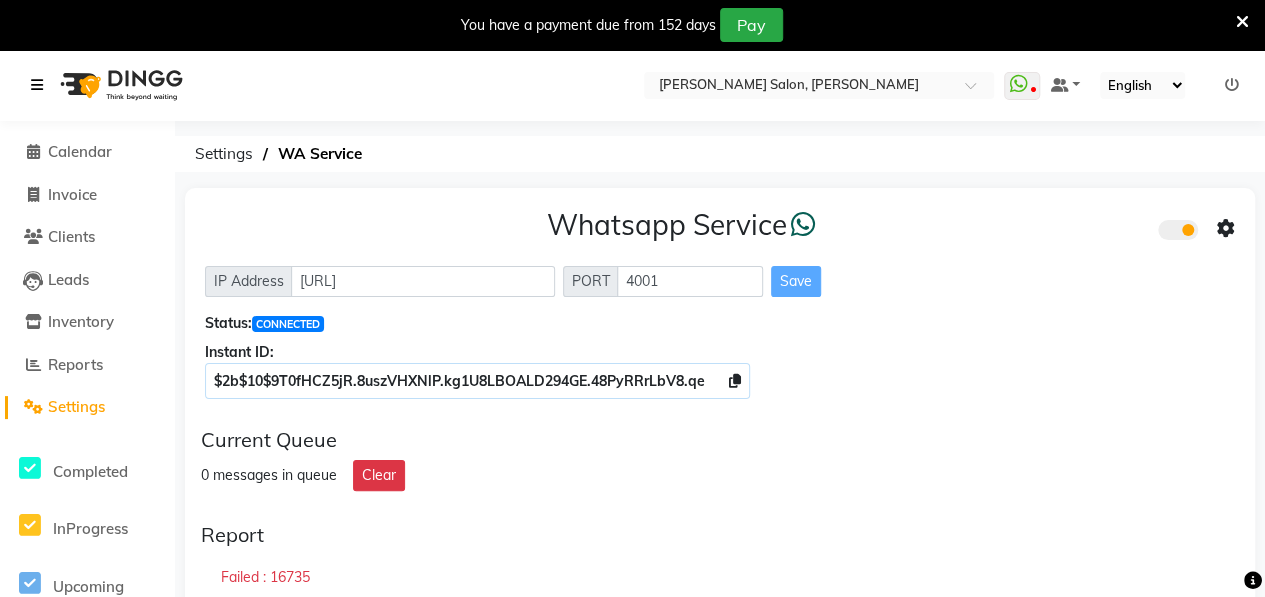 click at bounding box center (37, 85) 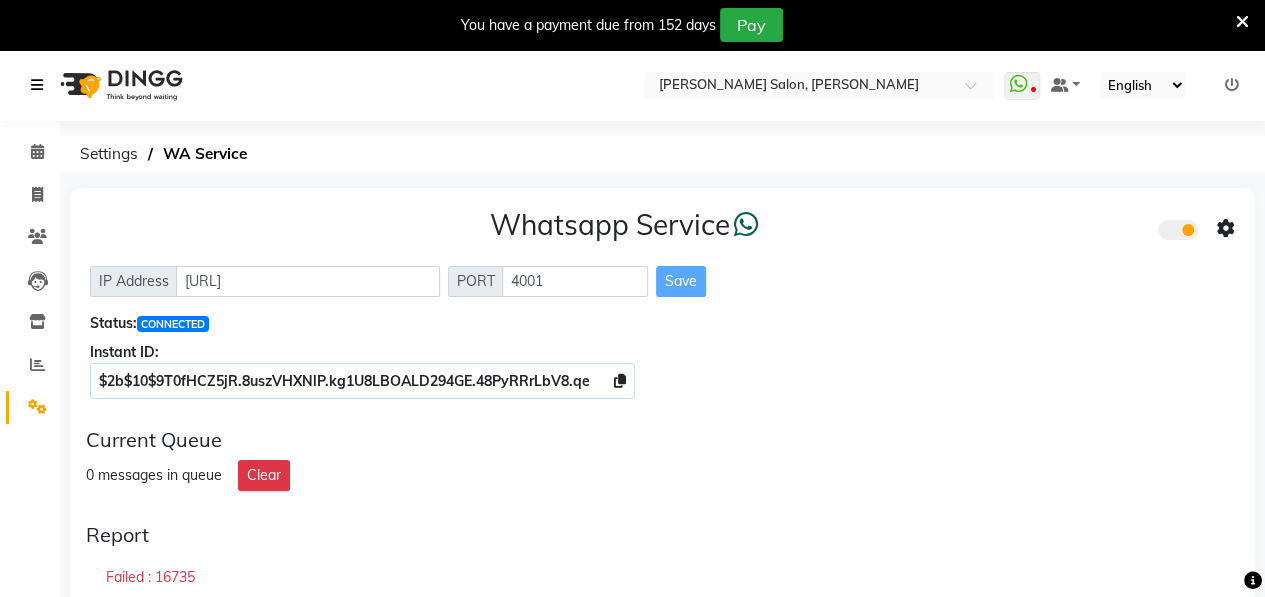 click at bounding box center [37, 85] 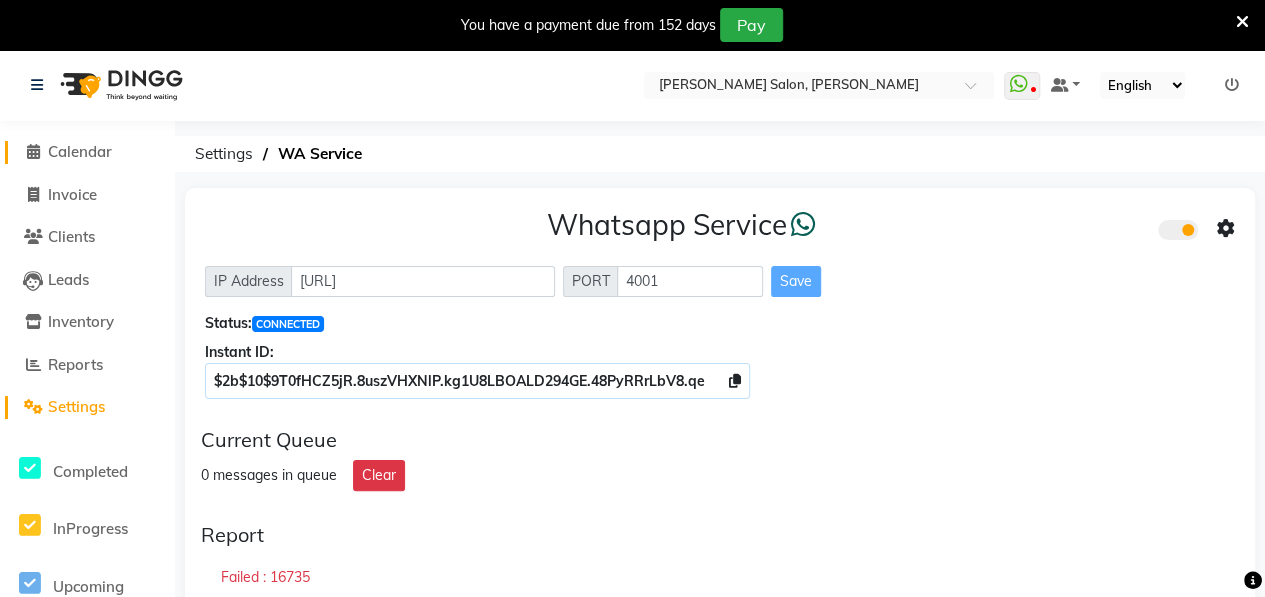 click on "Calendar" 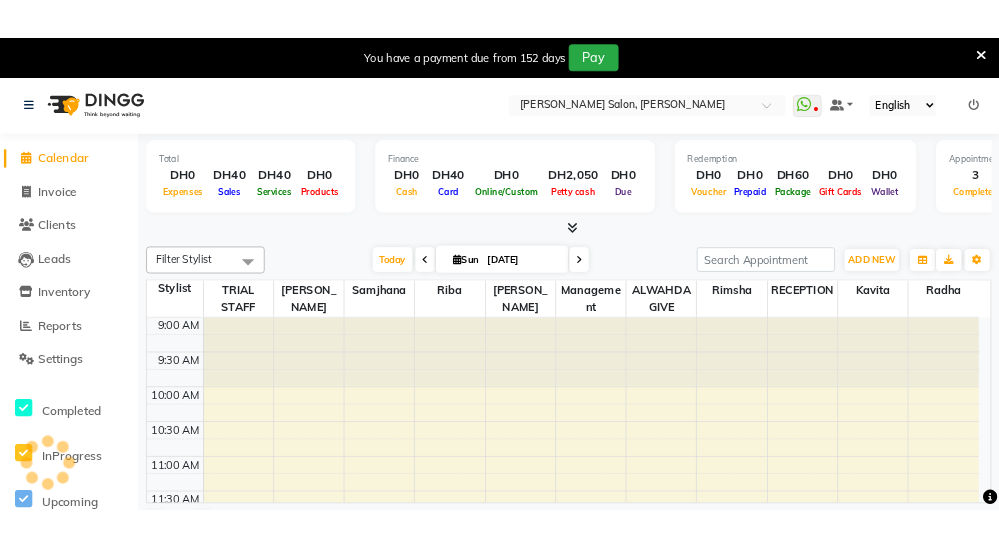scroll, scrollTop: 0, scrollLeft: 0, axis: both 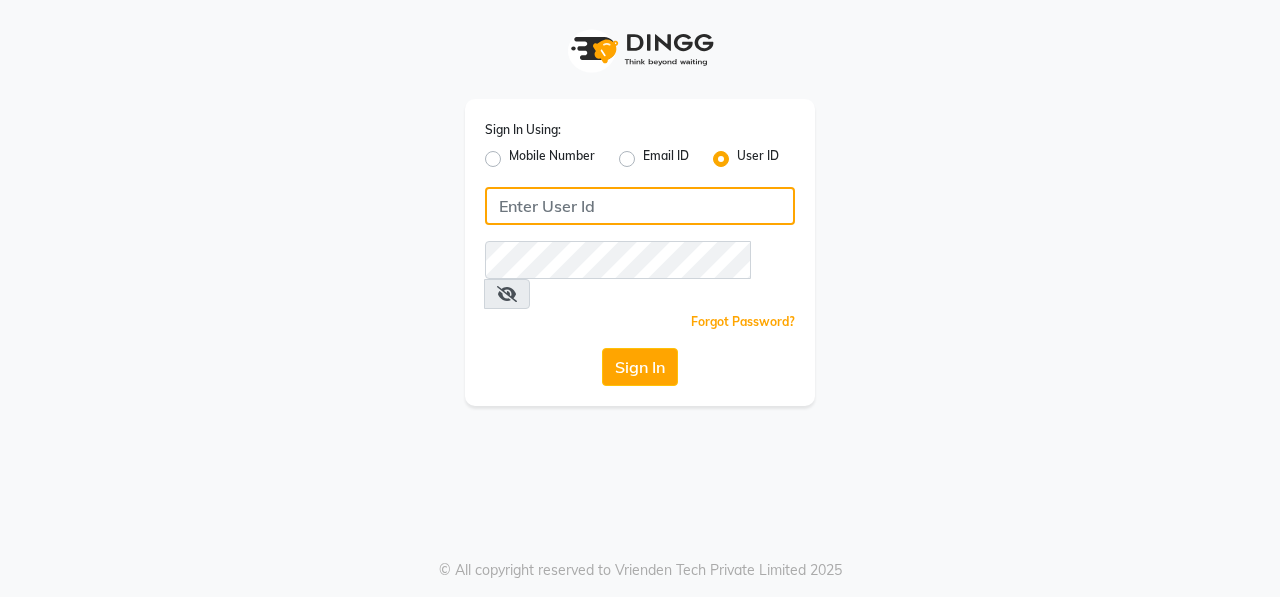 click 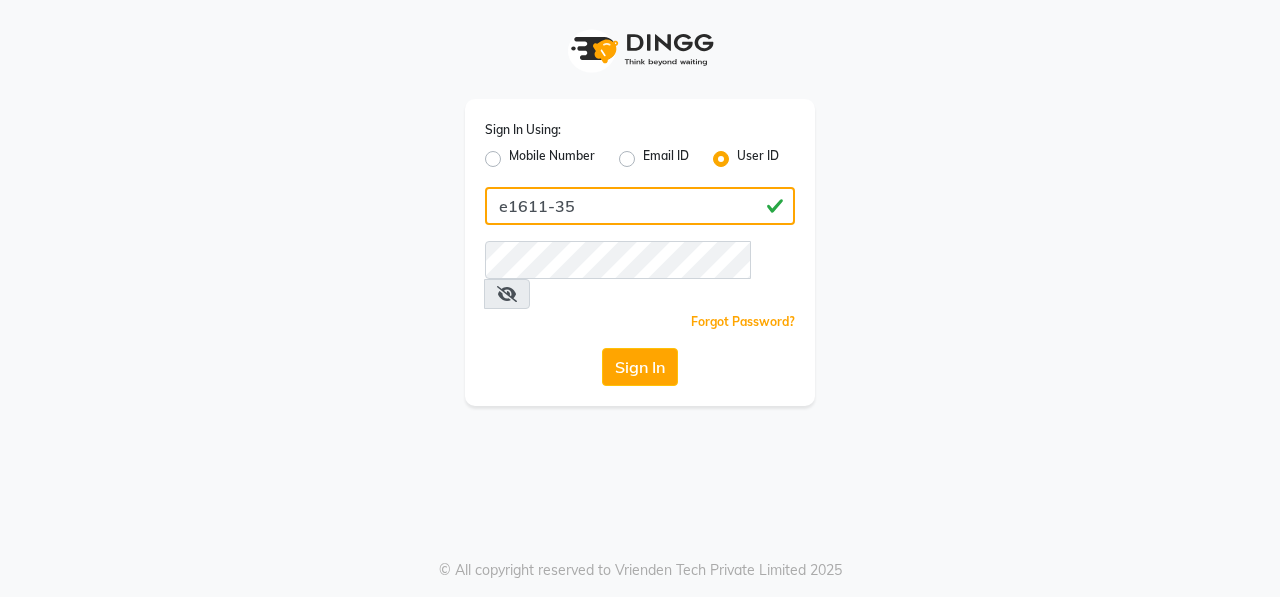 type on "e1611-35" 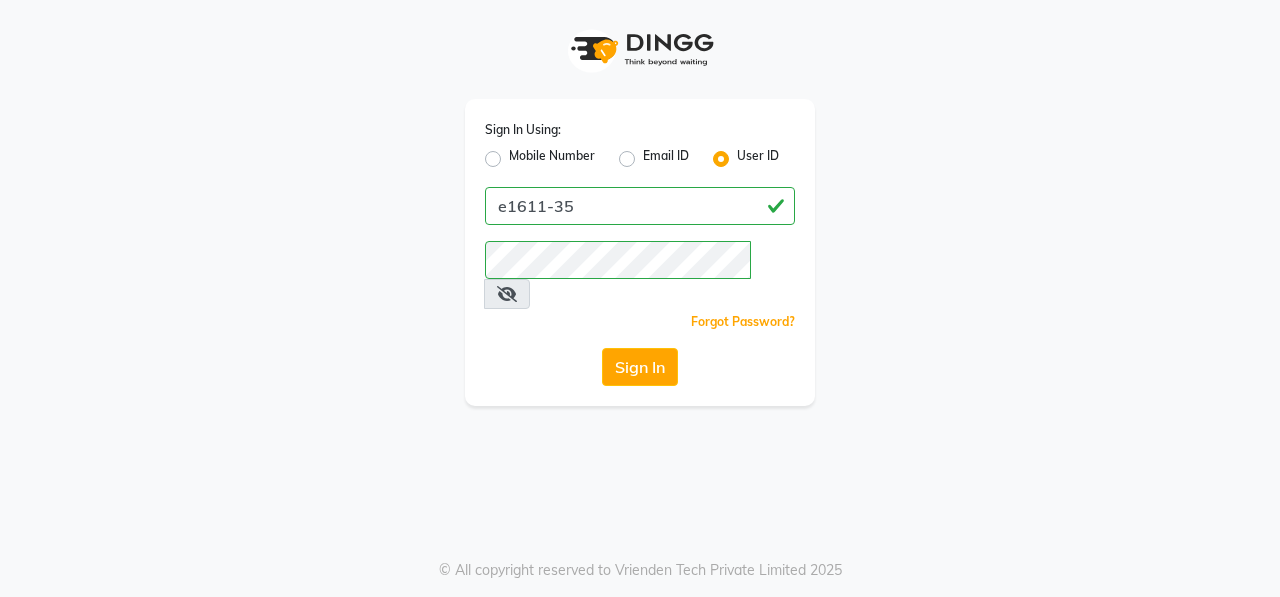 click at bounding box center (507, 294) 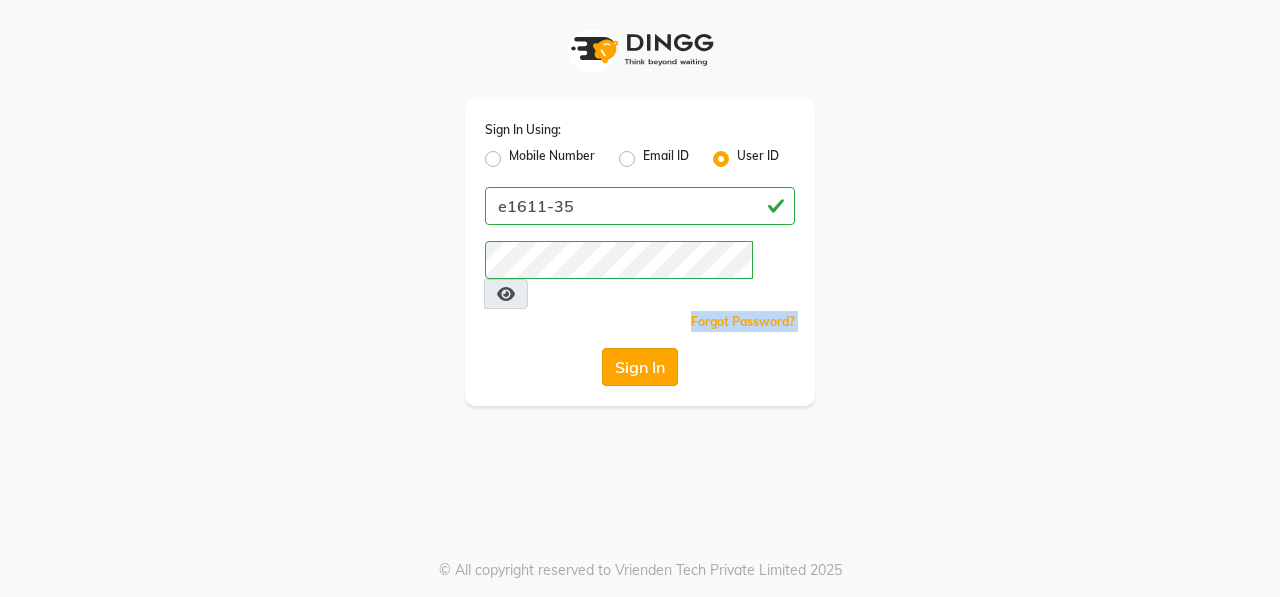 drag, startPoint x: 761, startPoint y: 255, endPoint x: 664, endPoint y: 338, distance: 127.66362 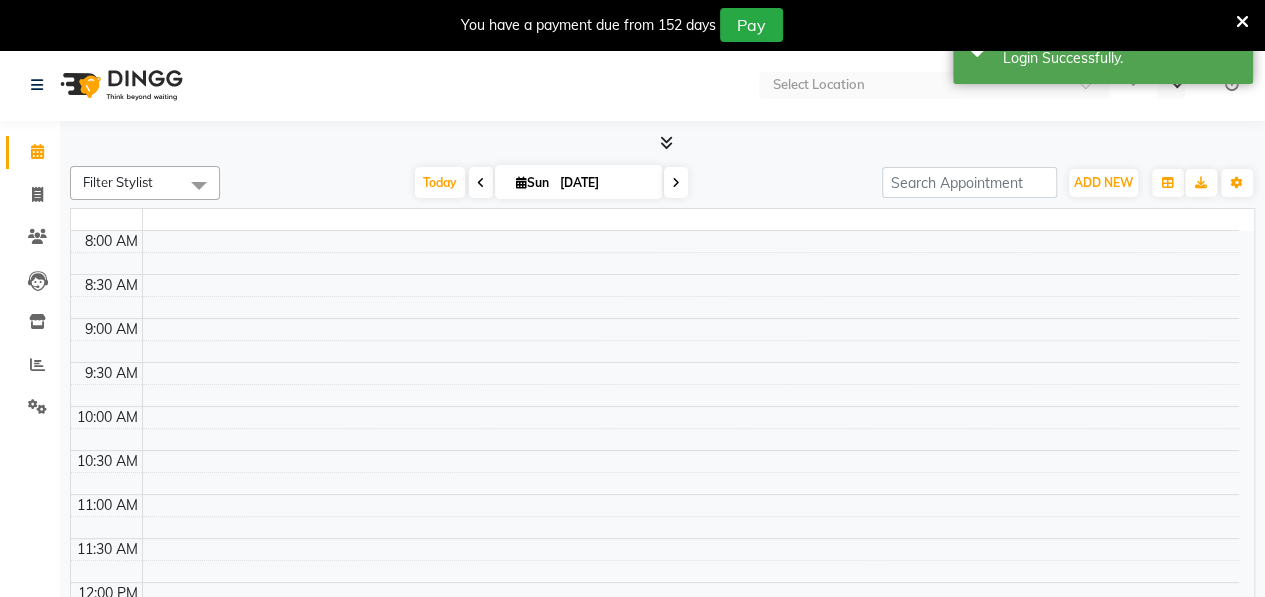 select on "en" 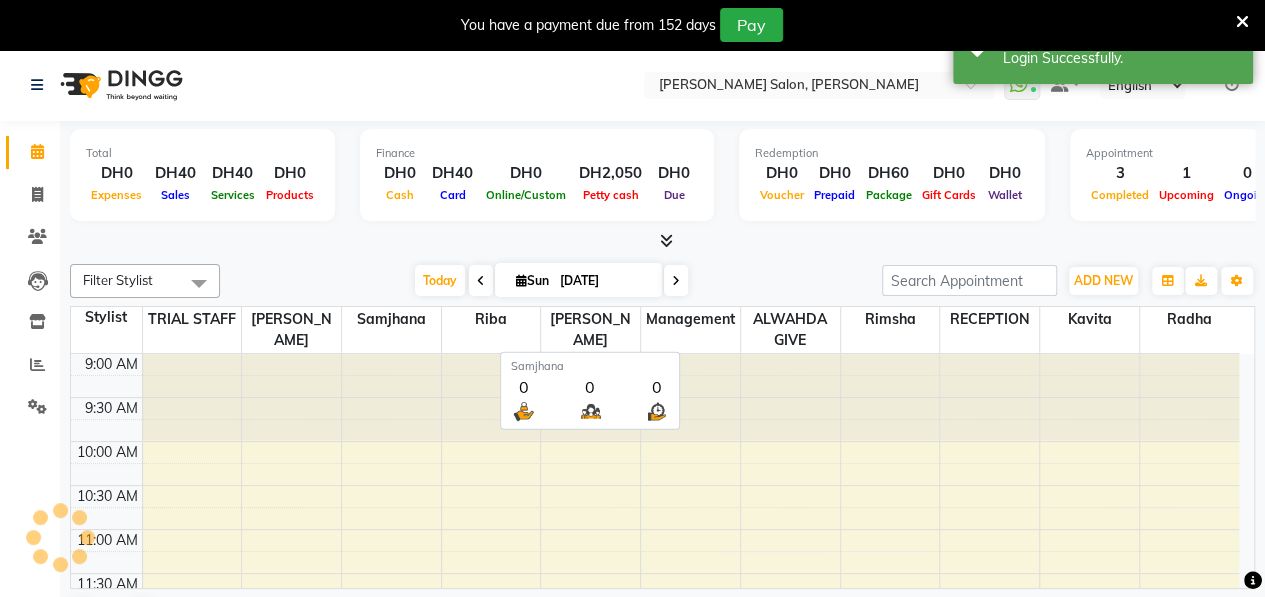 scroll, scrollTop: 0, scrollLeft: 0, axis: both 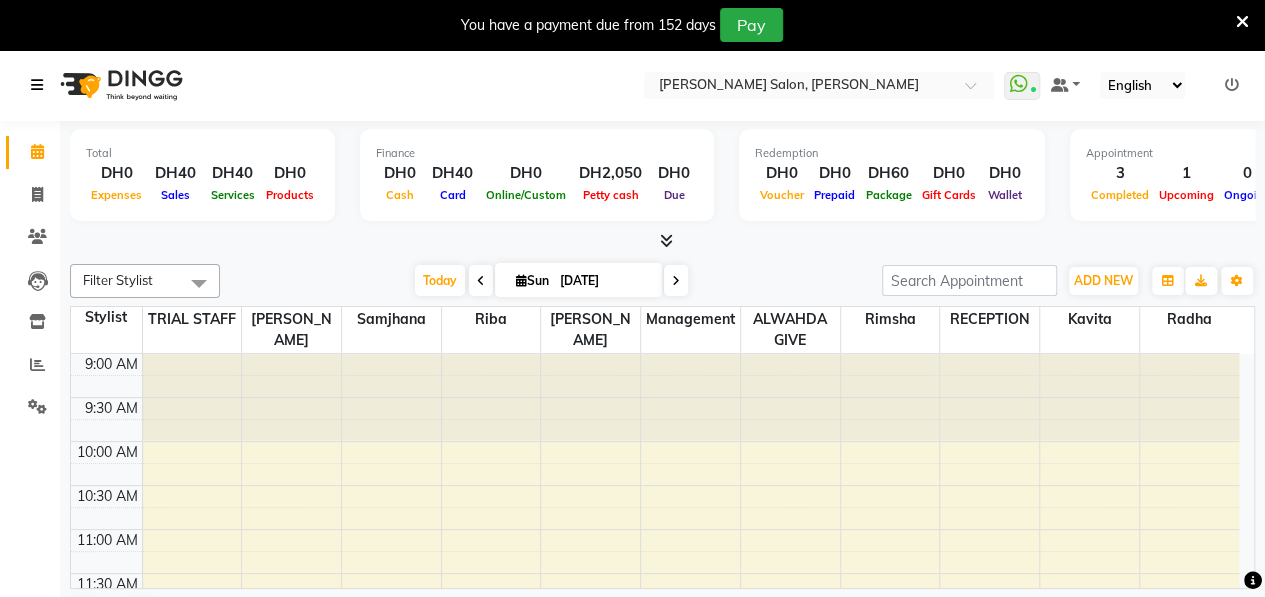 click at bounding box center [37, 85] 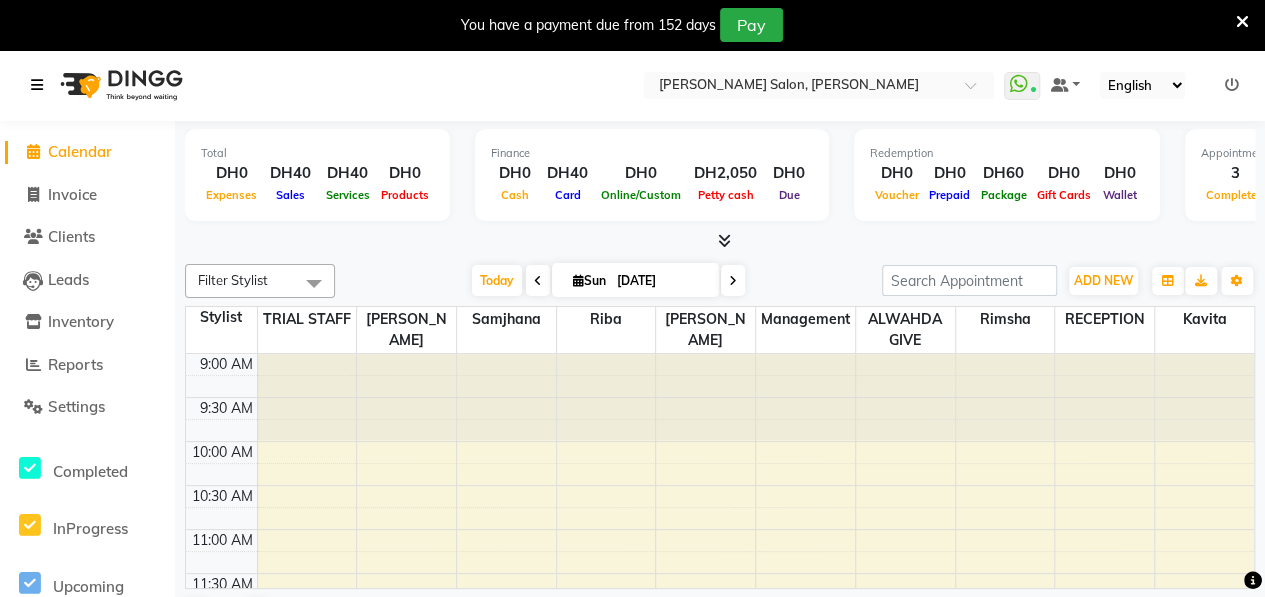 click at bounding box center (37, 85) 